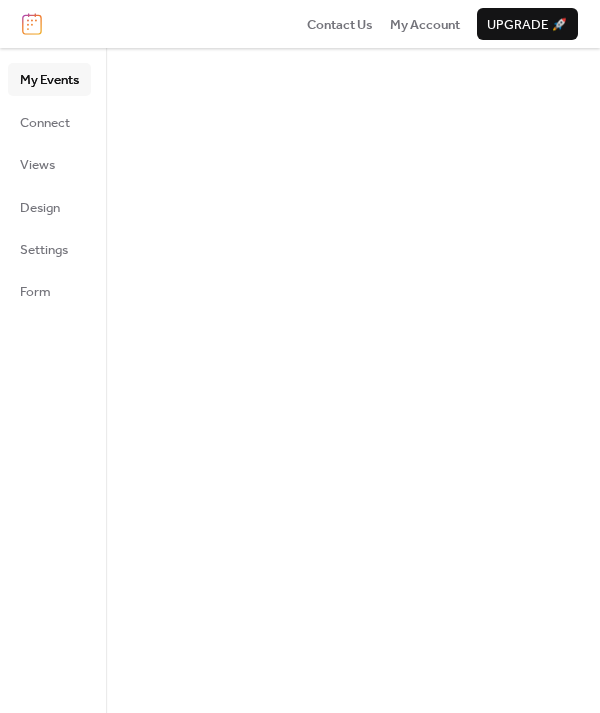 scroll, scrollTop: 0, scrollLeft: 0, axis: both 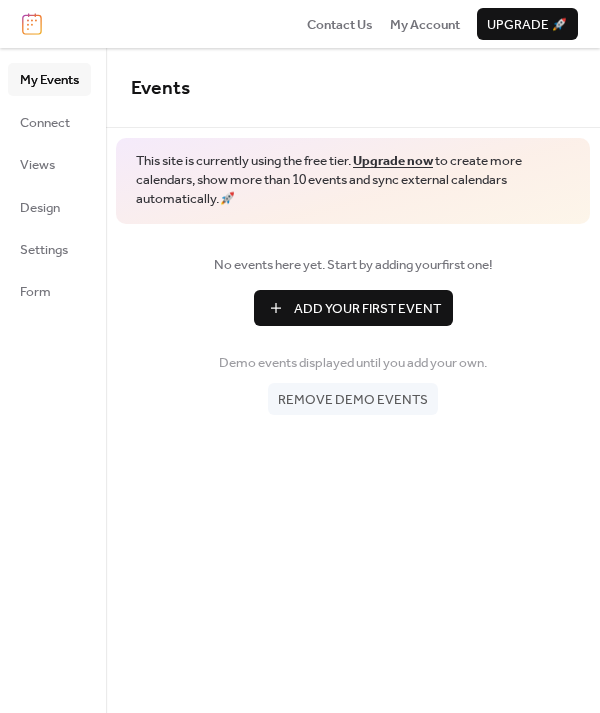 click on "Add Your First Event" at bounding box center (367, 309) 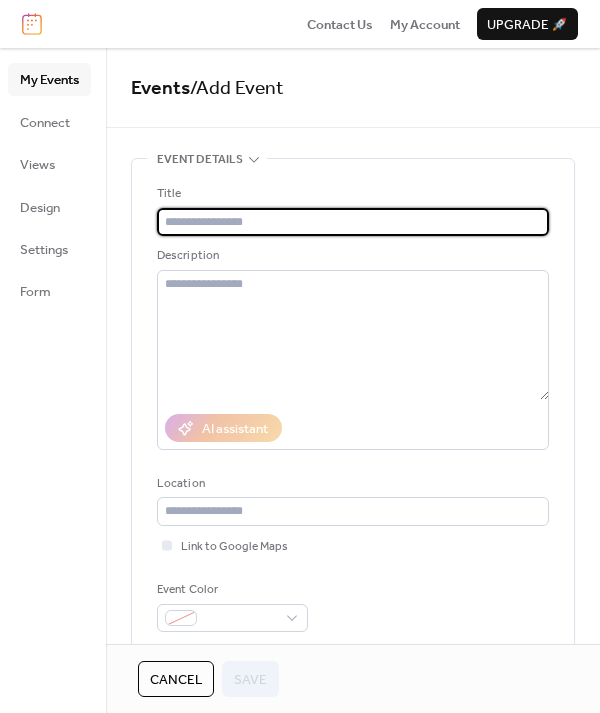 type on "*" 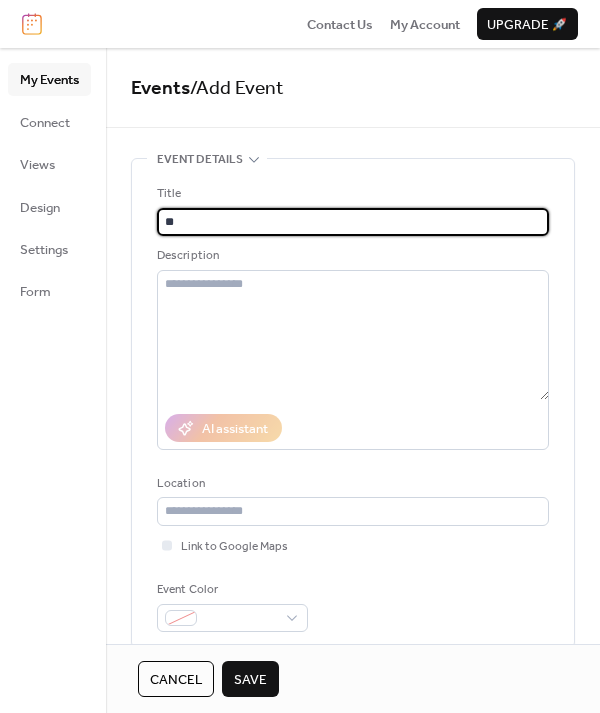 type on "*" 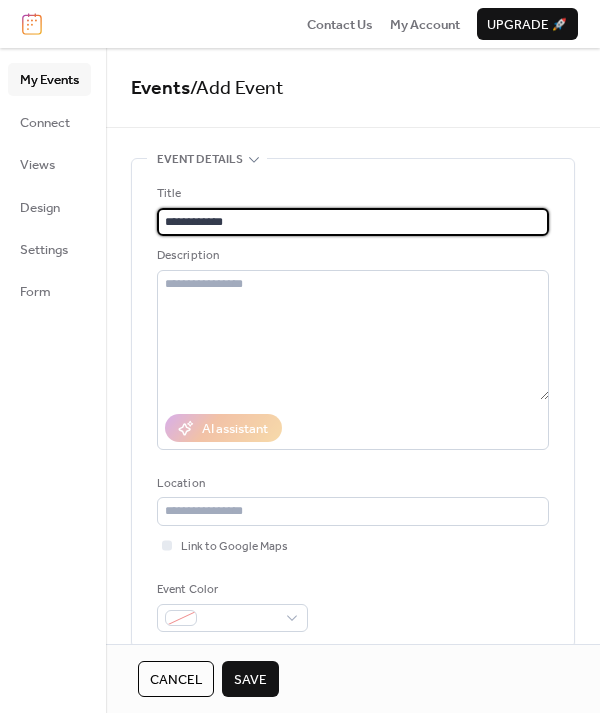 type on "**********" 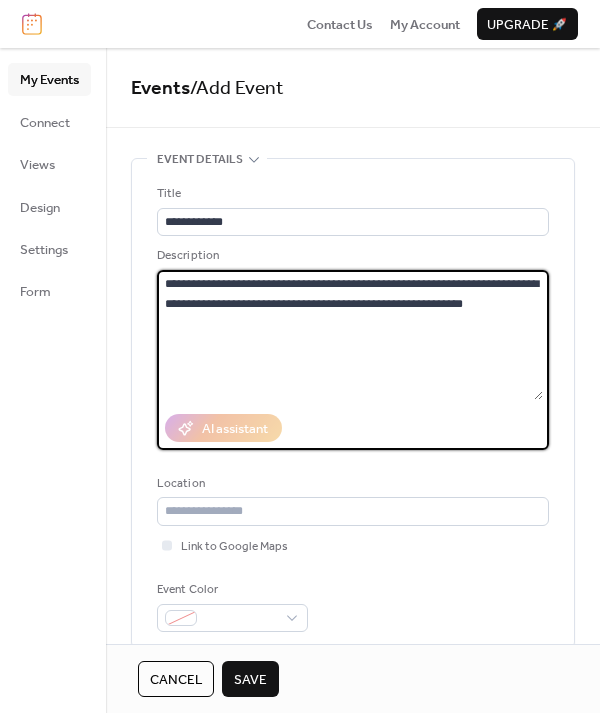 drag, startPoint x: 484, startPoint y: 299, endPoint x: 235, endPoint y: 289, distance: 249.20073 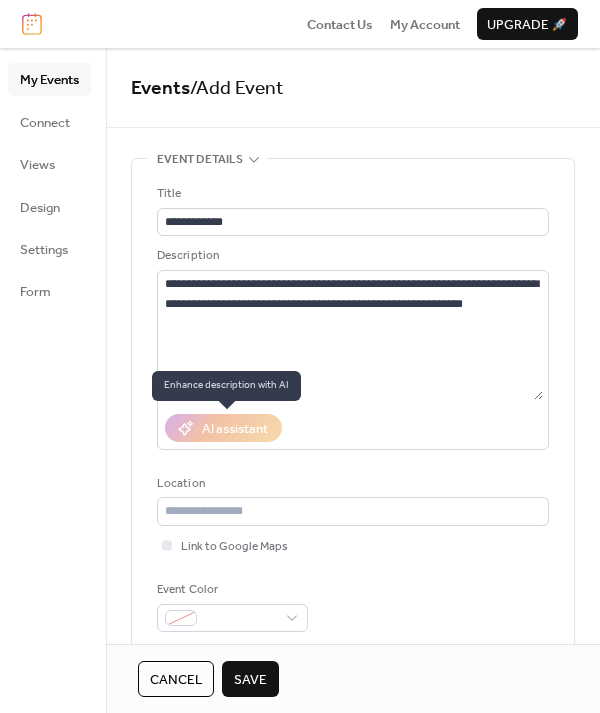 click on "AI assistant" at bounding box center (223, 428) 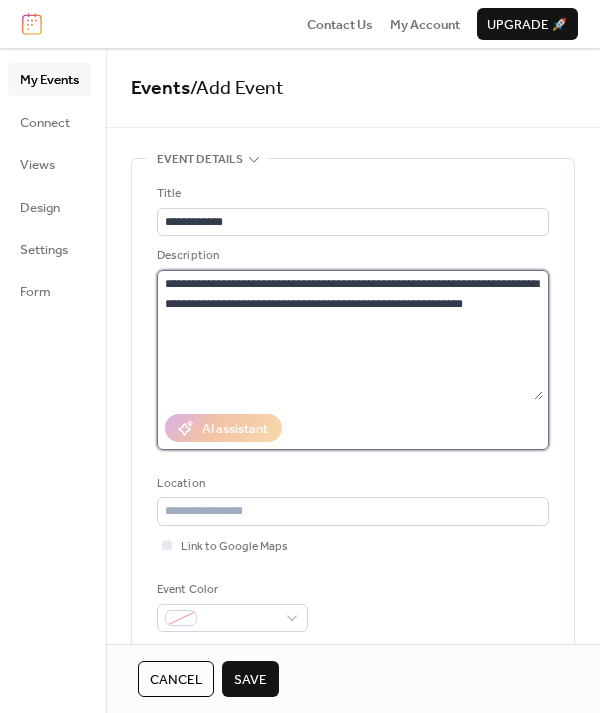 click on "**********" at bounding box center [350, 335] 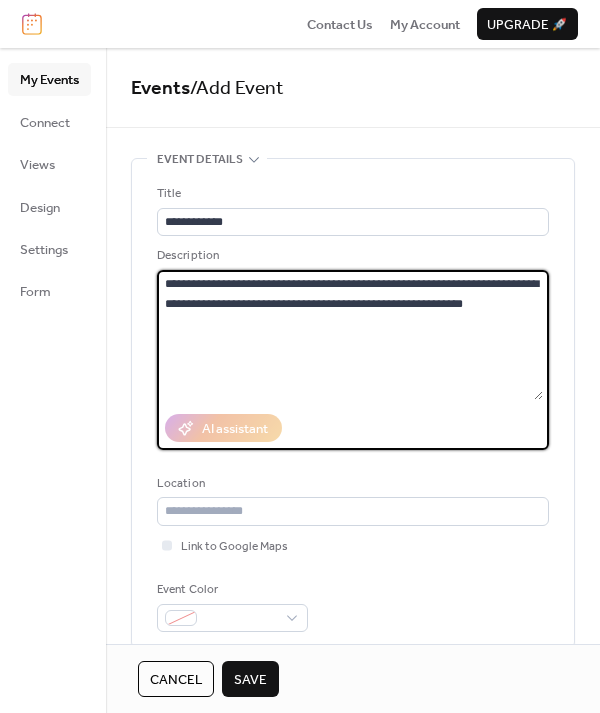 click on "**********" at bounding box center (350, 335) 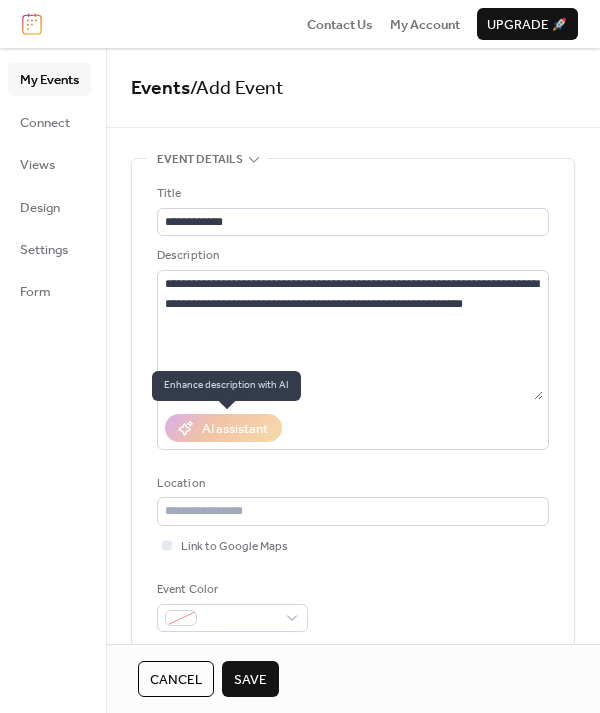 click on "AI assistant" at bounding box center (223, 428) 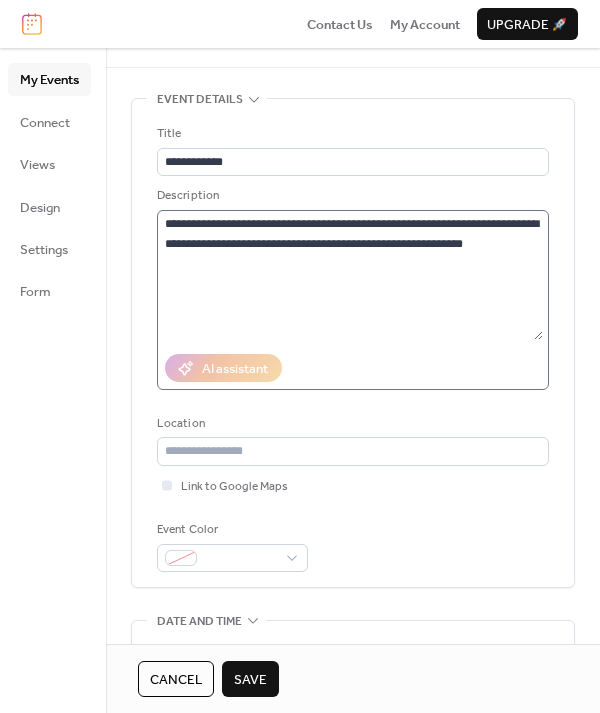 scroll, scrollTop: 0, scrollLeft: 0, axis: both 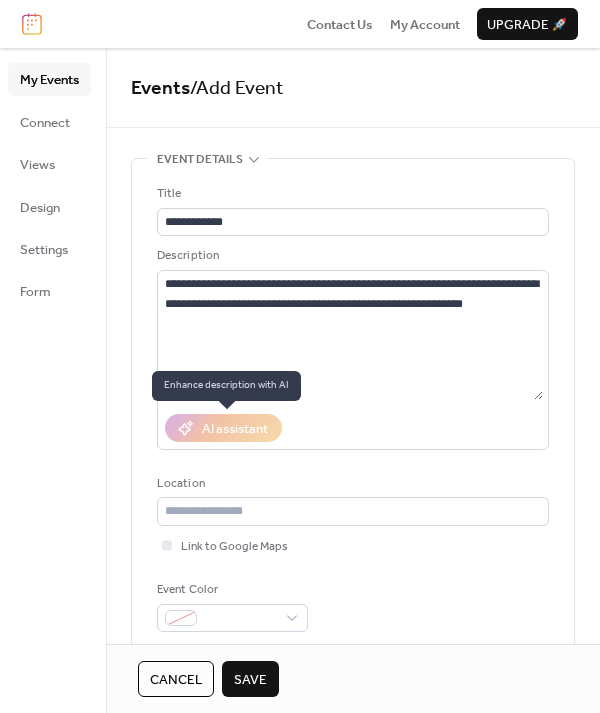 click on "AI assistant" at bounding box center (223, 428) 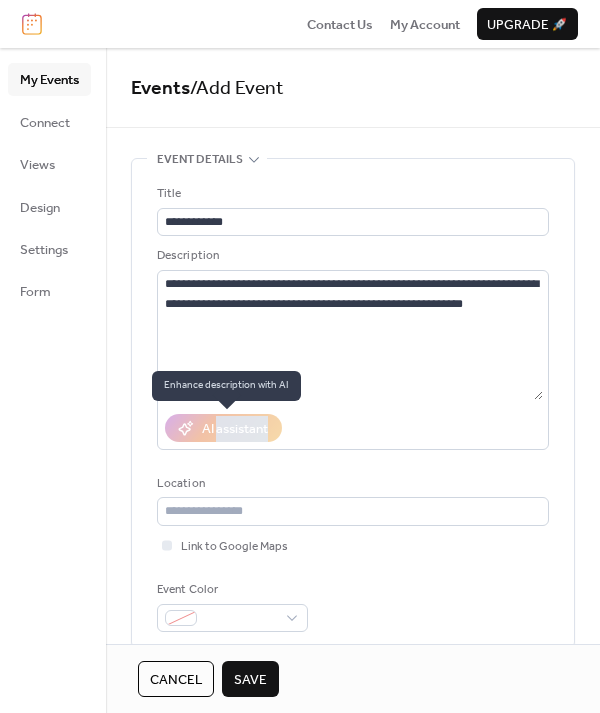 click on "AI assistant" at bounding box center (223, 428) 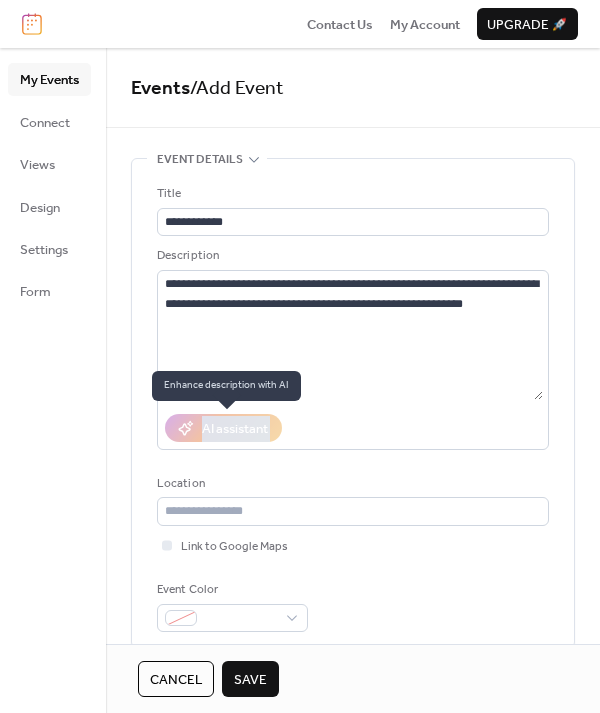 click on "AI assistant" at bounding box center (223, 428) 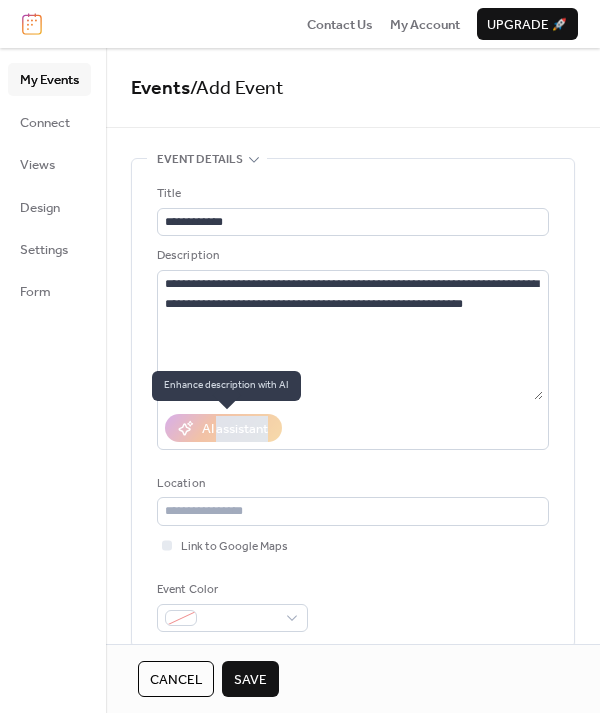 click on "AI assistant" at bounding box center [223, 428] 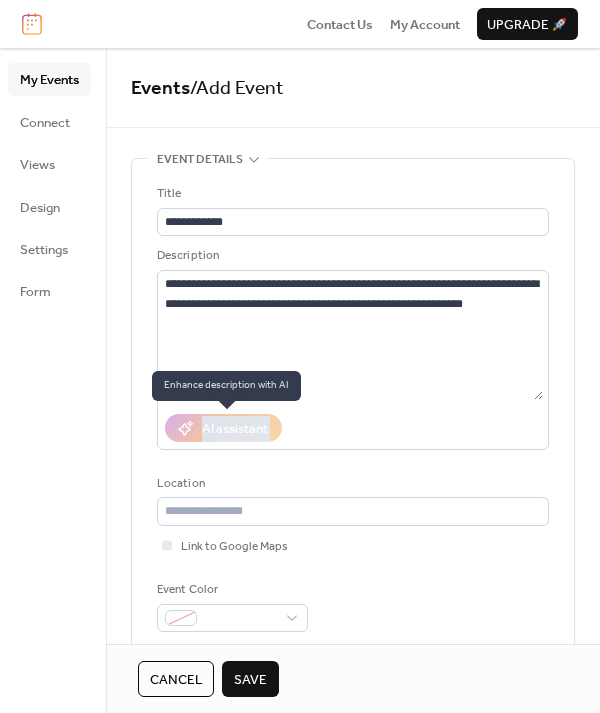 click on "AI assistant" at bounding box center [223, 428] 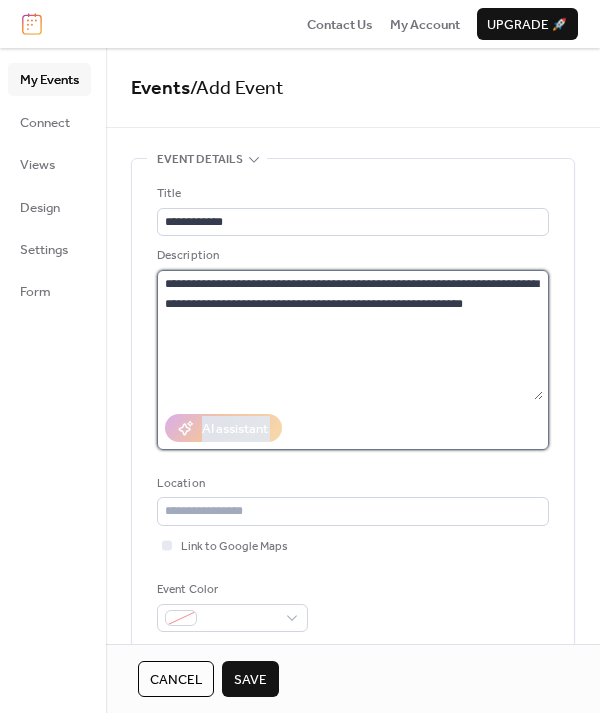 click on "**********" at bounding box center [350, 335] 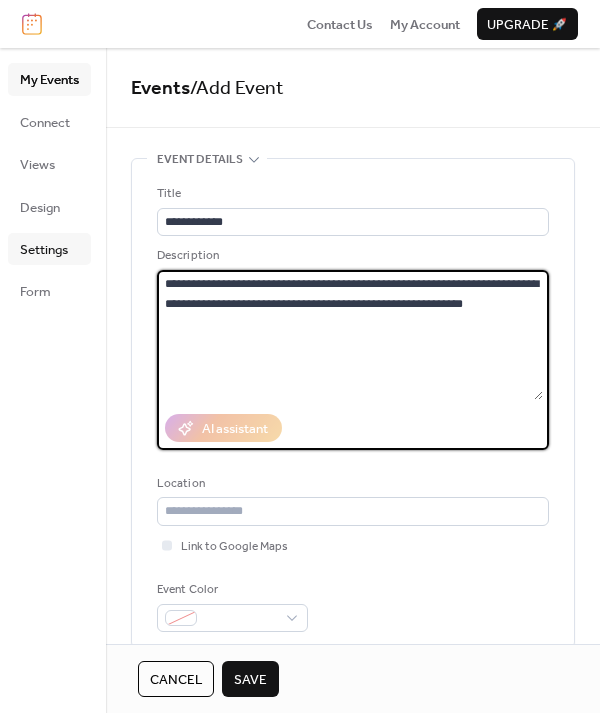 drag, startPoint x: 495, startPoint y: 327, endPoint x: 62, endPoint y: 258, distance: 438.46323 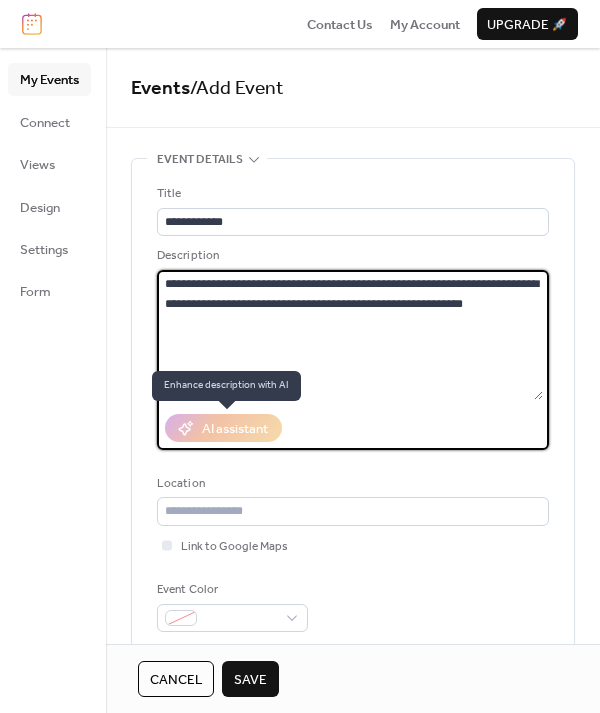 click on "AI assistant" at bounding box center [223, 428] 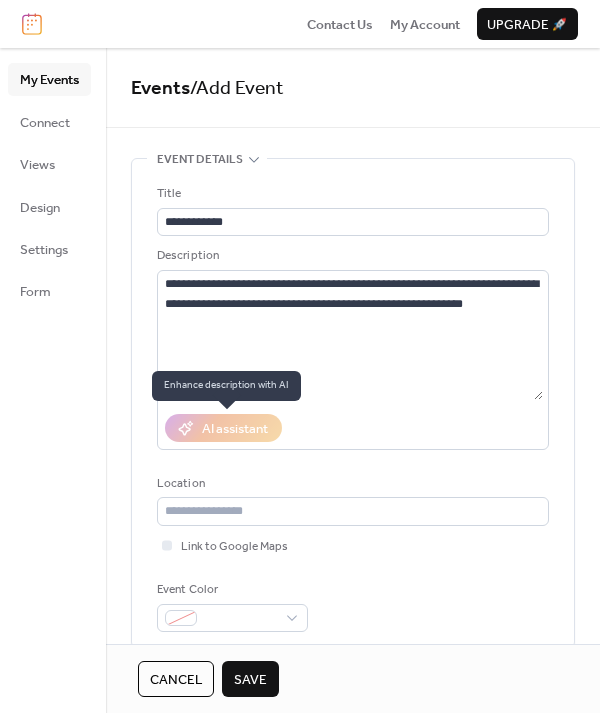 click on "AI assistant" at bounding box center [223, 428] 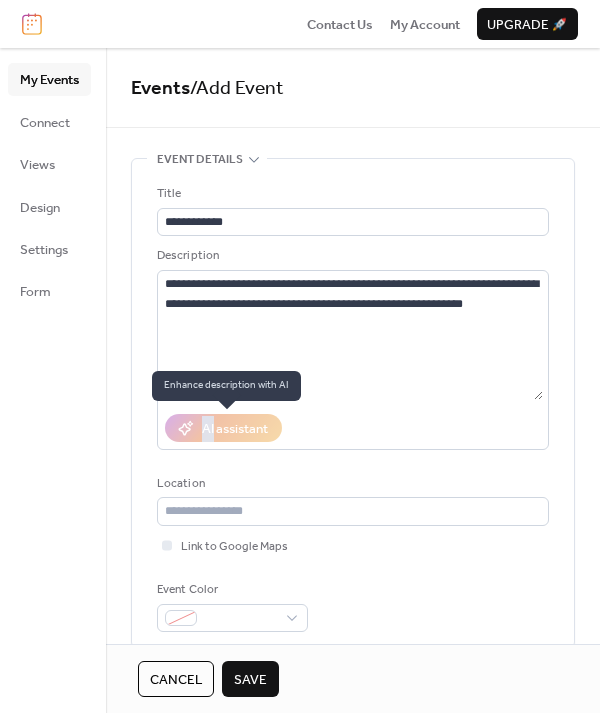 click on "AI assistant" at bounding box center [223, 428] 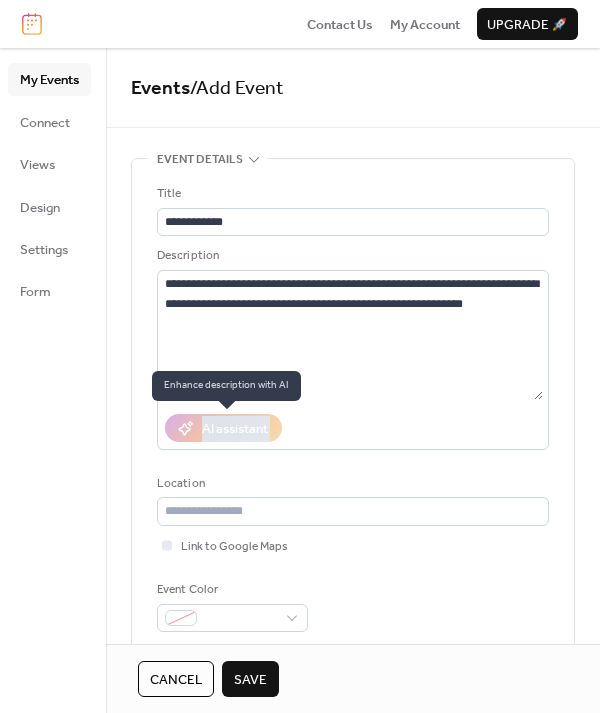 click on "AI assistant" at bounding box center [223, 428] 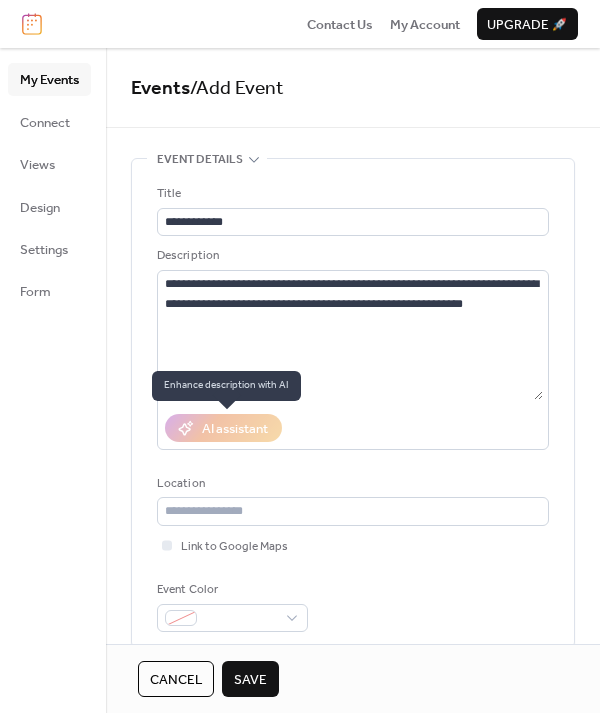 click on "AI assistant" at bounding box center [223, 428] 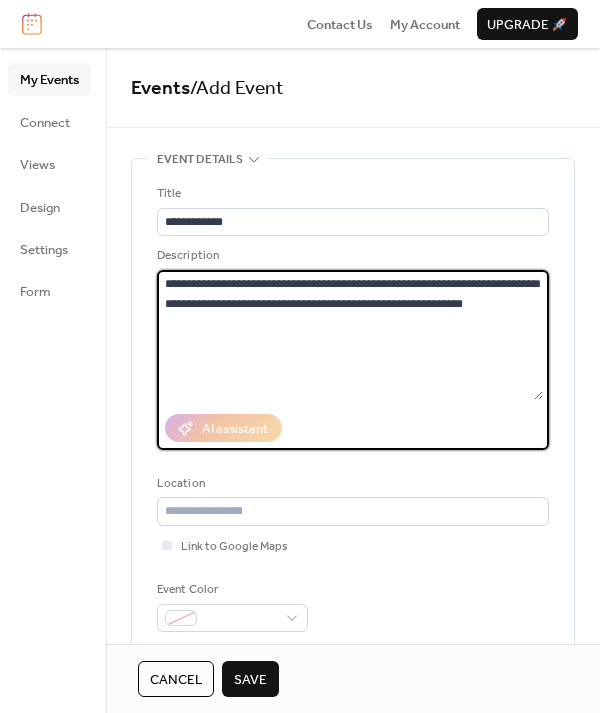 click on "**********" at bounding box center [350, 335] 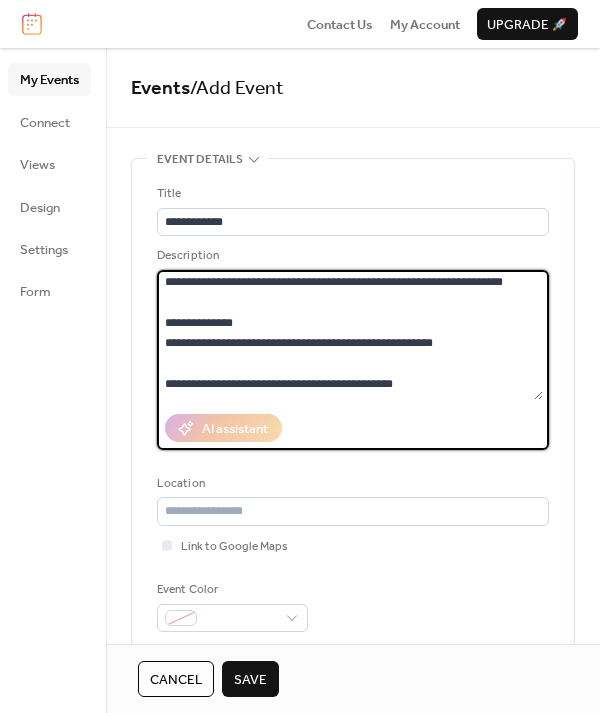 scroll, scrollTop: 75, scrollLeft: 0, axis: vertical 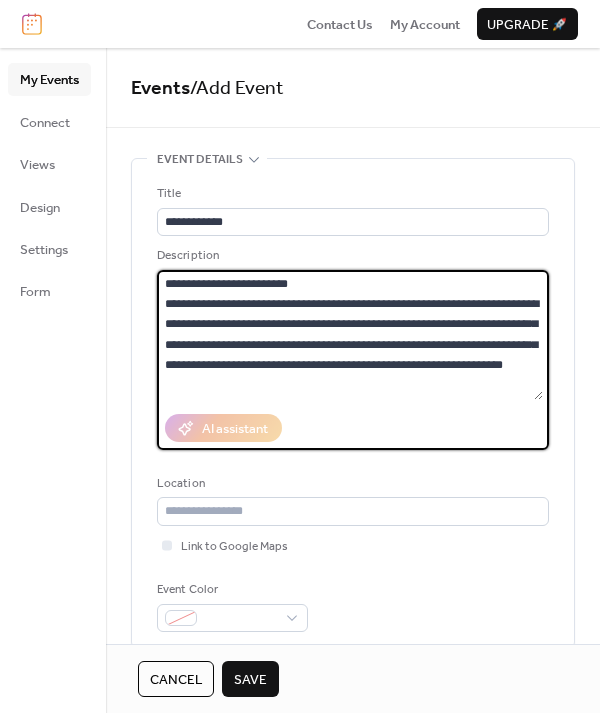 drag, startPoint x: 503, startPoint y: 133, endPoint x: 145, endPoint y: 247, distance: 375.71265 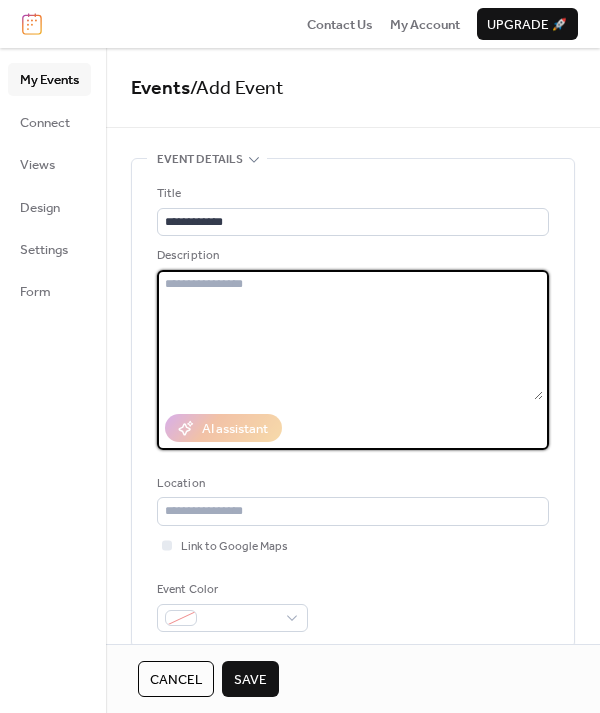 paste on "**********" 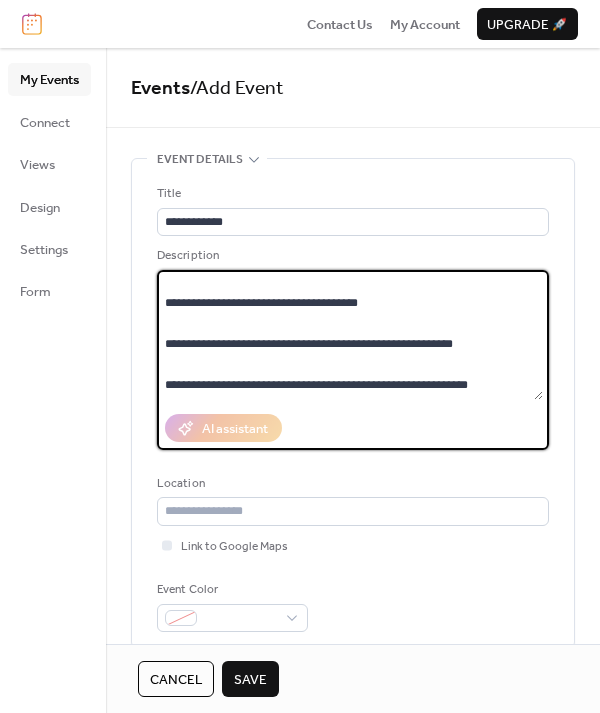scroll, scrollTop: 210, scrollLeft: 0, axis: vertical 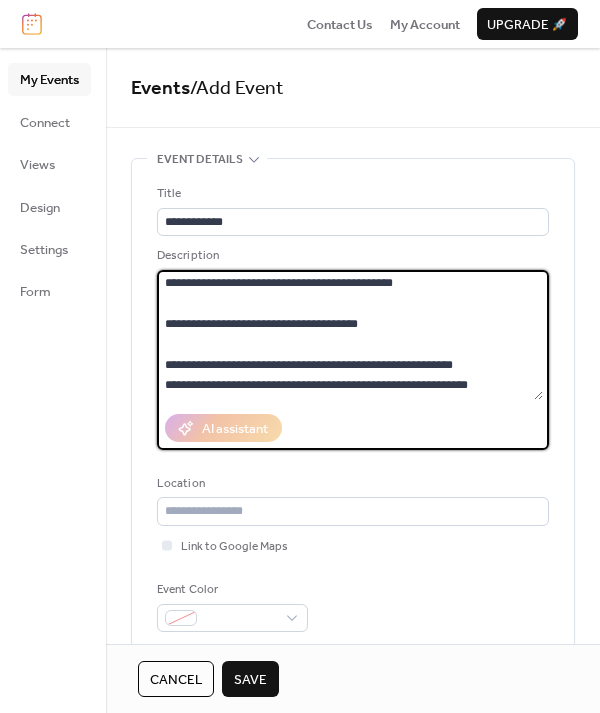 click on "**********" at bounding box center (350, 335) 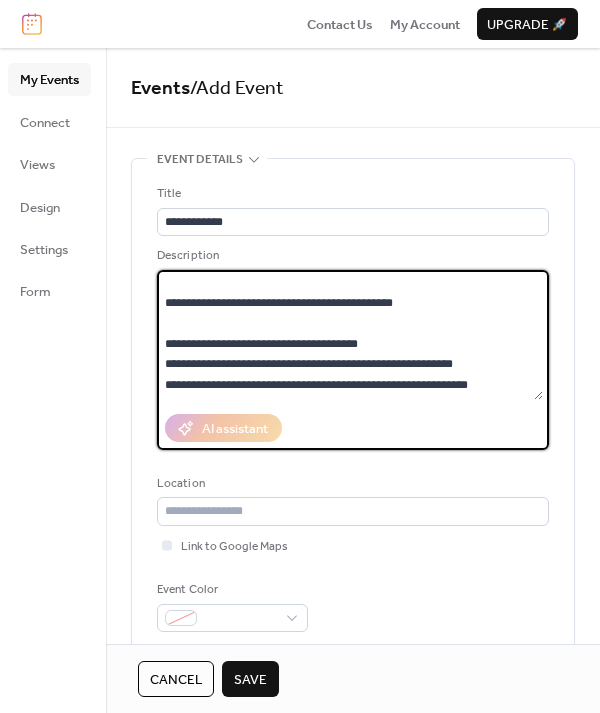 click on "**********" at bounding box center (350, 335) 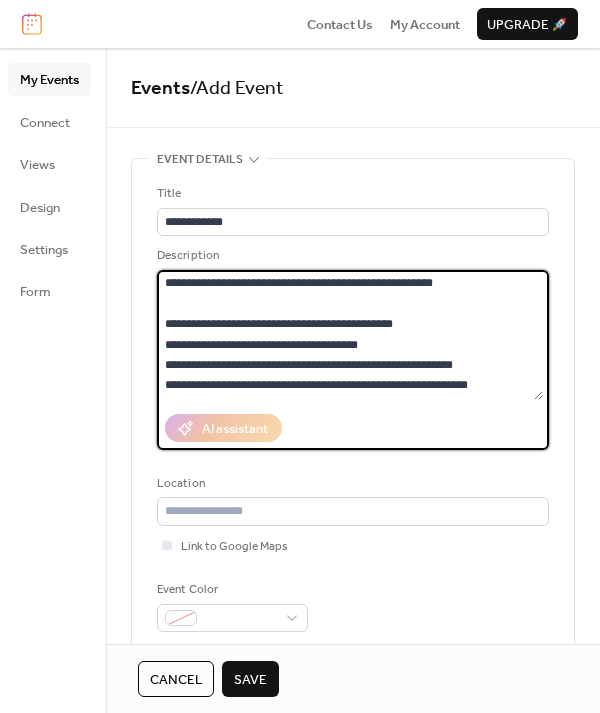 scroll, scrollTop: 163, scrollLeft: 0, axis: vertical 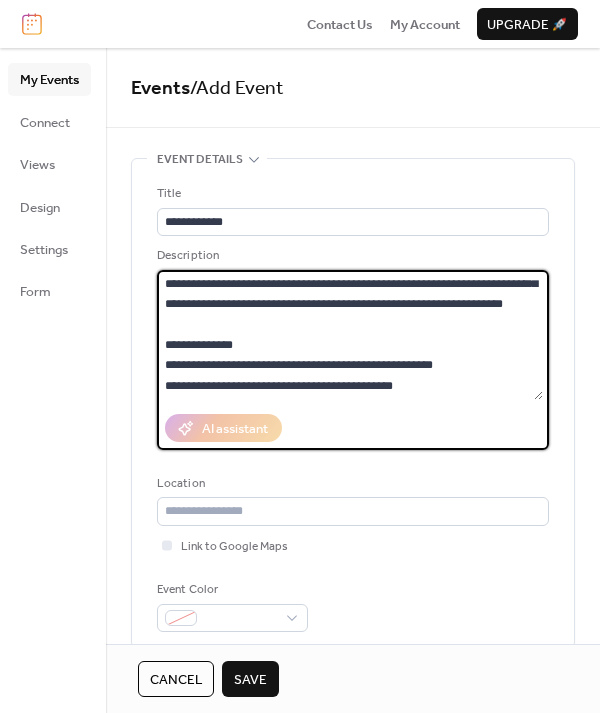 drag, startPoint x: 263, startPoint y: 367, endPoint x: 162, endPoint y: 368, distance: 101.00495 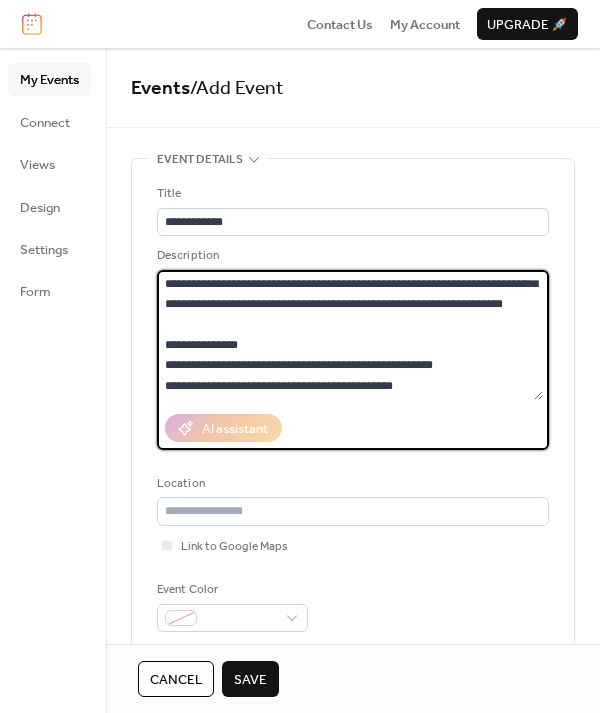 click on "**********" at bounding box center (350, 335) 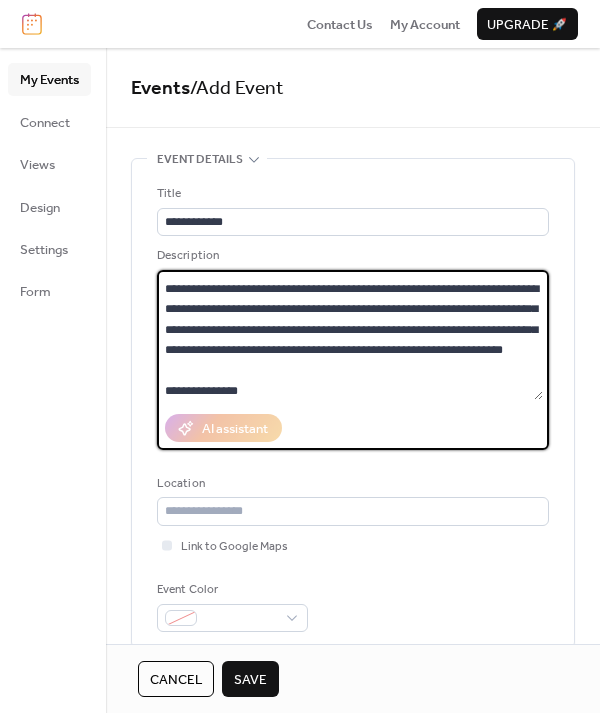 scroll, scrollTop: 0, scrollLeft: 0, axis: both 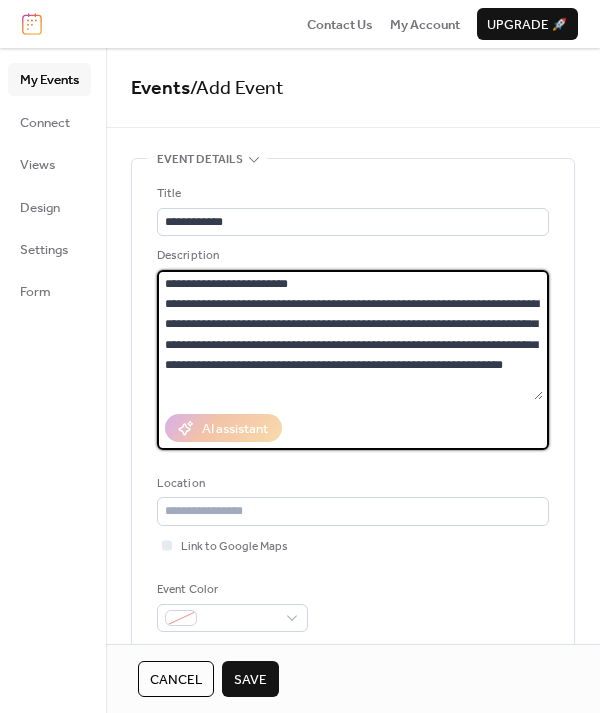 click on "**********" at bounding box center (350, 335) 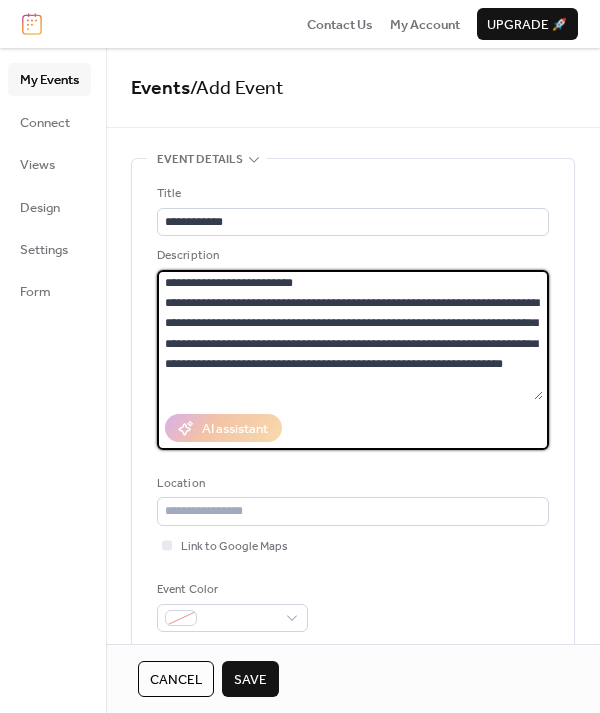 scroll, scrollTop: 0, scrollLeft: 0, axis: both 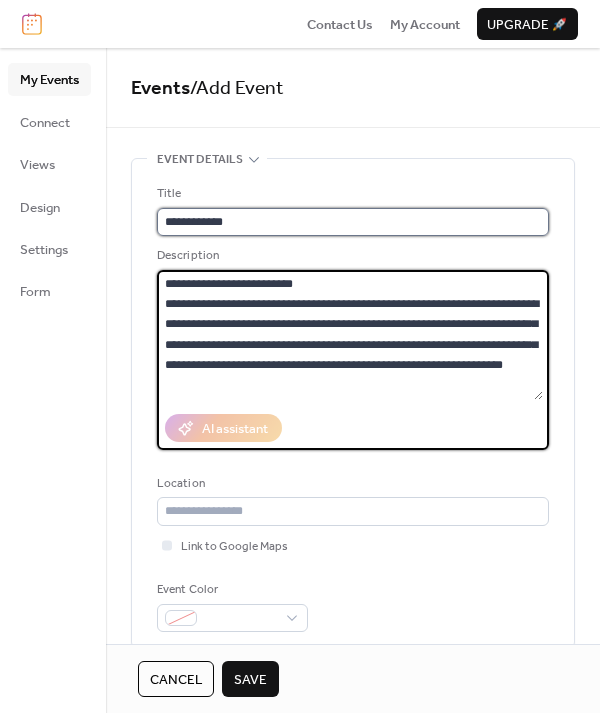 click on "**********" at bounding box center [353, 222] 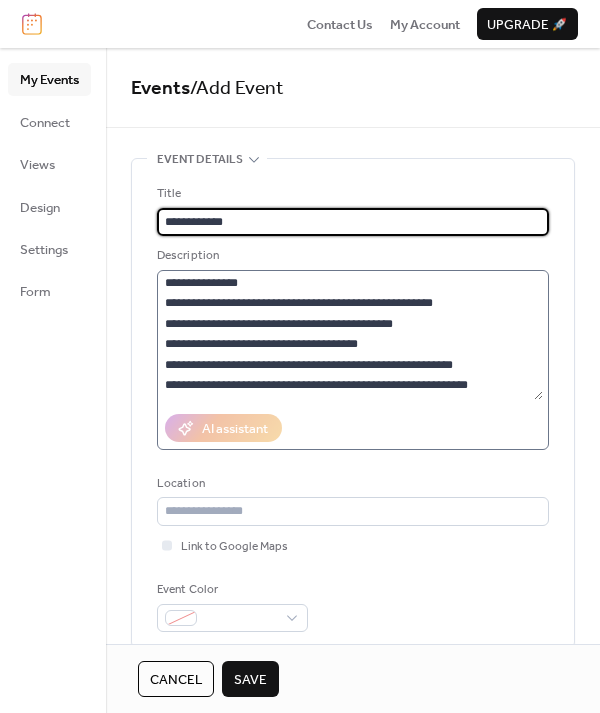 scroll, scrollTop: 142, scrollLeft: 0, axis: vertical 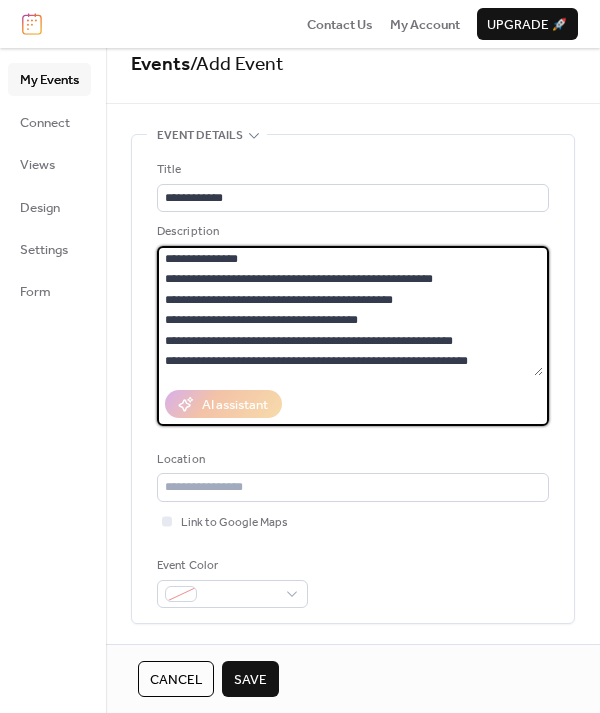 drag, startPoint x: 331, startPoint y: 339, endPoint x: 271, endPoint y: 343, distance: 60.133186 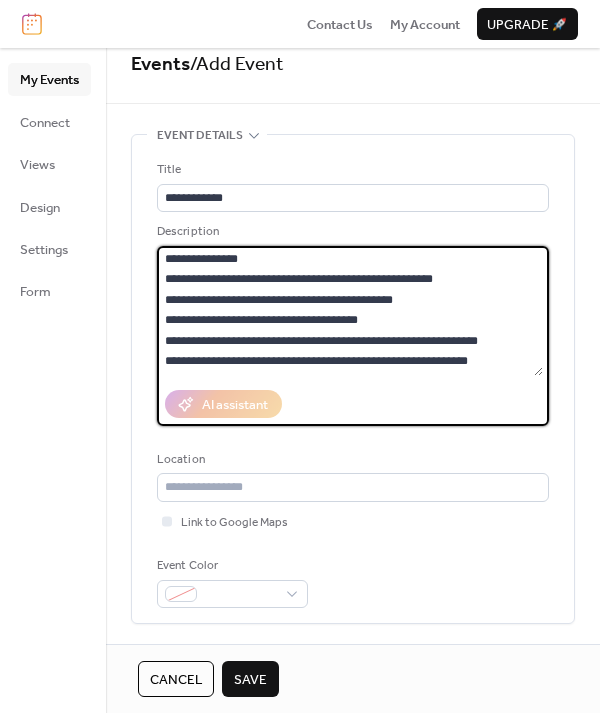 click on "**********" at bounding box center (350, 311) 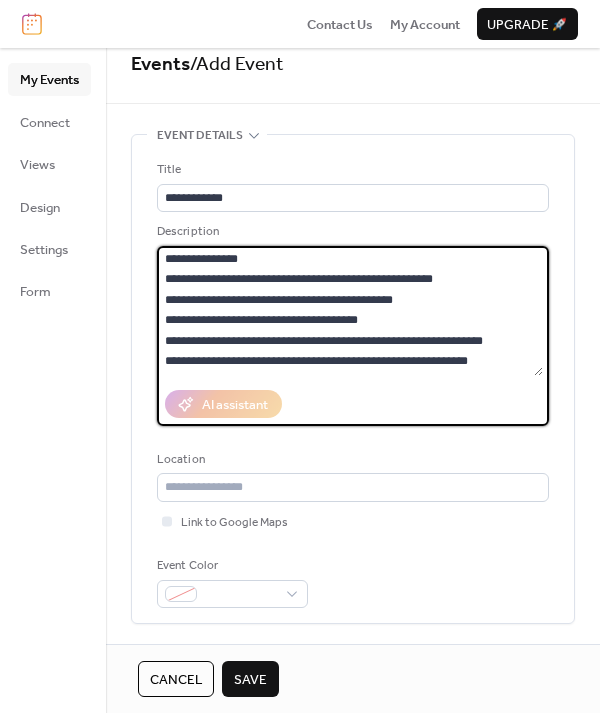 click on "**********" at bounding box center [350, 311] 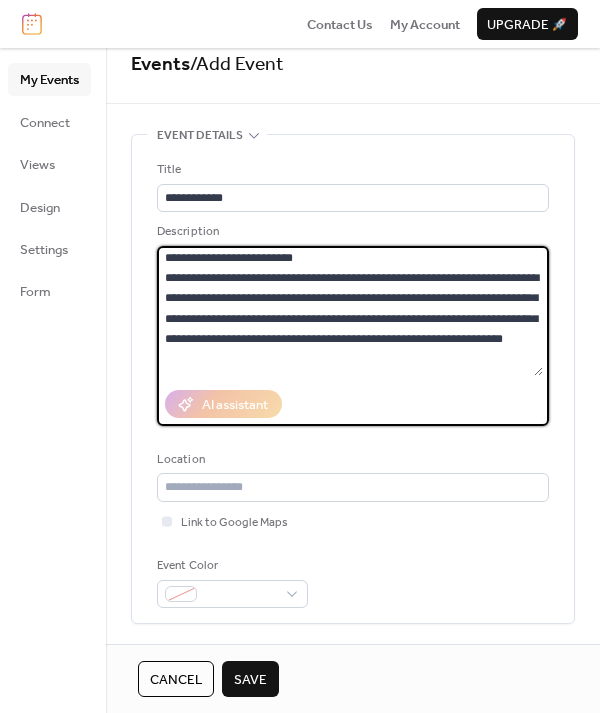 scroll, scrollTop: 0, scrollLeft: 0, axis: both 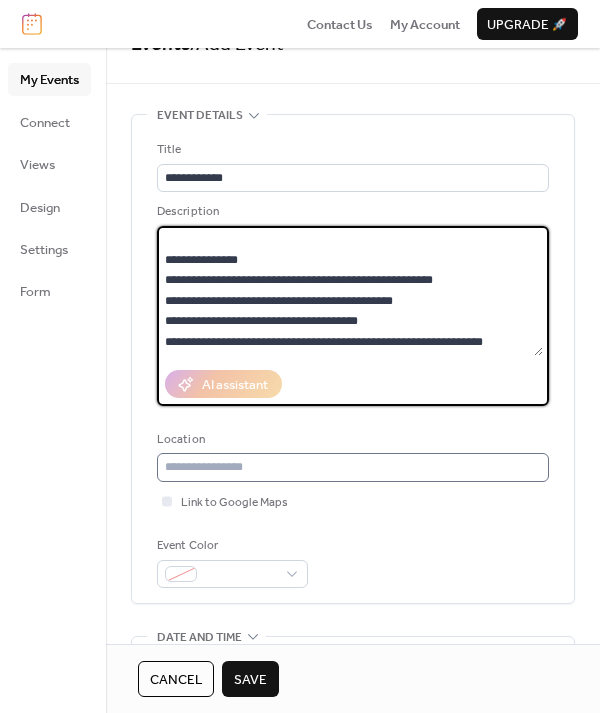 type on "**********" 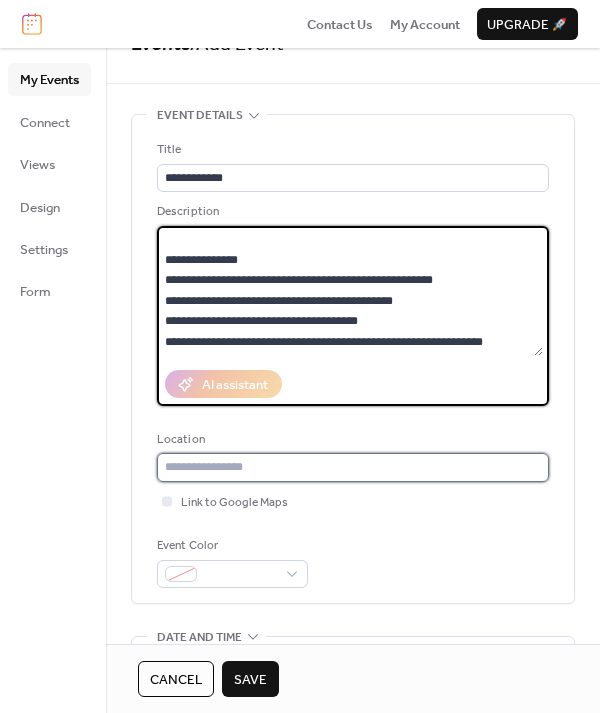 click at bounding box center [353, 467] 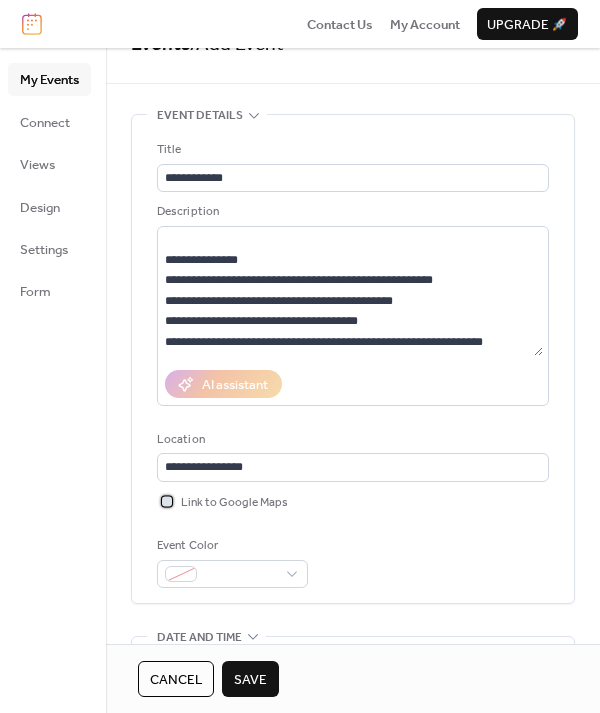 click on "Link to Google Maps" at bounding box center (234, 503) 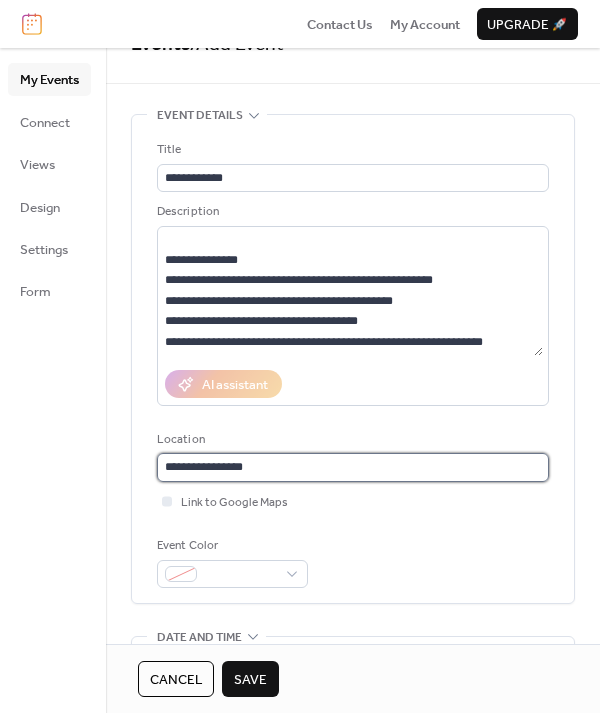 click on "**********" at bounding box center (353, 467) 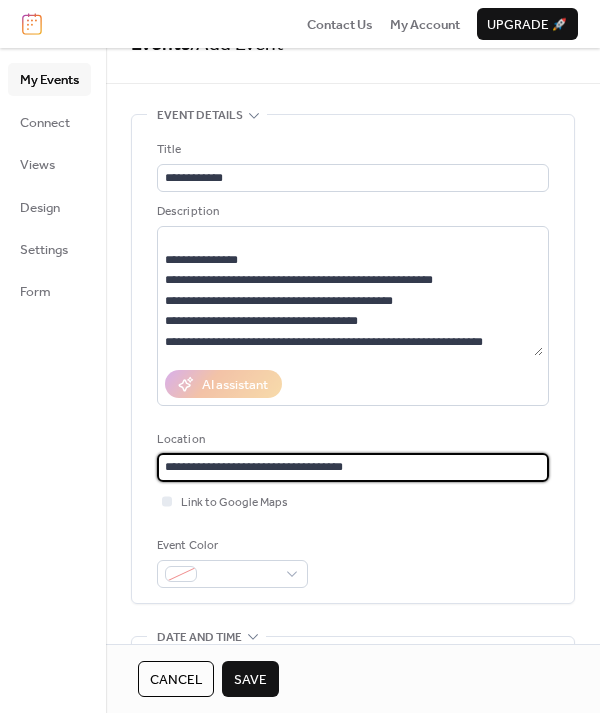 type on "**********" 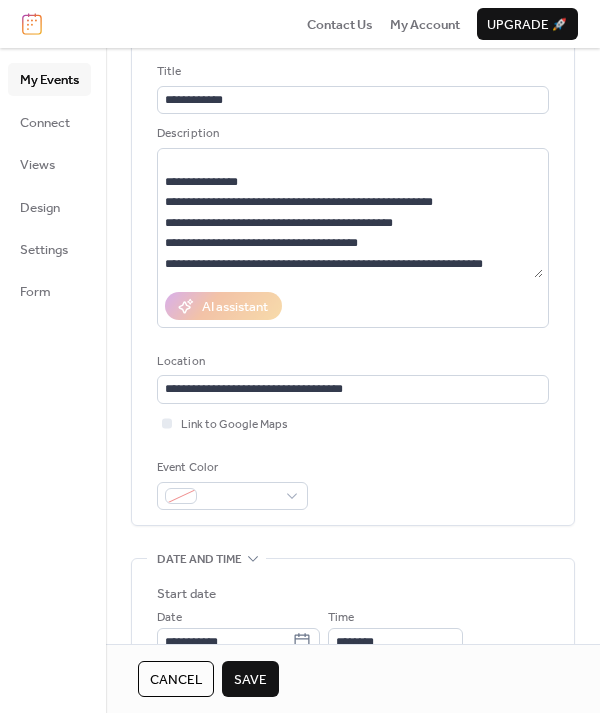 scroll, scrollTop: 180, scrollLeft: 0, axis: vertical 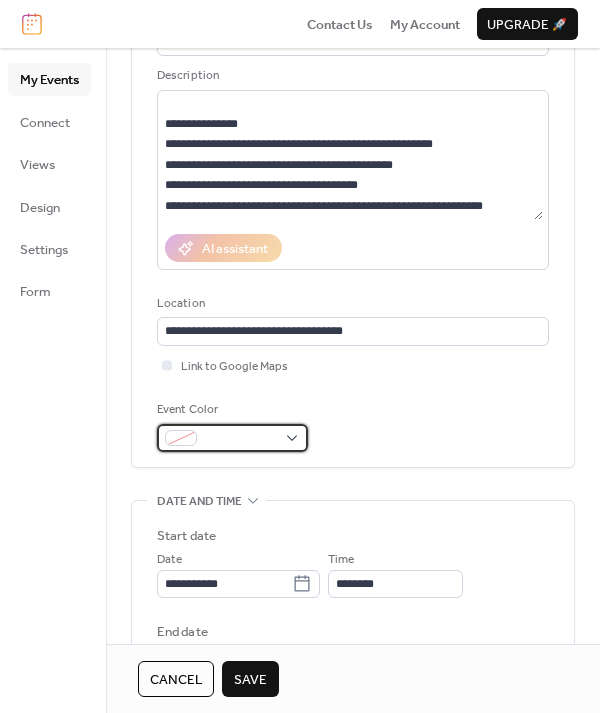 click at bounding box center [240, 439] 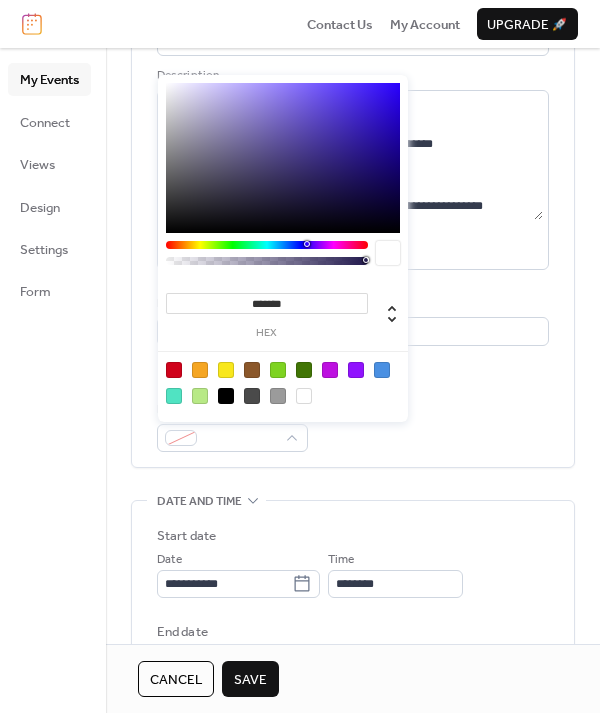 click at bounding box center [200, 370] 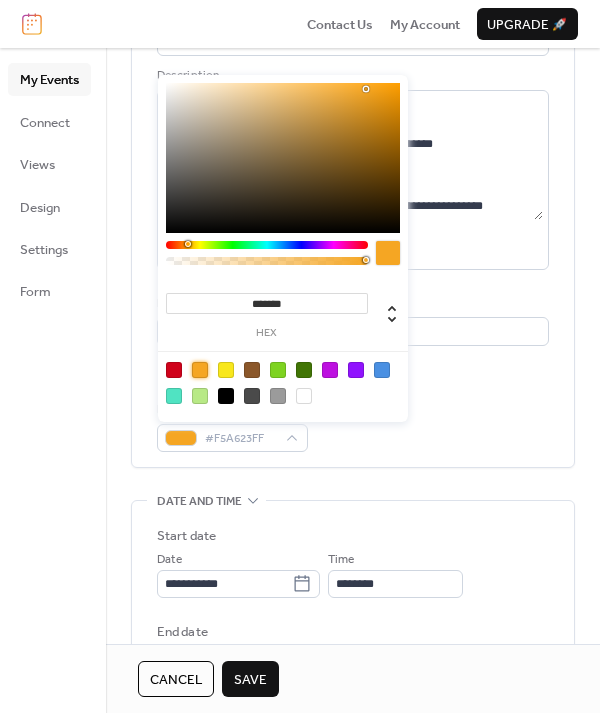 click on "Event Color #F5A623FF" at bounding box center [353, 426] 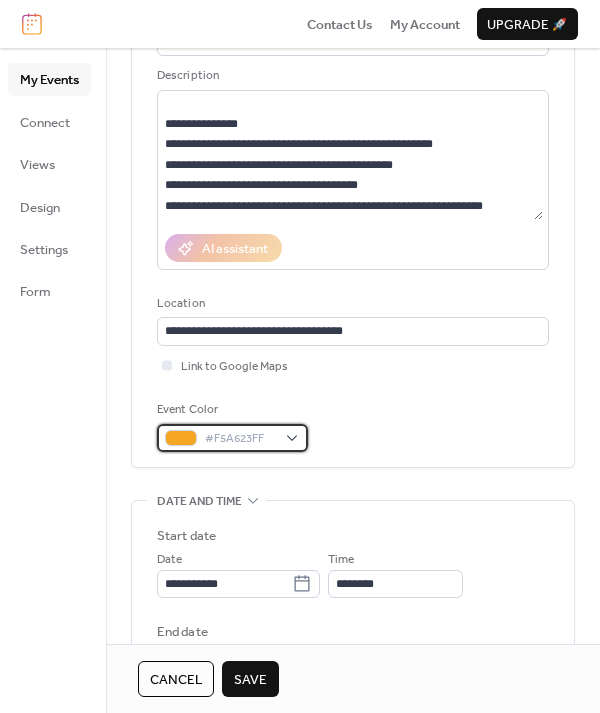 click on "#F5A623FF" at bounding box center (240, 439) 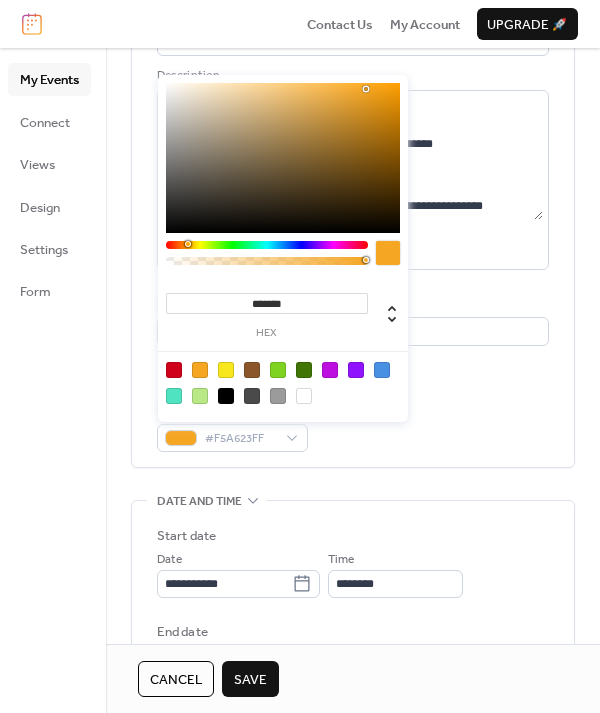 click on "*******" at bounding box center [267, 303] 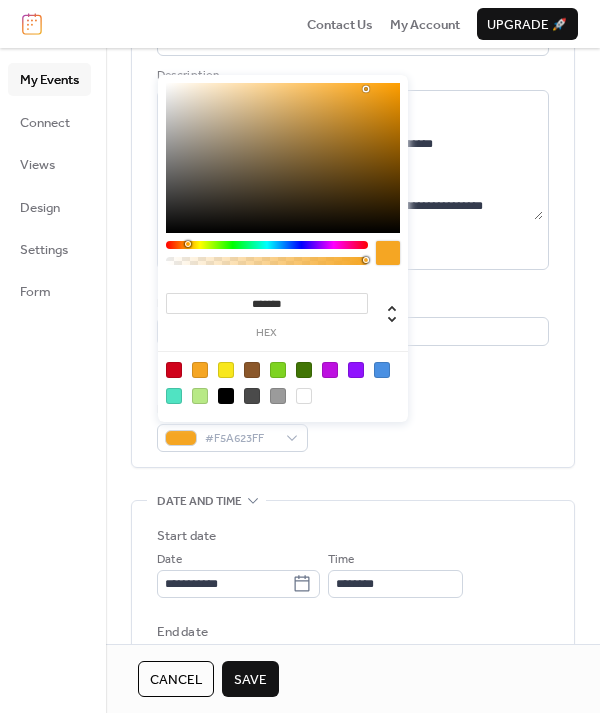 paste 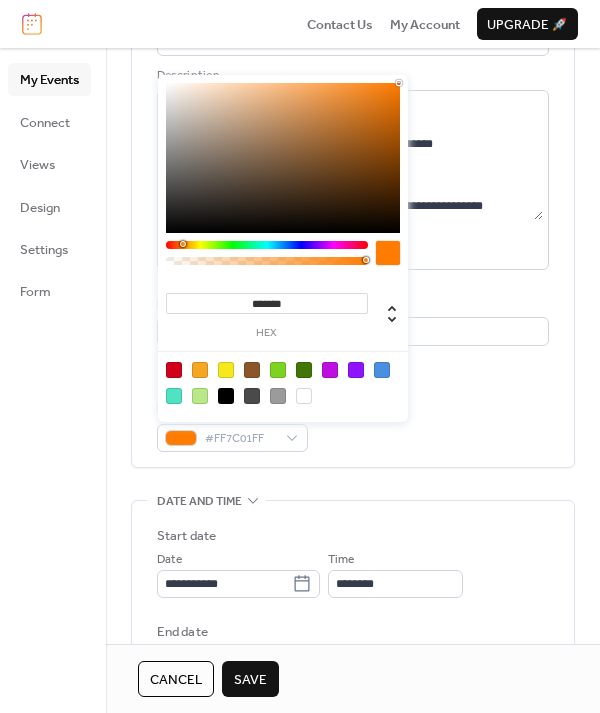 type on "*******" 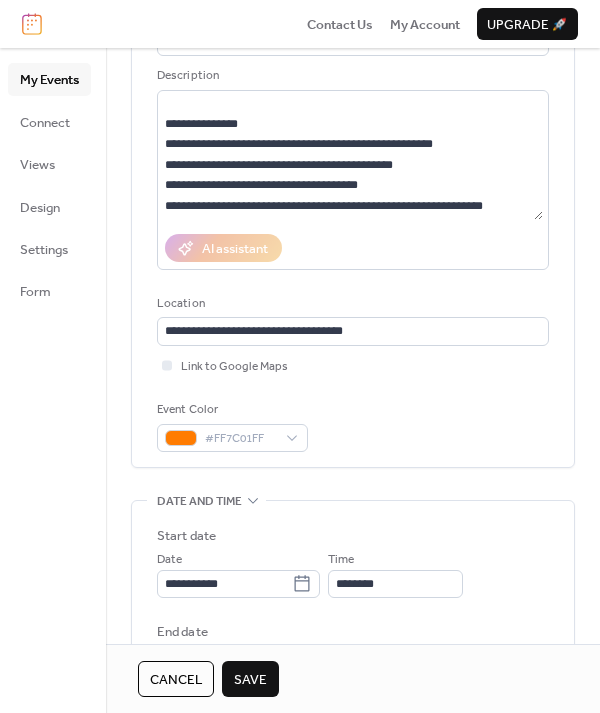 click on "Link to Google Maps" at bounding box center (353, 366) 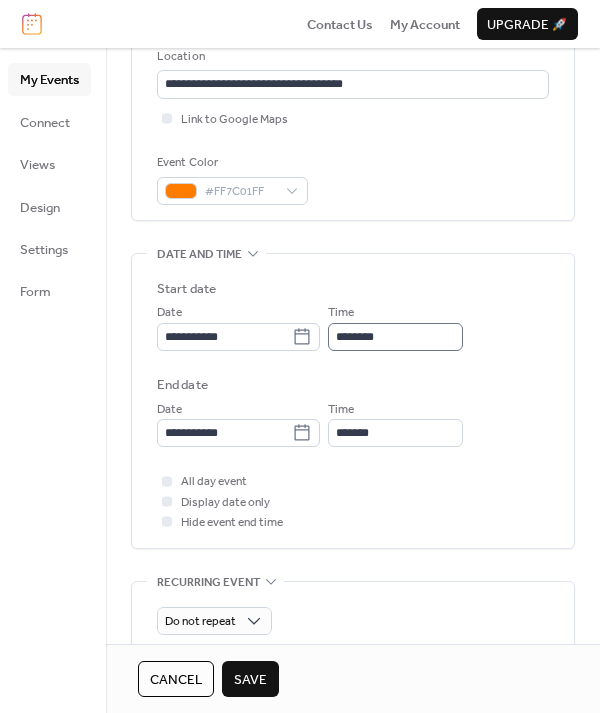 scroll, scrollTop: 459, scrollLeft: 0, axis: vertical 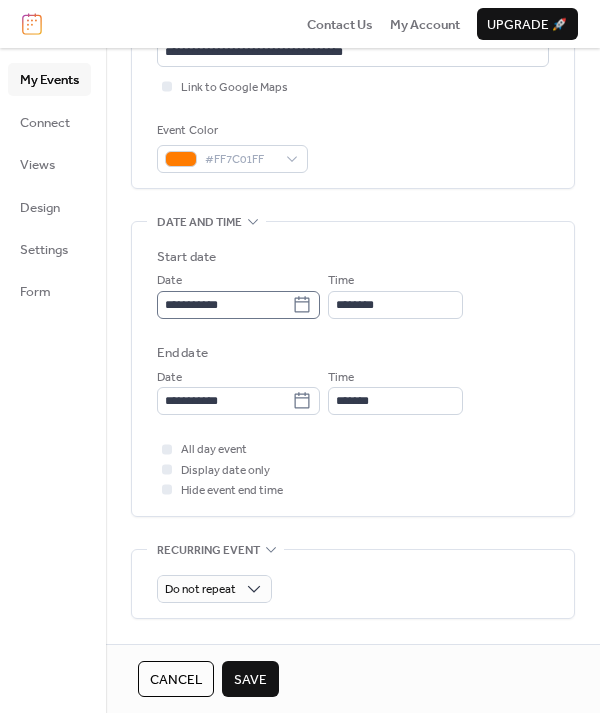 click 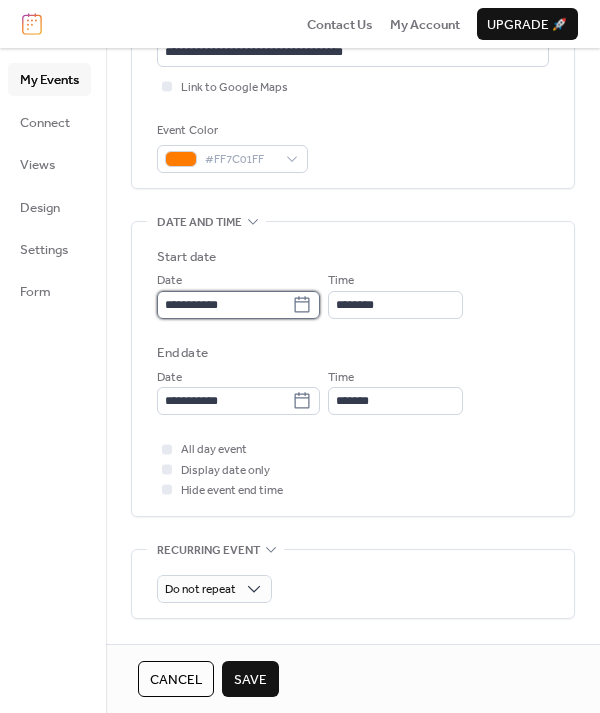click on "**********" at bounding box center (224, 305) 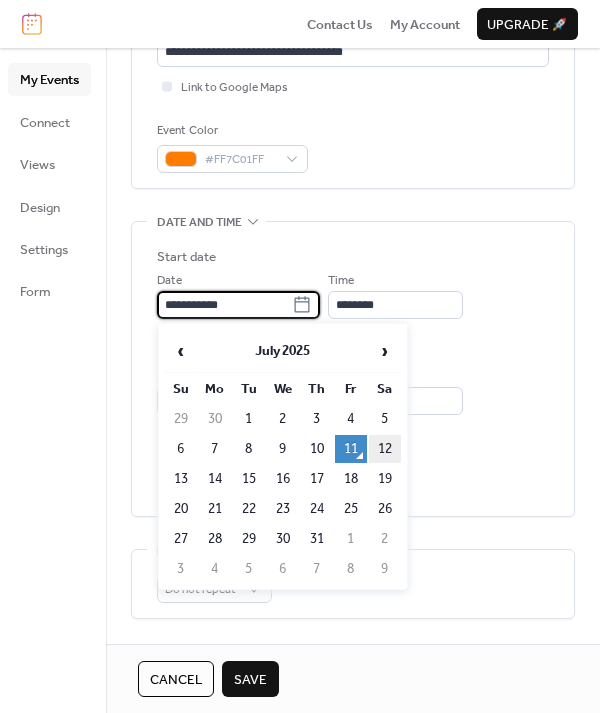 click on "12" at bounding box center [385, 449] 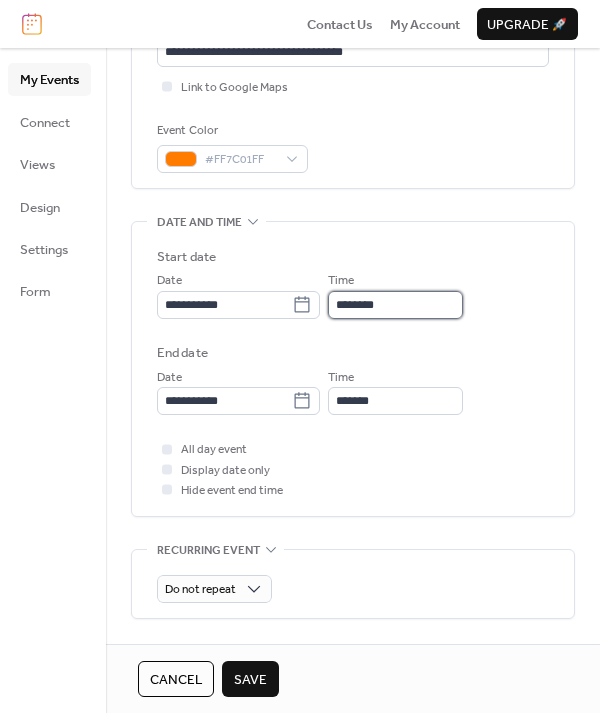 click on "********" at bounding box center (395, 305) 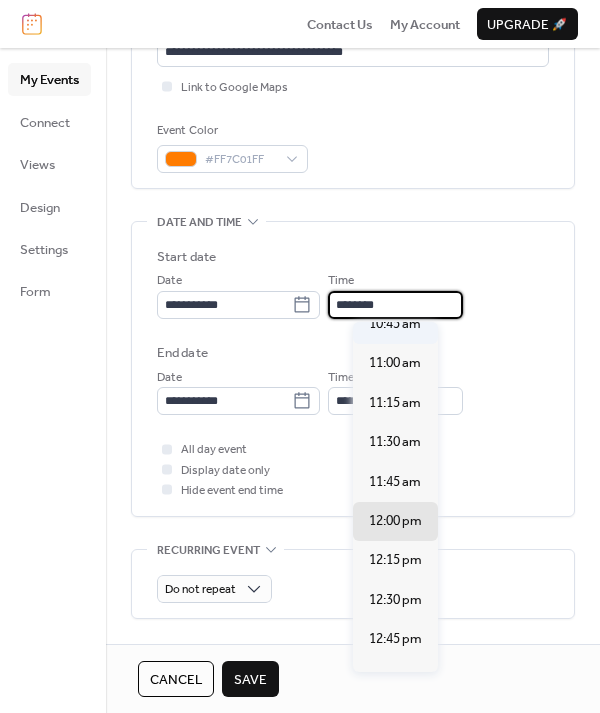 scroll, scrollTop: 1709, scrollLeft: 0, axis: vertical 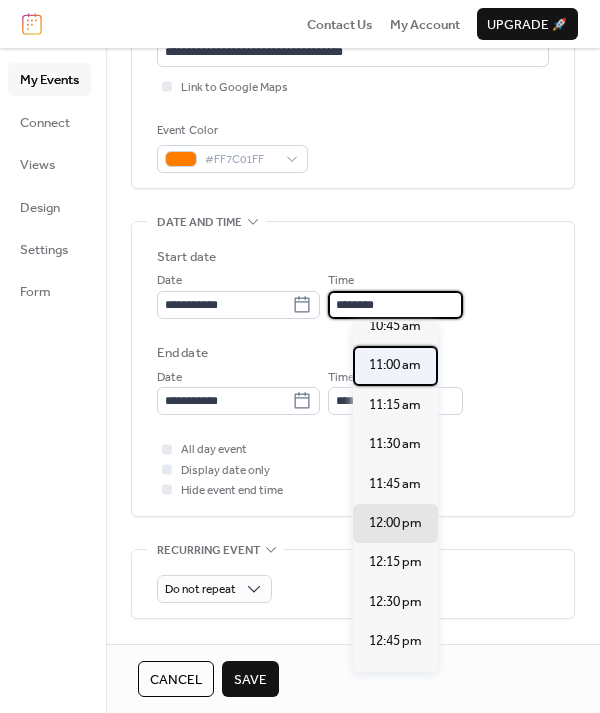 click on "11:00 am" at bounding box center (395, 365) 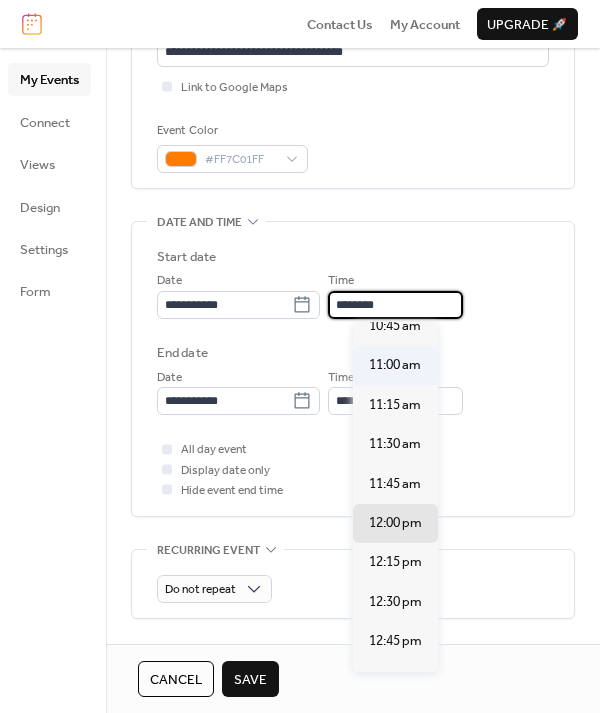 type on "********" 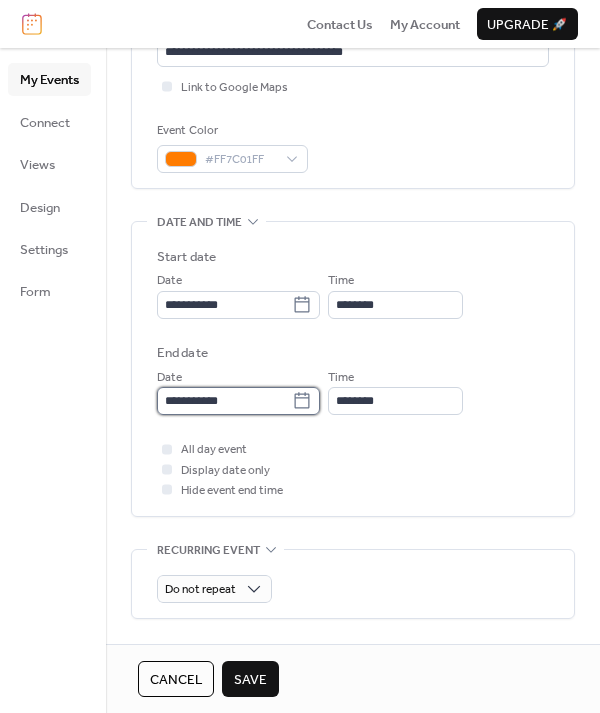 click on "**********" at bounding box center [224, 401] 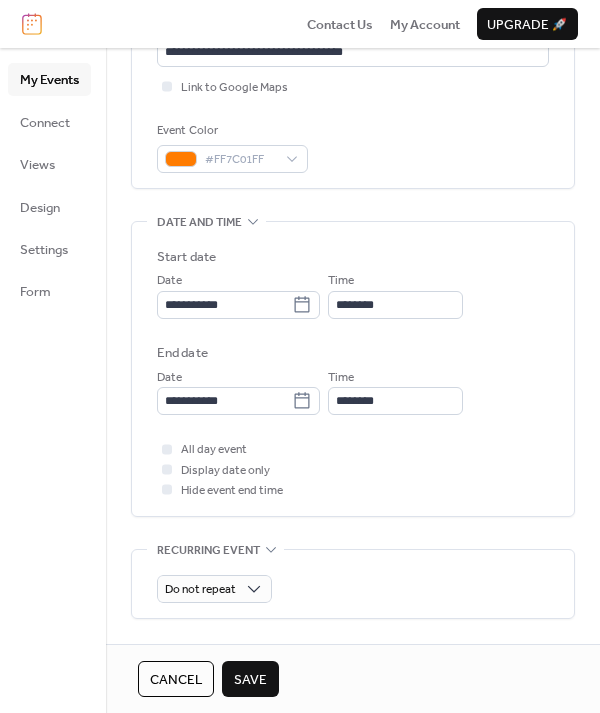 drag, startPoint x: 389, startPoint y: 356, endPoint x: 401, endPoint y: 366, distance: 15.6205 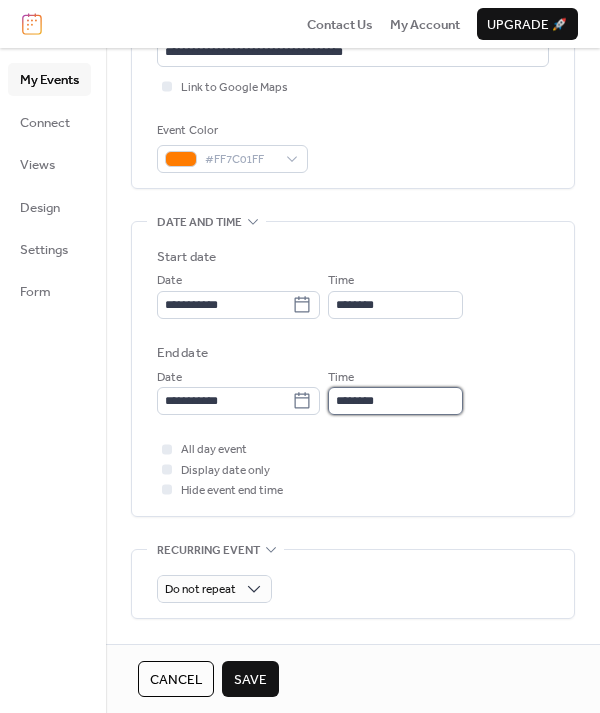 click on "********" at bounding box center [395, 401] 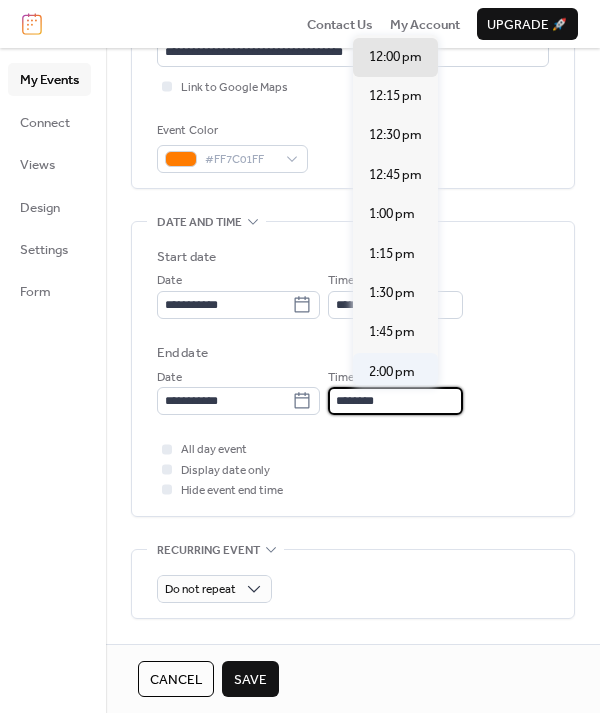 scroll, scrollTop: 130, scrollLeft: 0, axis: vertical 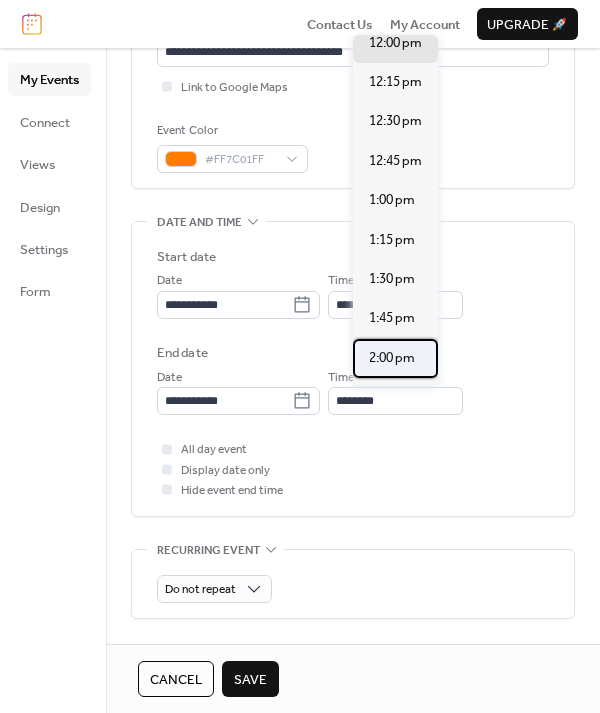 click on "2:00 pm" at bounding box center (392, 358) 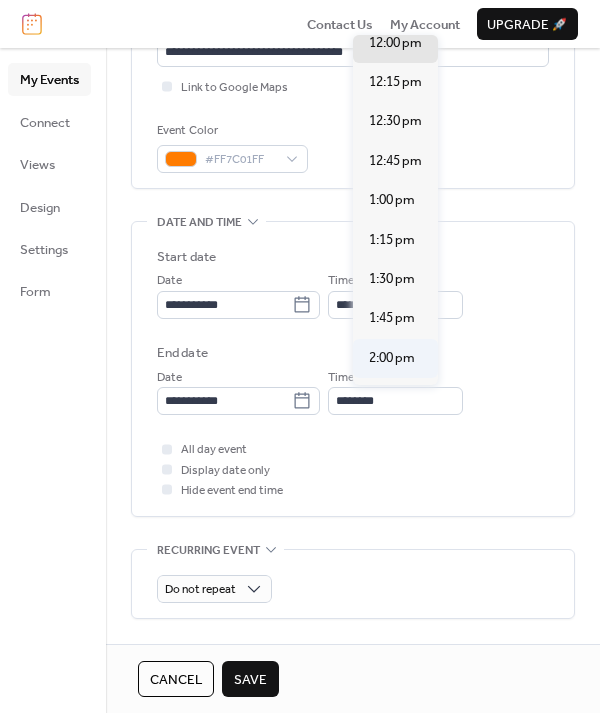 type on "*******" 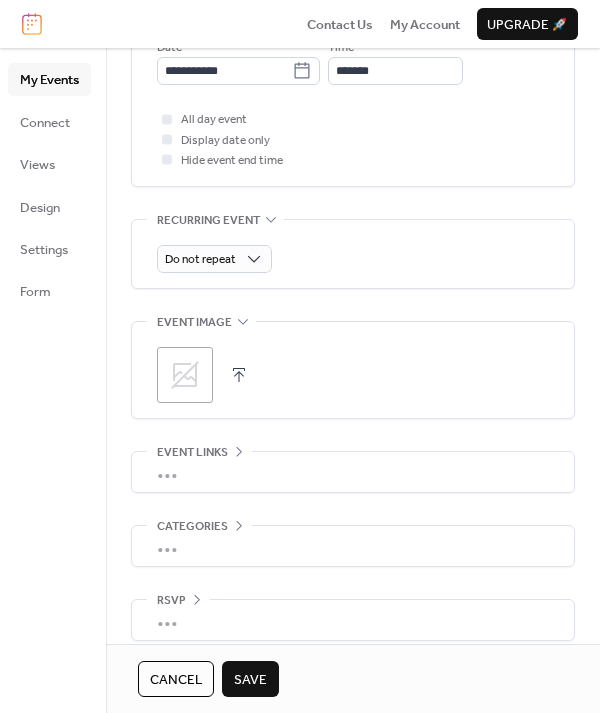 scroll, scrollTop: 790, scrollLeft: 0, axis: vertical 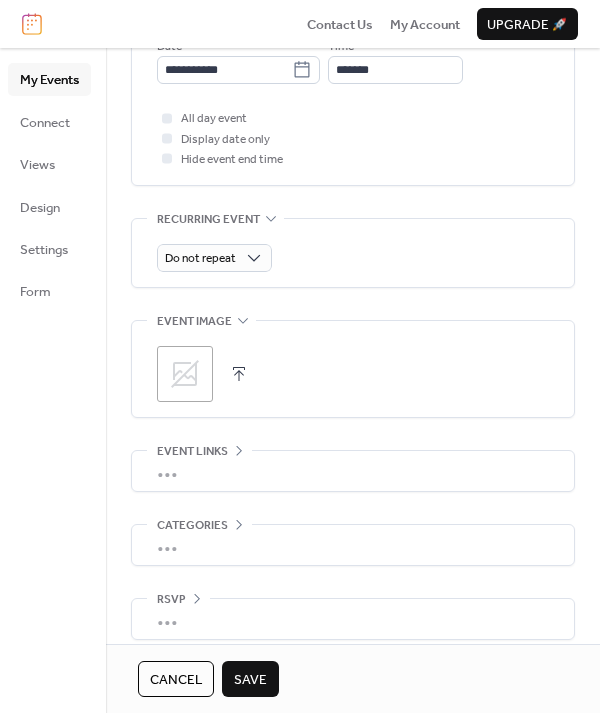click 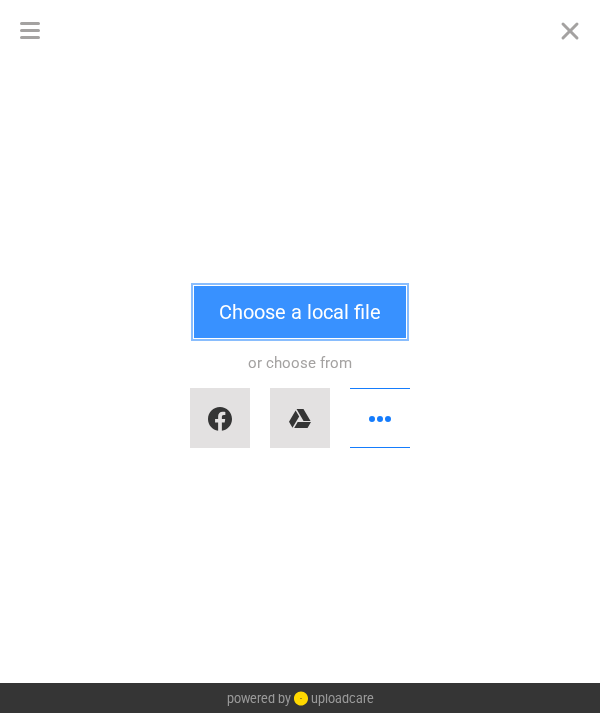 click on "Choose a local file" at bounding box center (300, 312) 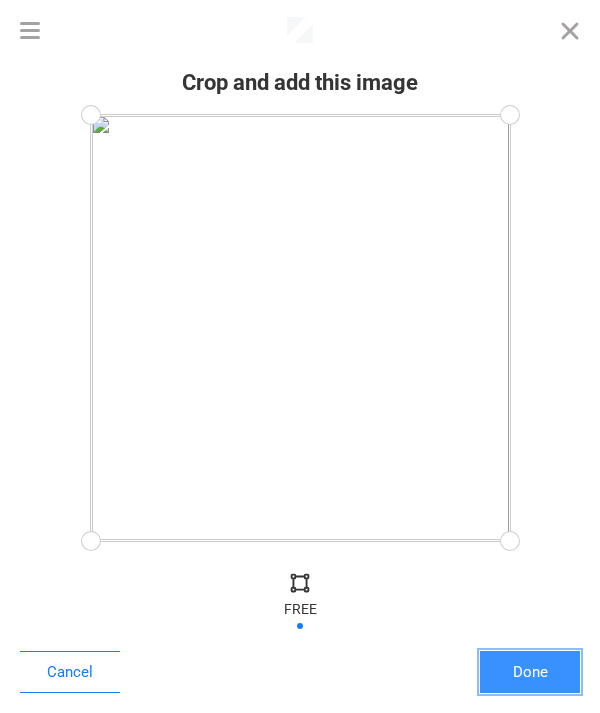click on "Done" at bounding box center [530, 672] 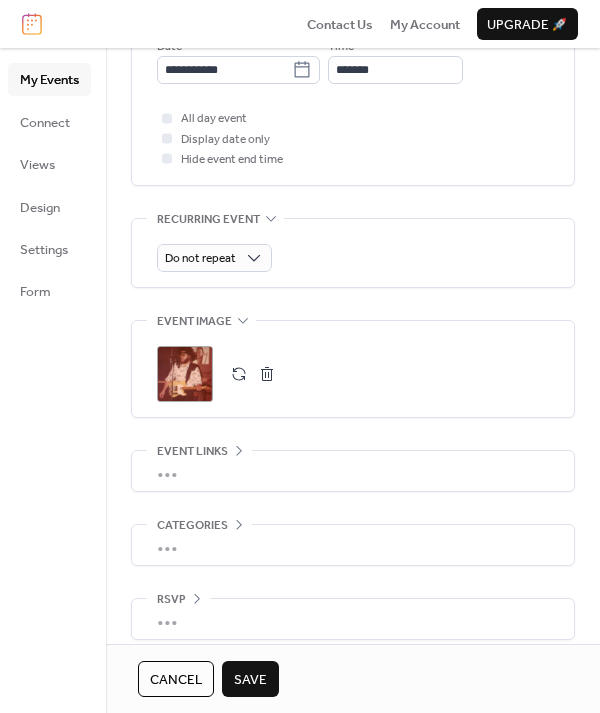 scroll, scrollTop: 801, scrollLeft: 0, axis: vertical 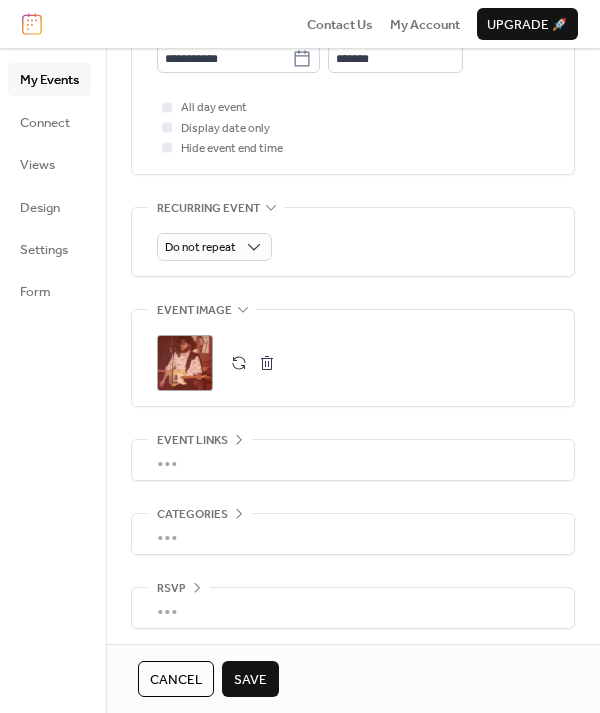 click on "•••" at bounding box center (353, 534) 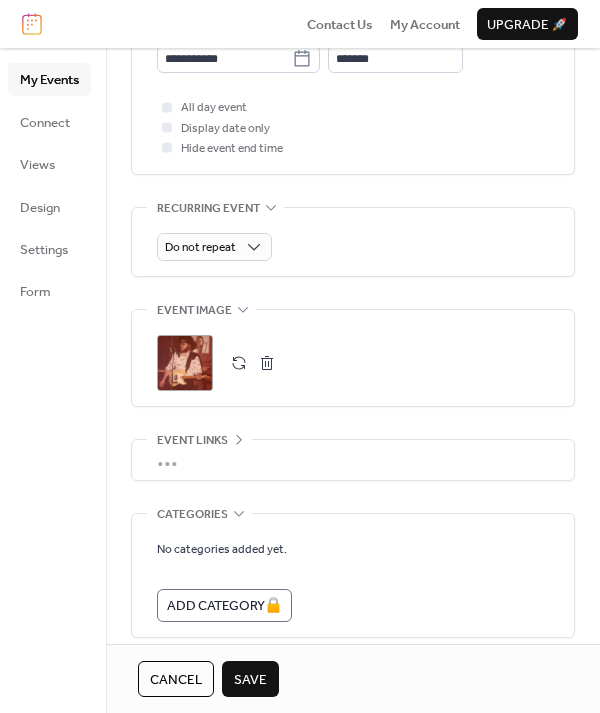 scroll, scrollTop: 801, scrollLeft: 0, axis: vertical 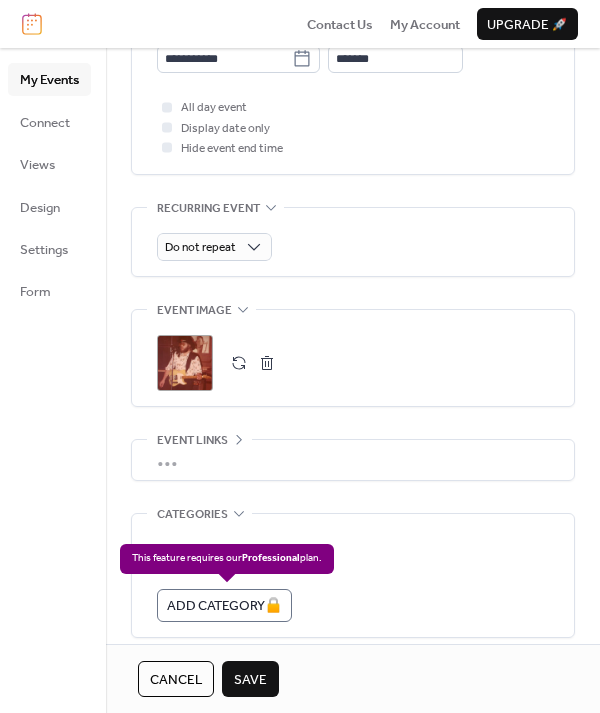 click on "A d d   C a t e g o r y  🔒" at bounding box center (224, 605) 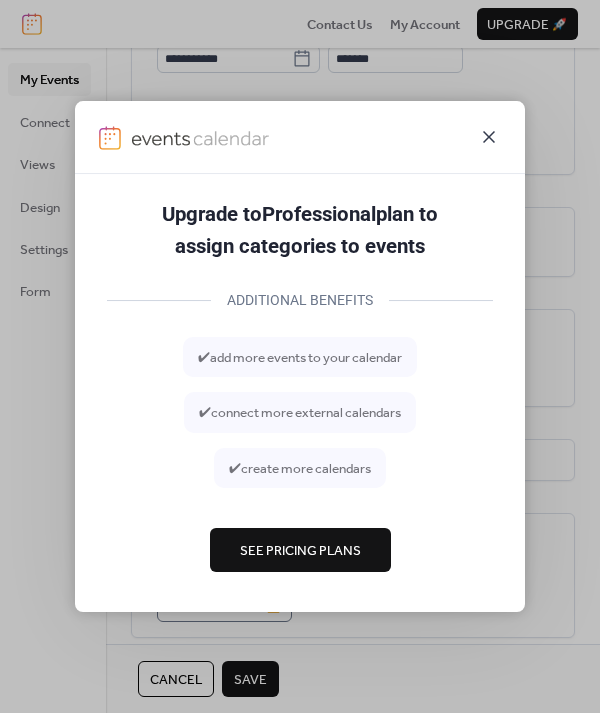 click 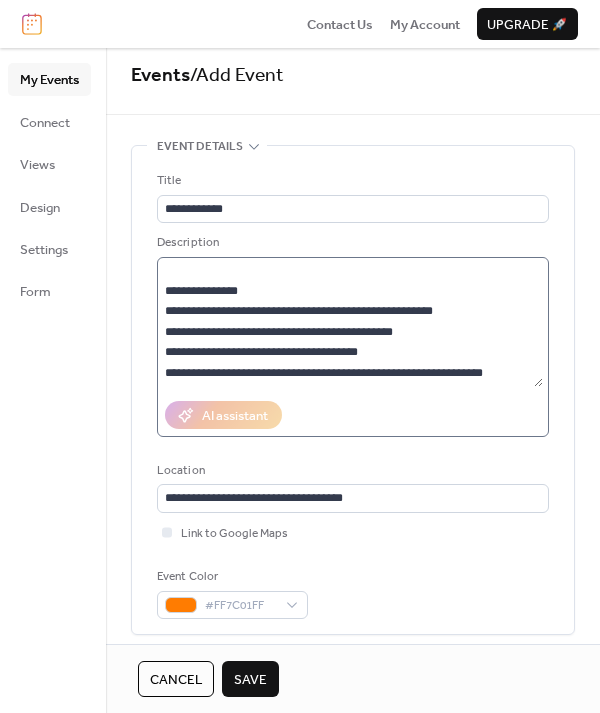 scroll, scrollTop: 0, scrollLeft: 0, axis: both 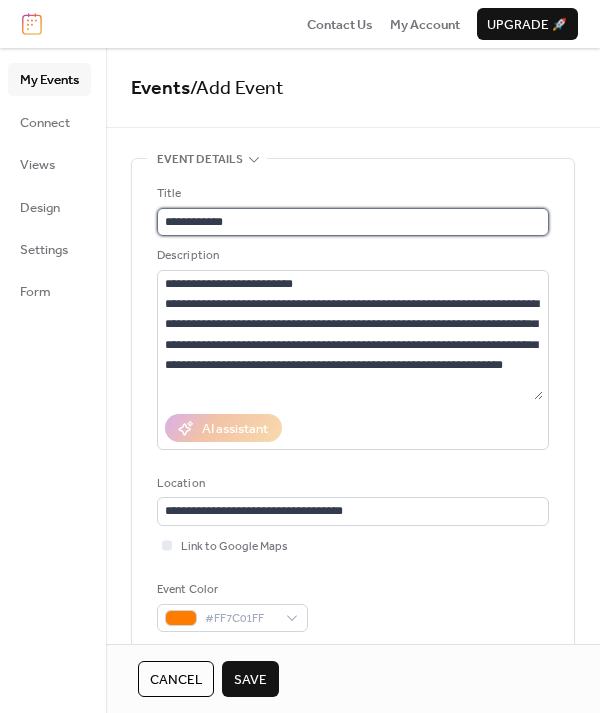 click on "**********" at bounding box center (353, 222) 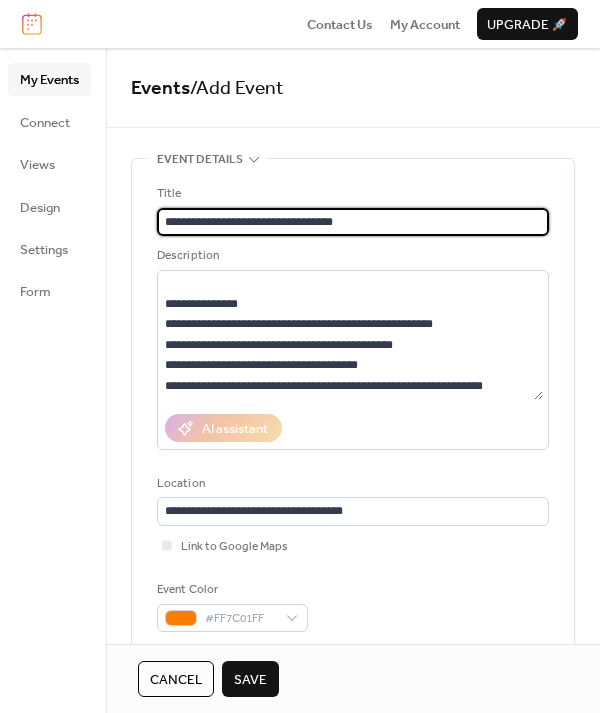 scroll, scrollTop: 122, scrollLeft: 0, axis: vertical 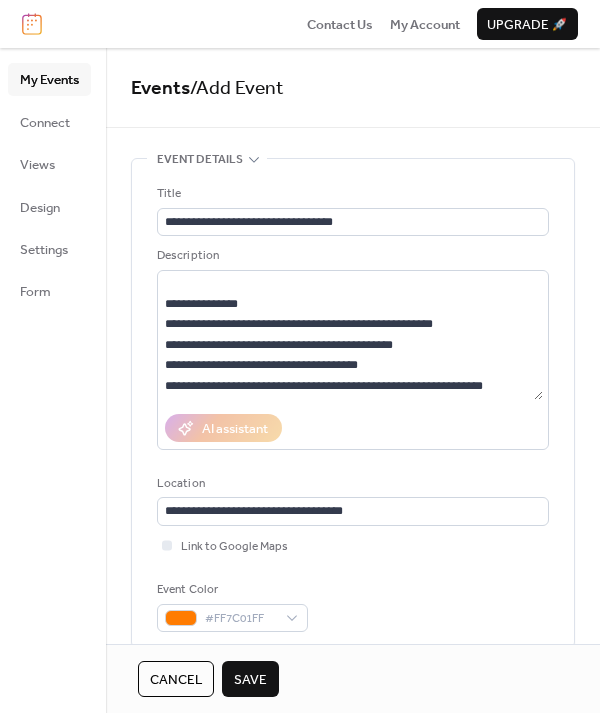 click on "Save" at bounding box center [250, 680] 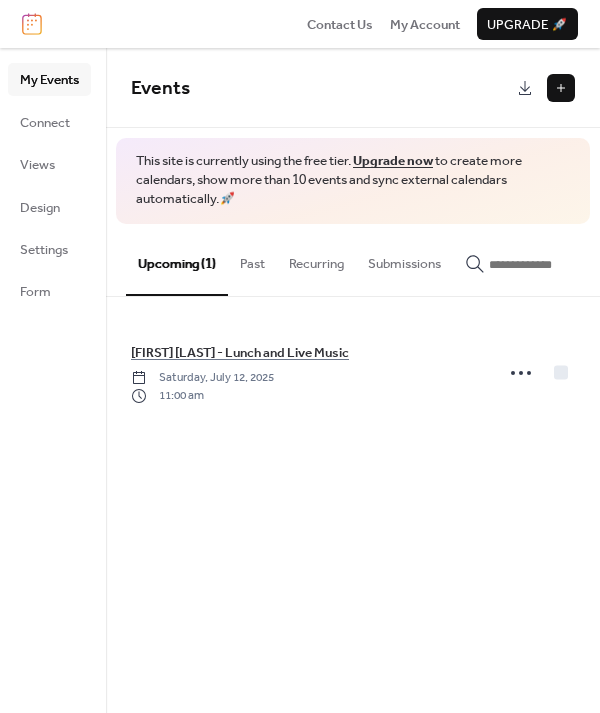 click at bounding box center (561, 88) 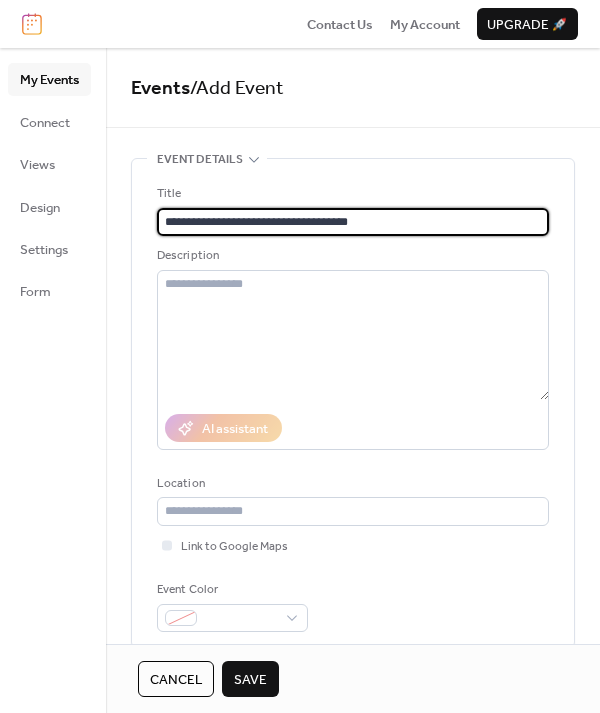 type on "**********" 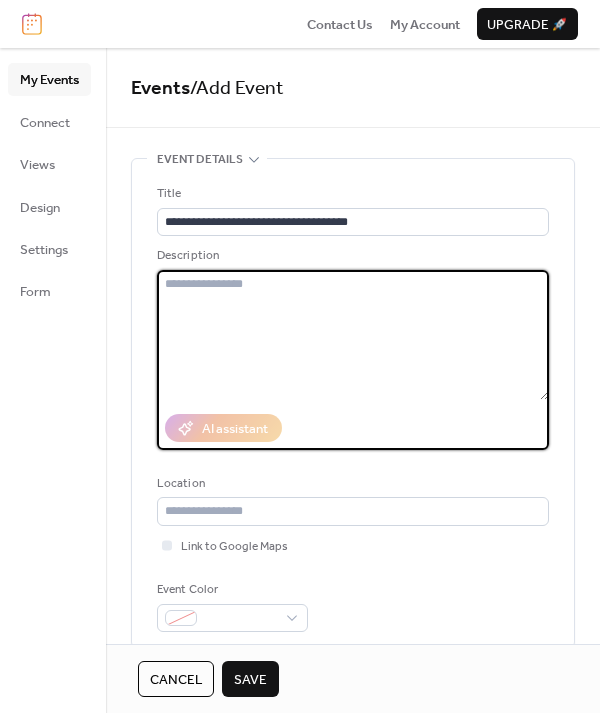 paste on "*******" 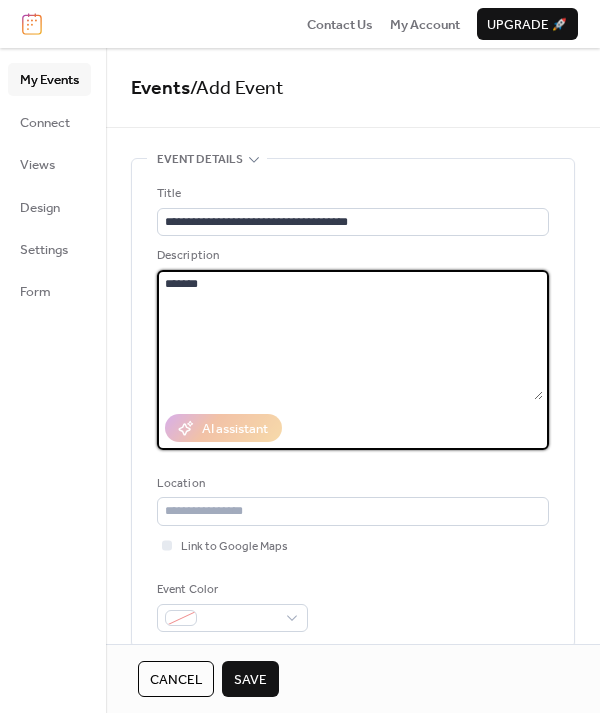 drag, startPoint x: 278, startPoint y: 294, endPoint x: 132, endPoint y: 283, distance: 146.4138 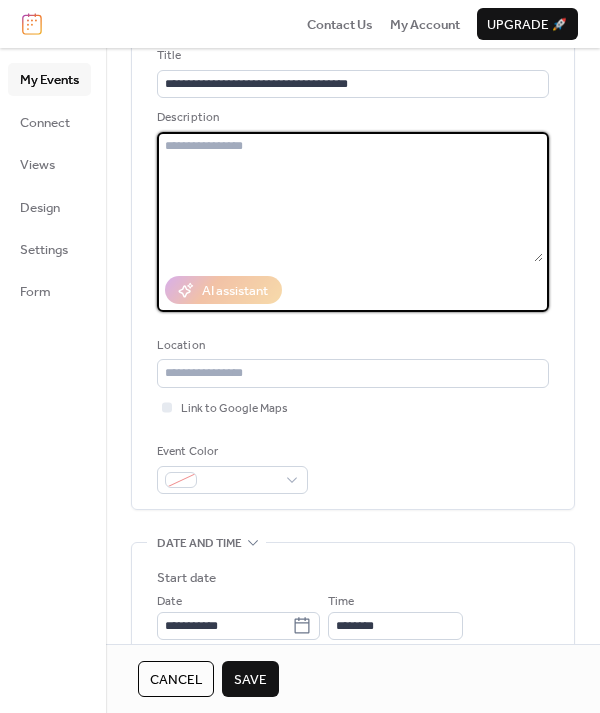 scroll, scrollTop: 276, scrollLeft: 0, axis: vertical 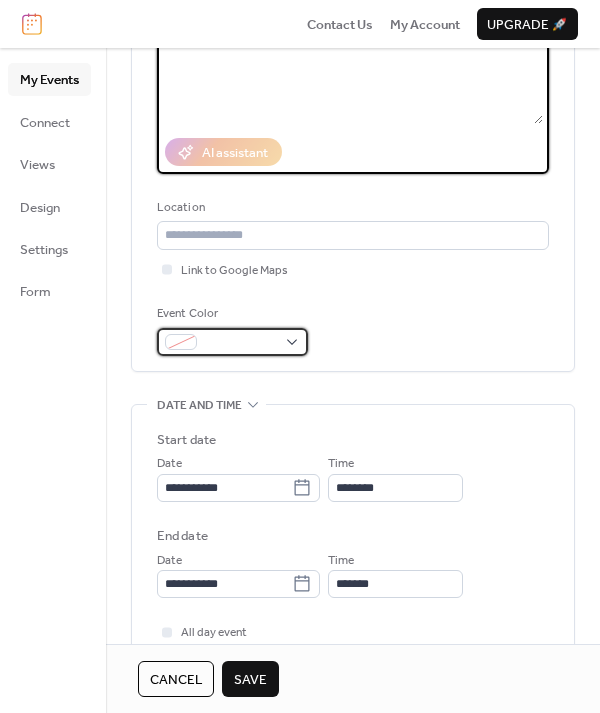 click at bounding box center (240, 343) 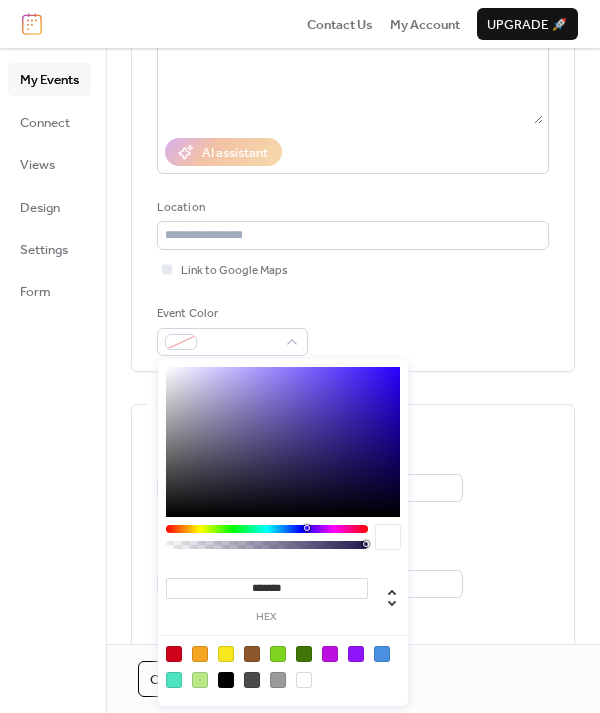click on "*******" at bounding box center (267, 588) 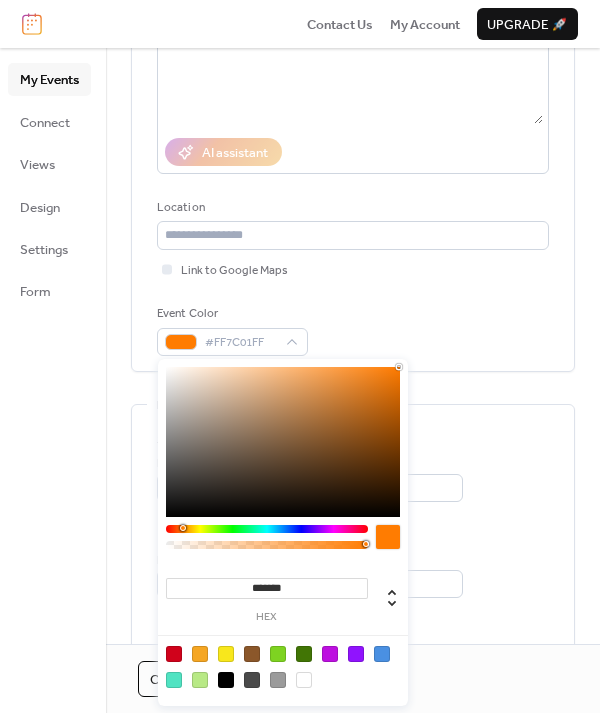 click on "Event Color #FF7C01FF" at bounding box center (353, 330) 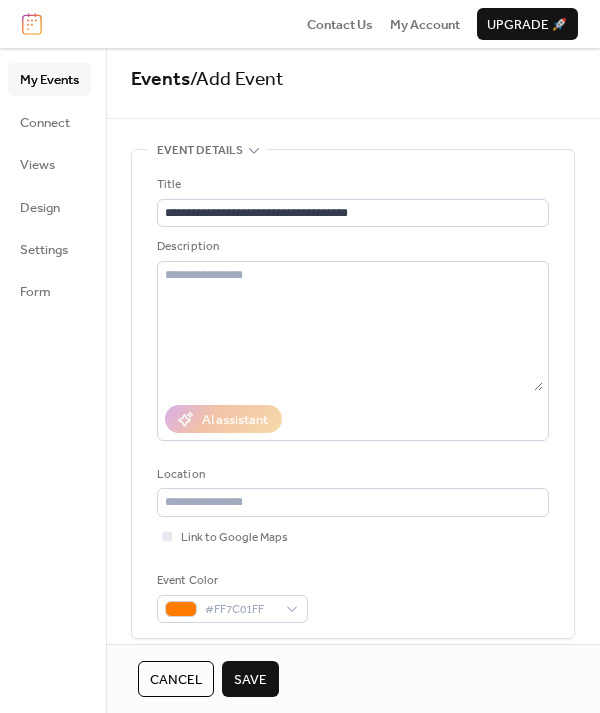 scroll, scrollTop: 0, scrollLeft: 0, axis: both 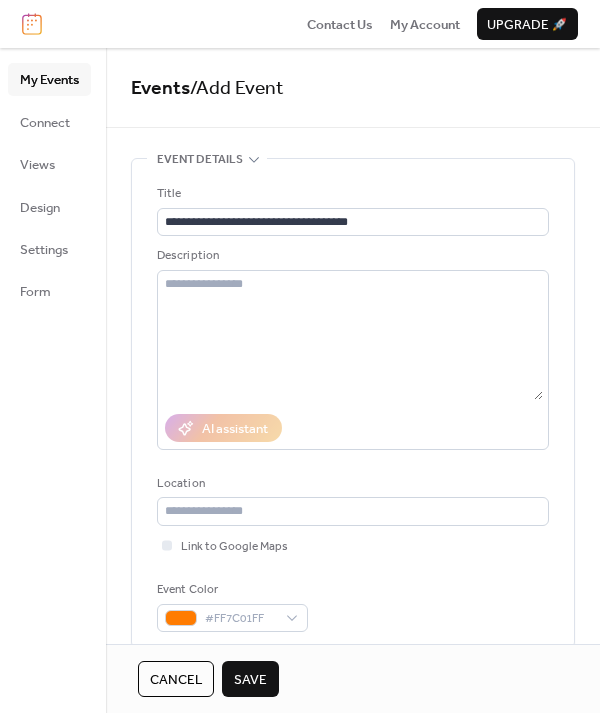 click on "Cancel" at bounding box center [176, 679] 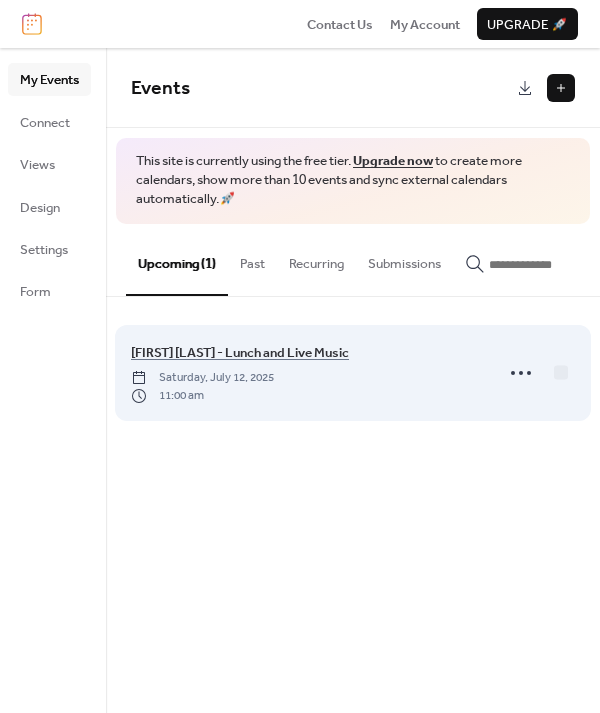 click on "Jim Bergman - Lunch and Live Music Saturday, July 12, 2025 11:00 am" at bounding box center [306, 373] 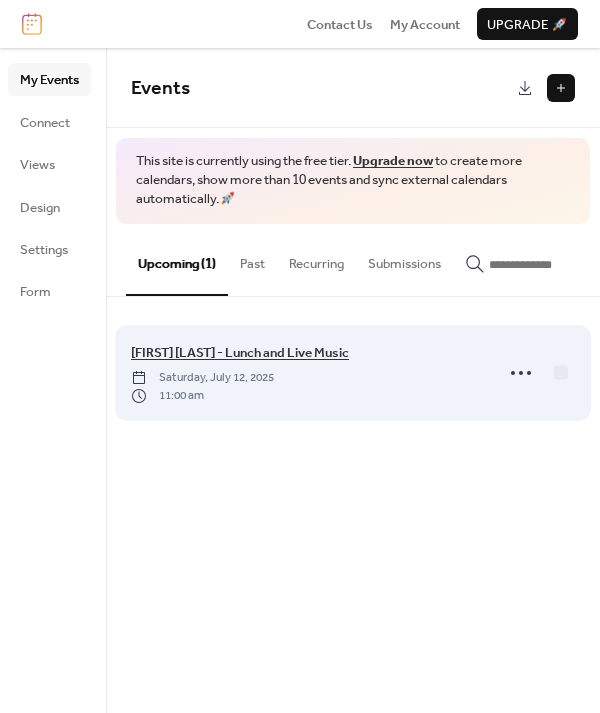 click on "[FIRST] [LAST] - Lunch and Live Music" at bounding box center [240, 353] 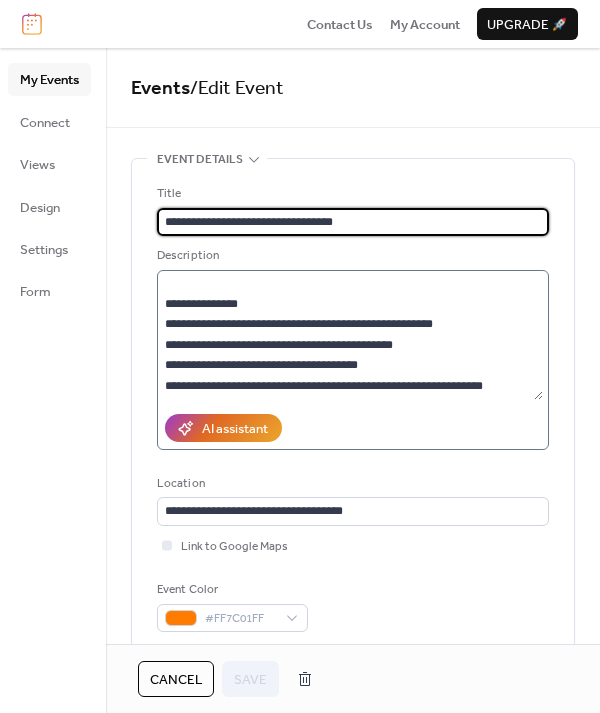 scroll, scrollTop: 0, scrollLeft: 0, axis: both 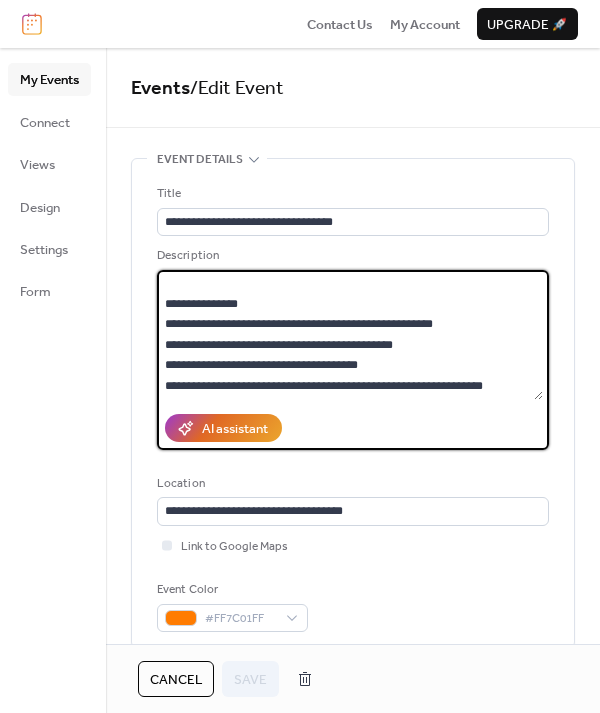 drag, startPoint x: 165, startPoint y: 281, endPoint x: 482, endPoint y: 392, distance: 335.872 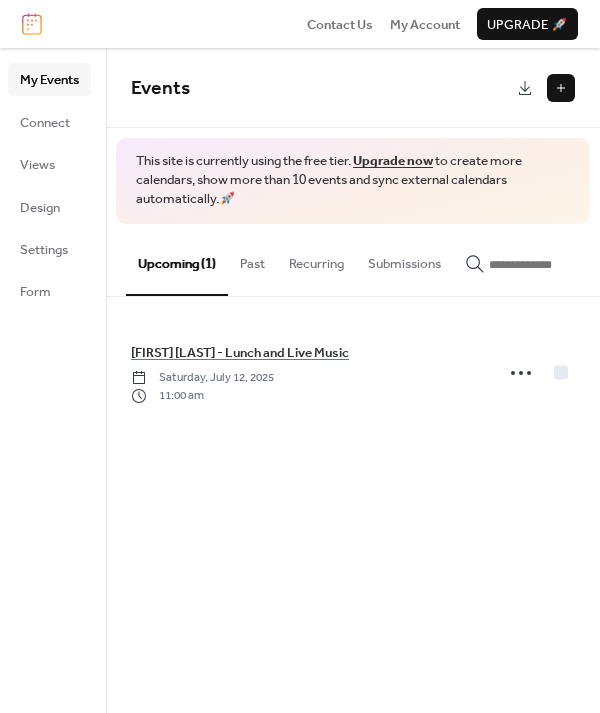 click at bounding box center (561, 88) 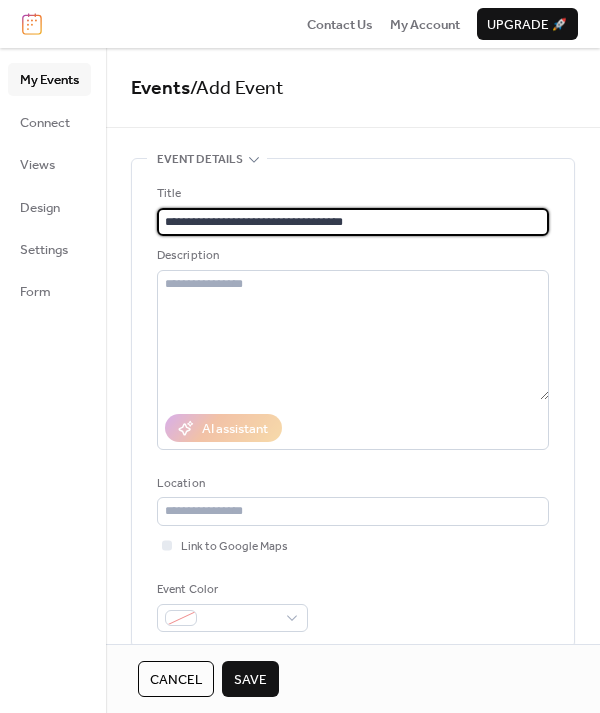 type on "**********" 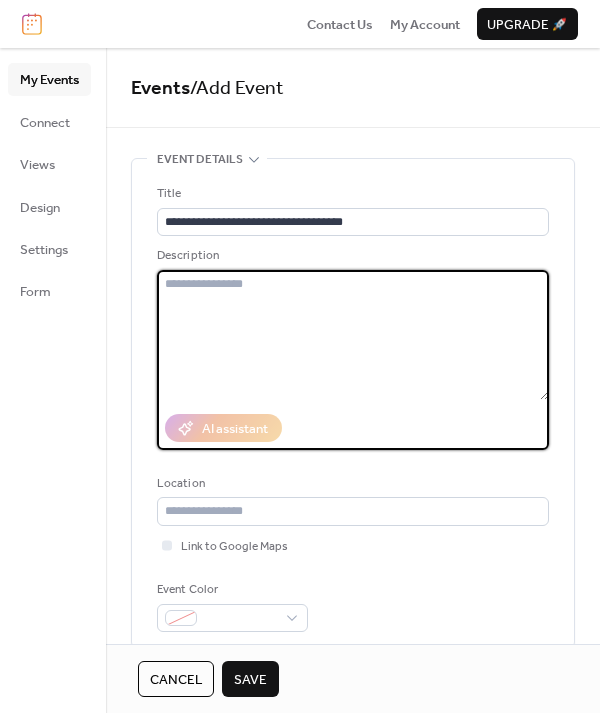 paste on "**********" 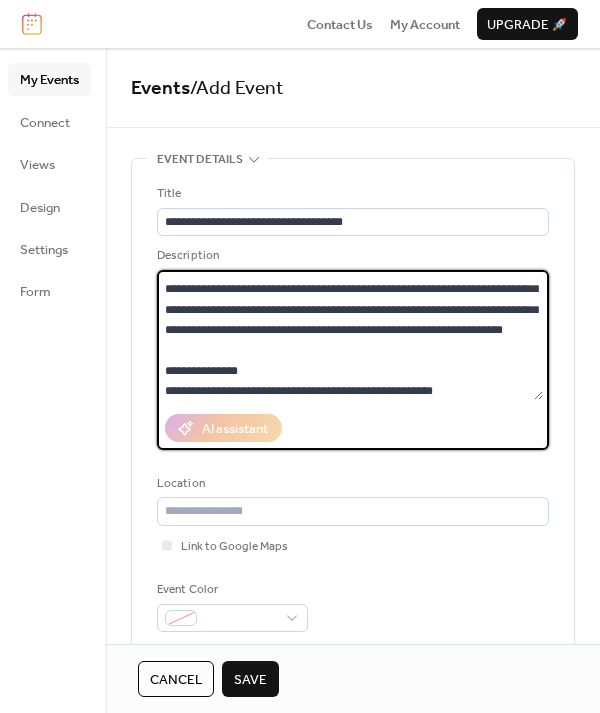 scroll, scrollTop: 0, scrollLeft: 0, axis: both 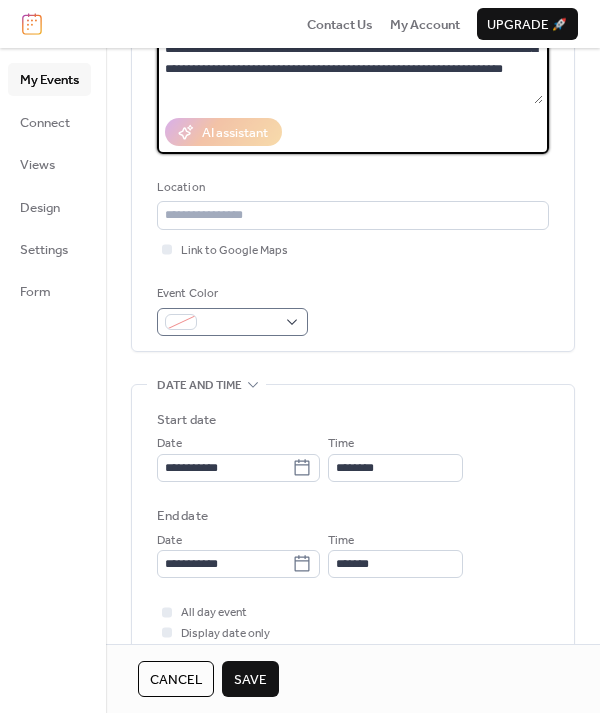 type on "**********" 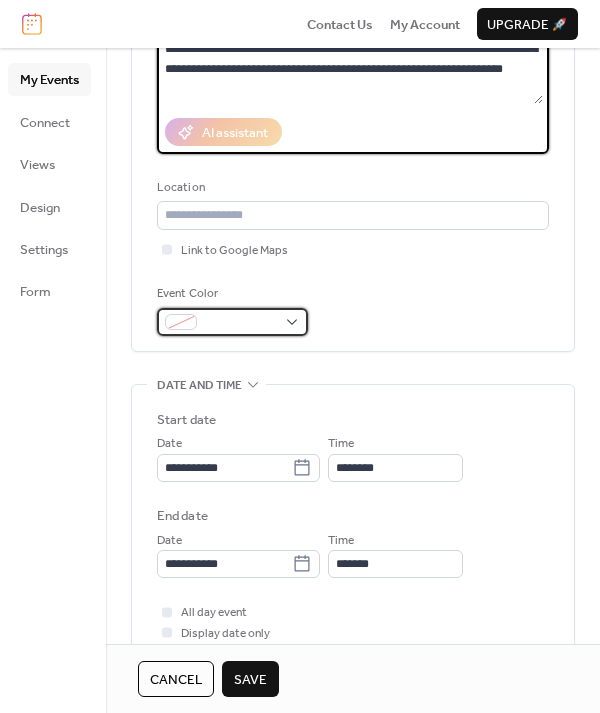click at bounding box center [240, 323] 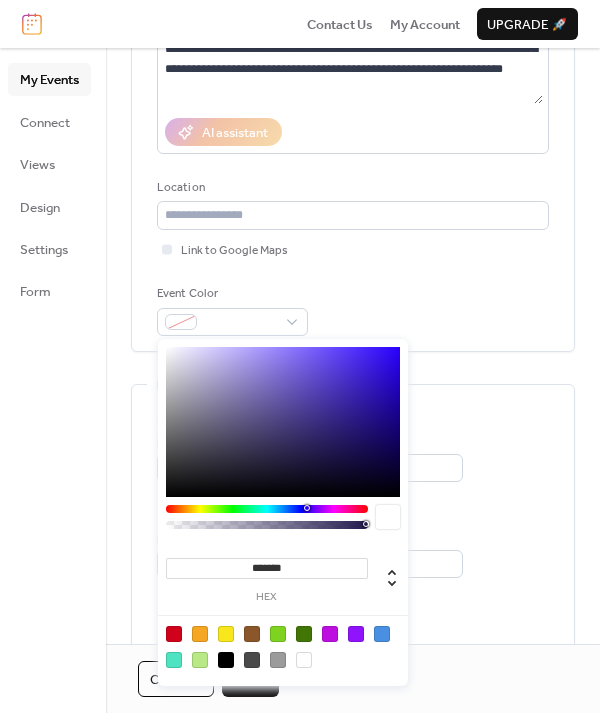 click on "*******" at bounding box center (267, 568) 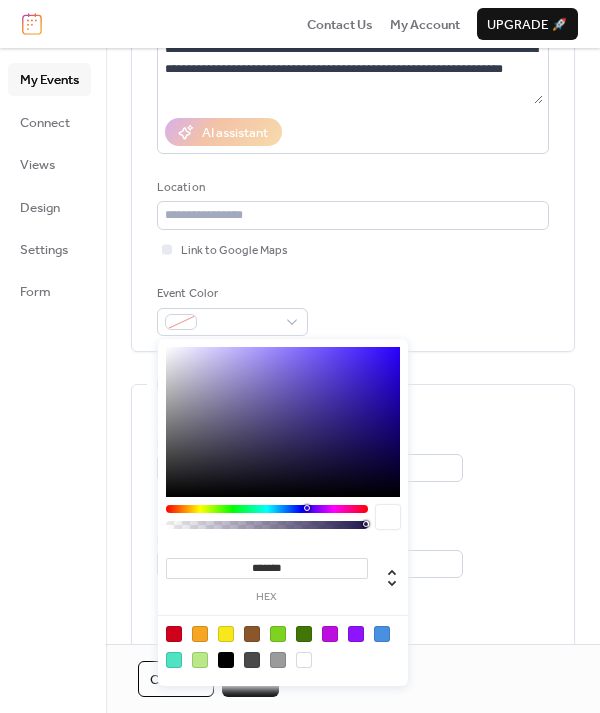 paste 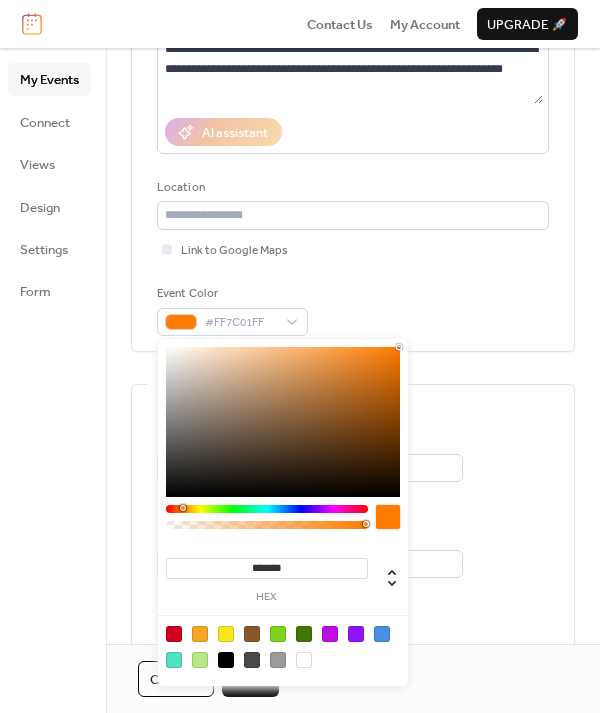 click on "Start date" at bounding box center (353, 420) 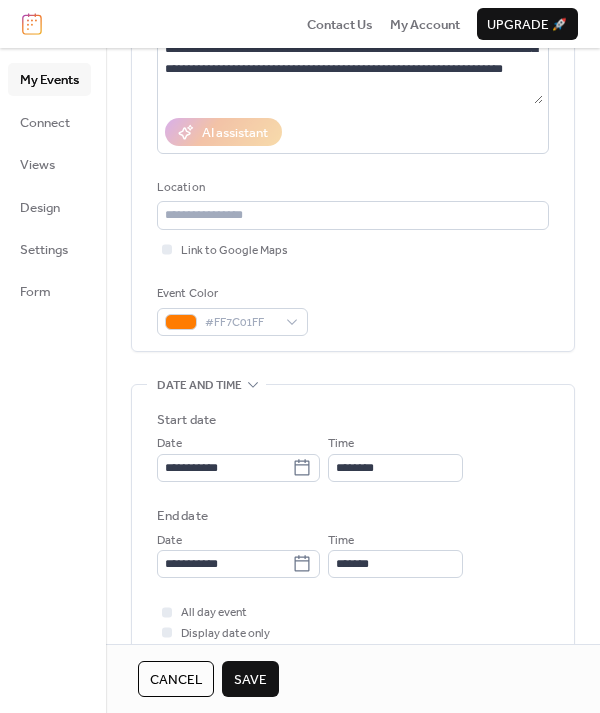 click on "Save" at bounding box center (250, 680) 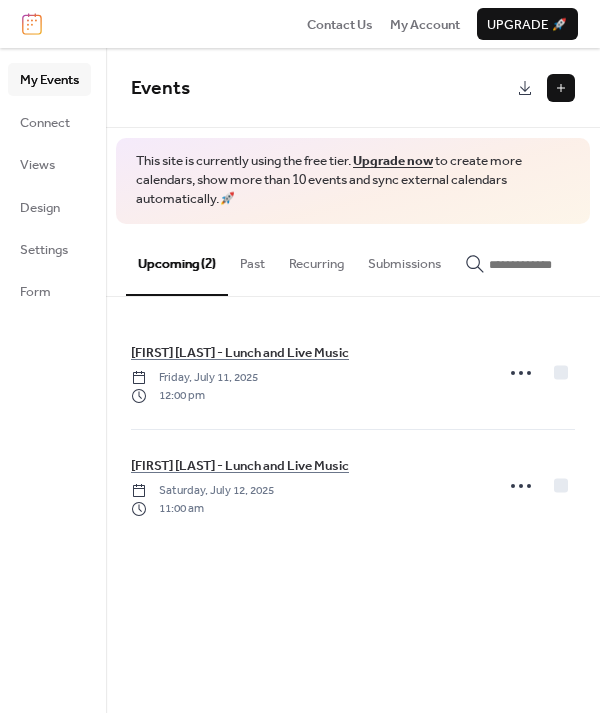 click at bounding box center (561, 88) 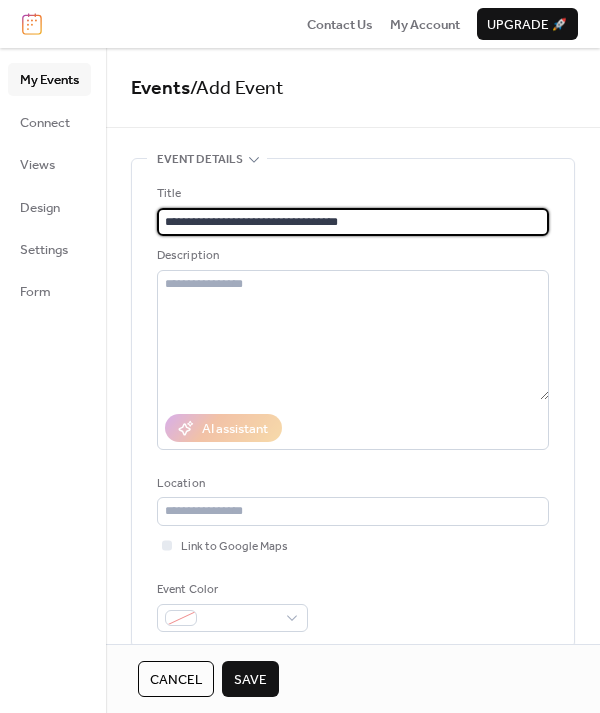 type on "**********" 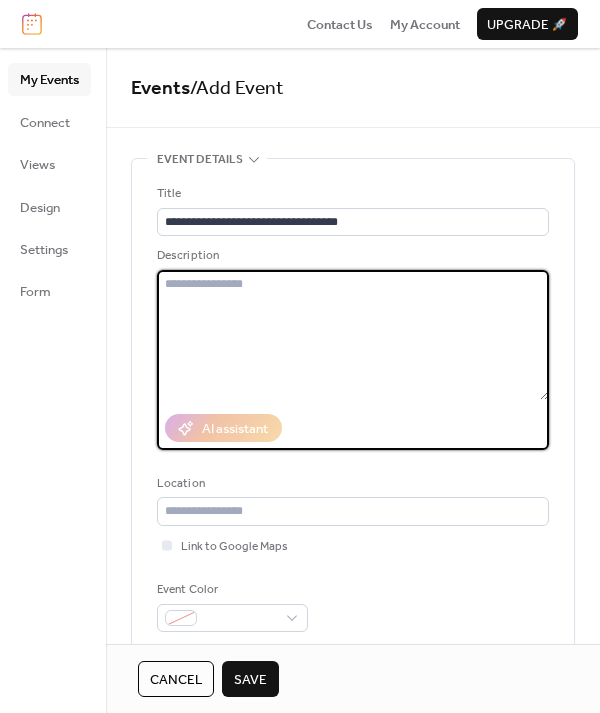 paste on "**********" 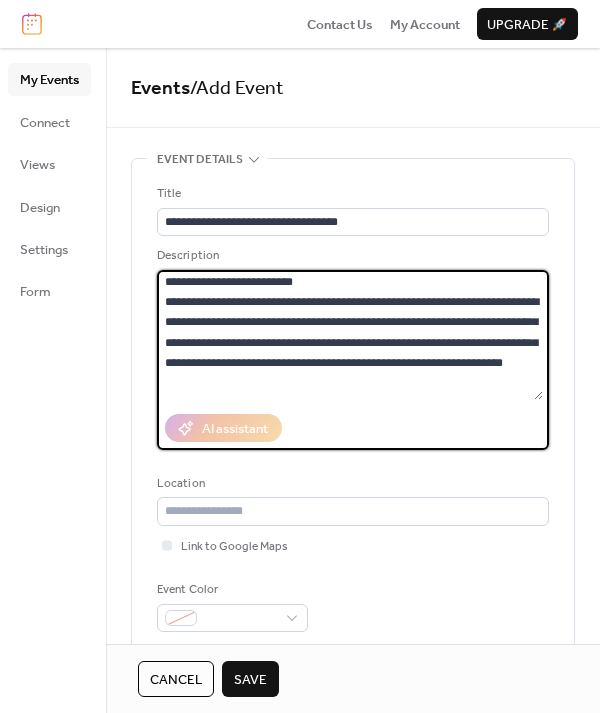 scroll, scrollTop: 0, scrollLeft: 0, axis: both 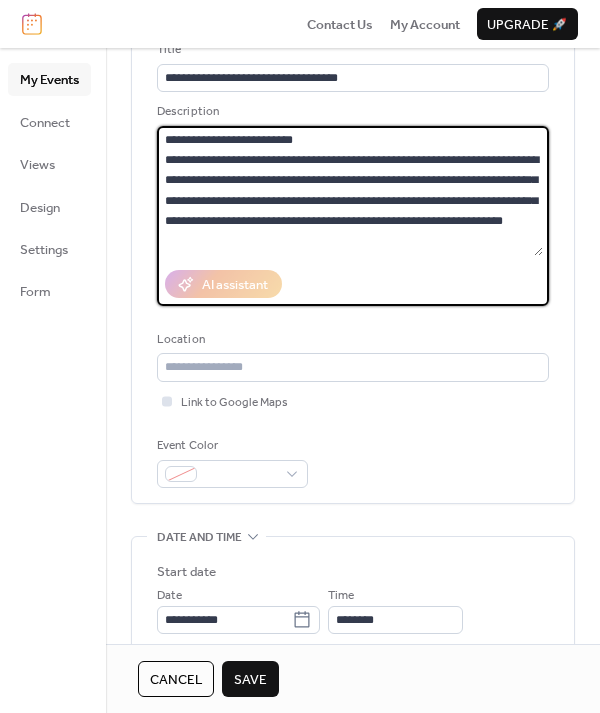 type on "**********" 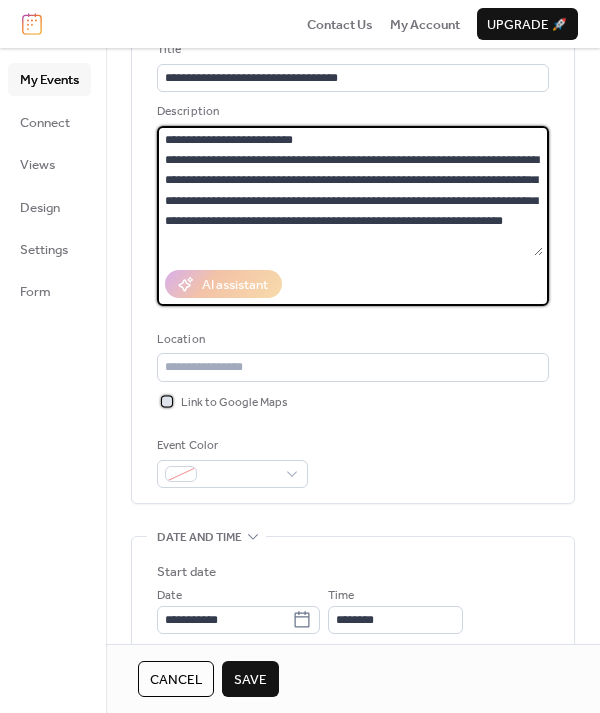 click at bounding box center [167, 401] 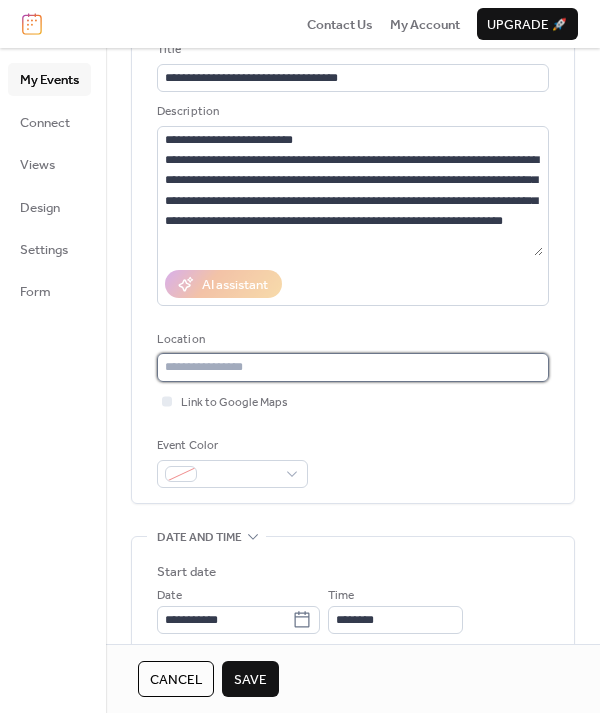 click at bounding box center [353, 367] 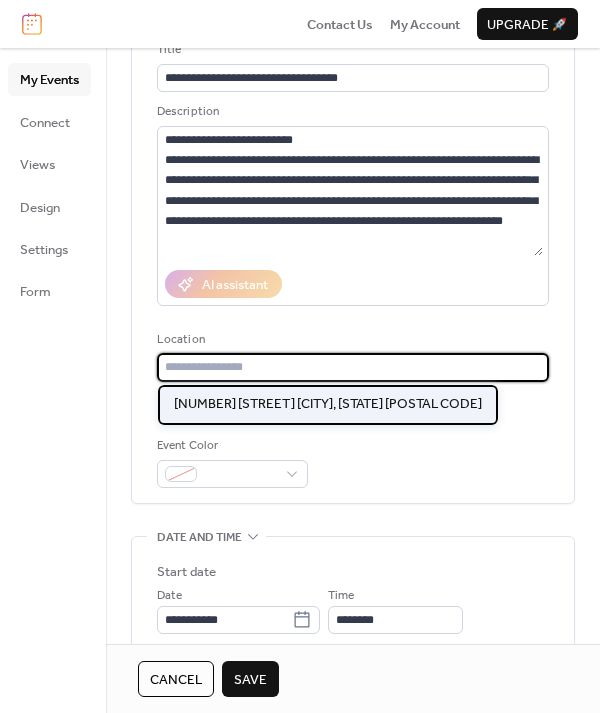 click on "102 N Second St Greenville, IL 62246" at bounding box center [328, 404] 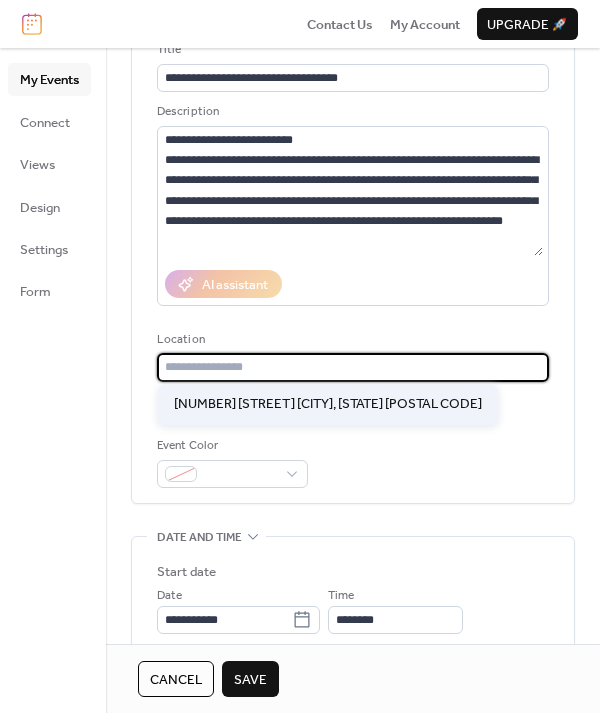 type on "**********" 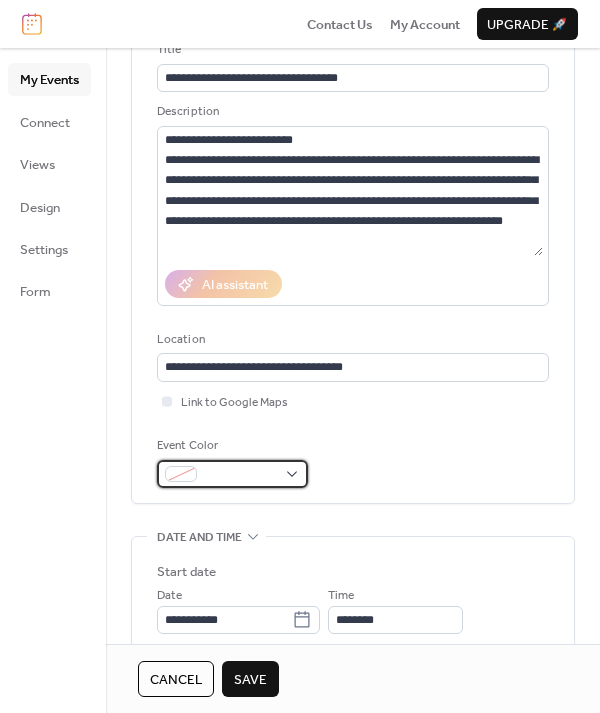 click at bounding box center (240, 475) 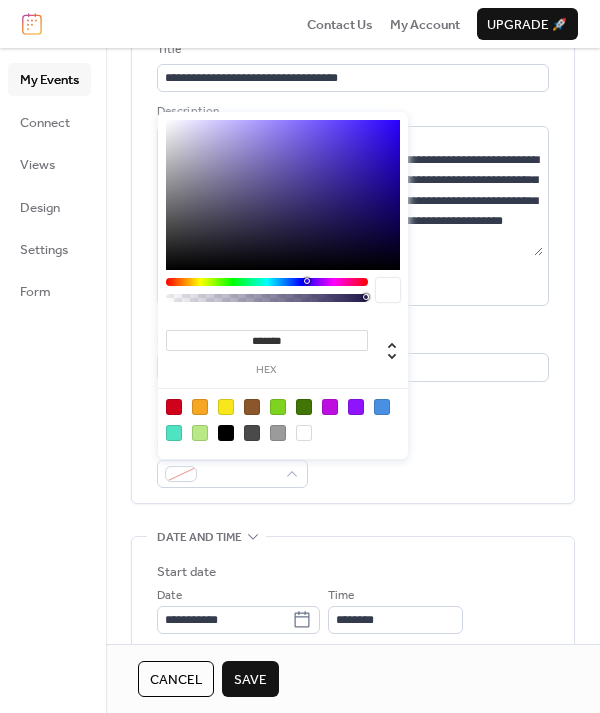 click on "*******" at bounding box center (267, 340) 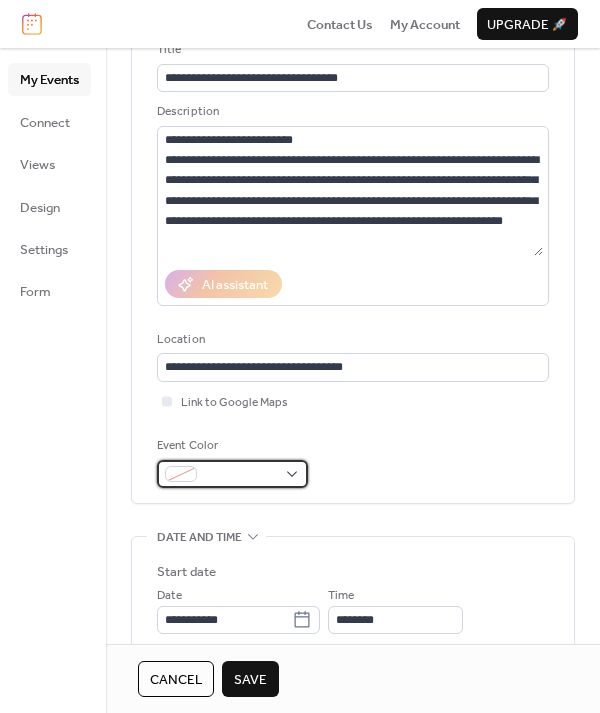 click at bounding box center (240, 475) 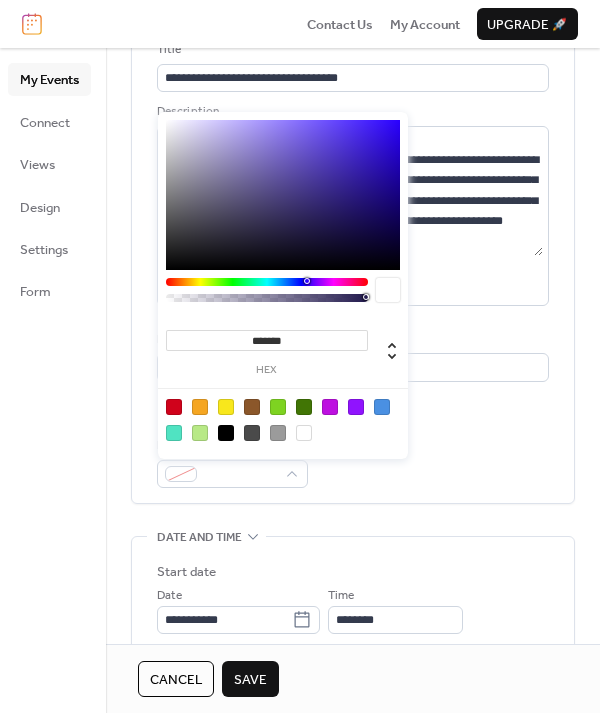 click on "******* hex" at bounding box center [283, 343] 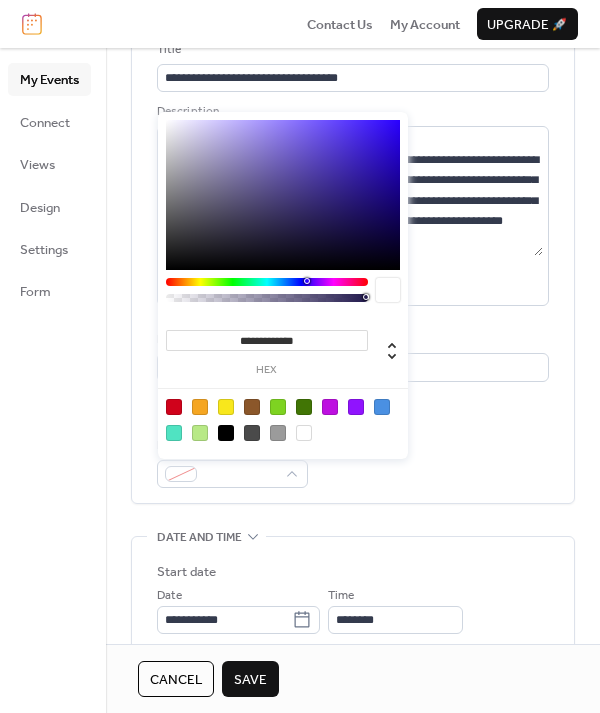click on "**********" at bounding box center (267, 340) 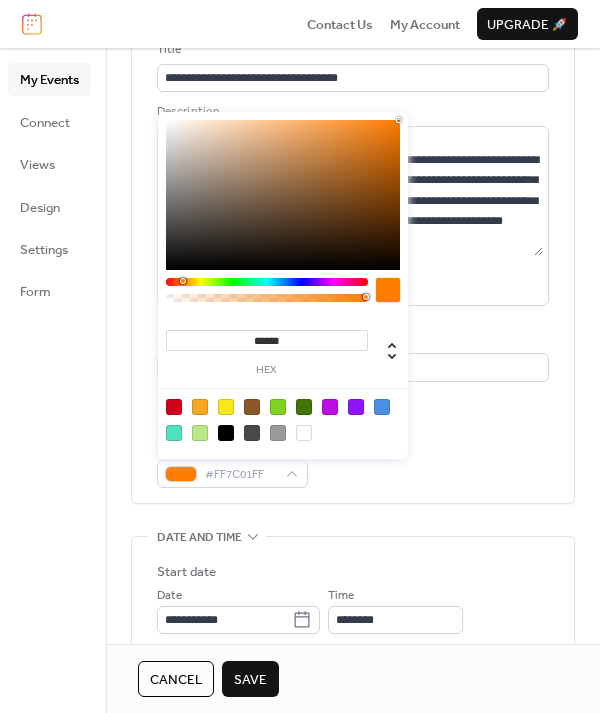 click on "**********" at bounding box center (353, 264) 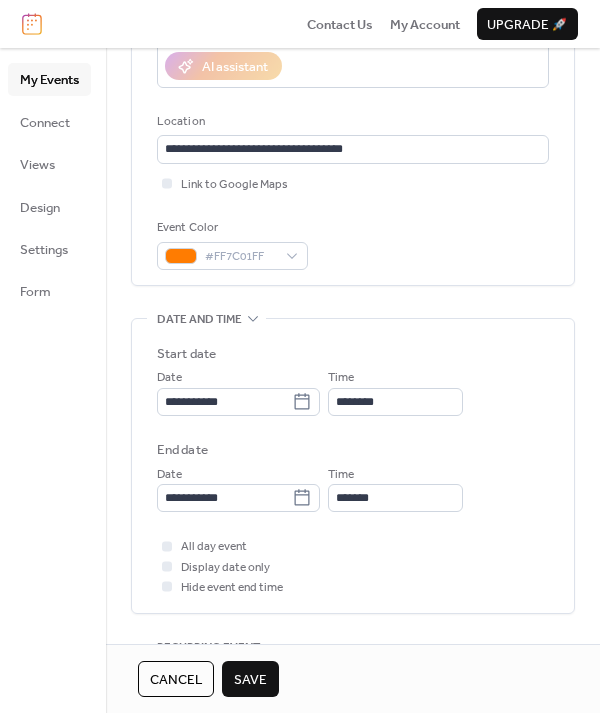 scroll, scrollTop: 540, scrollLeft: 0, axis: vertical 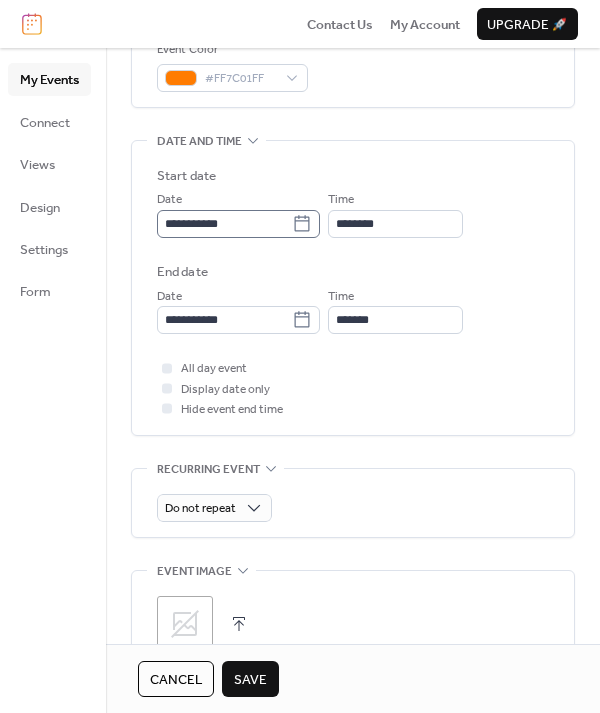 click on "**********" at bounding box center (238, 224) 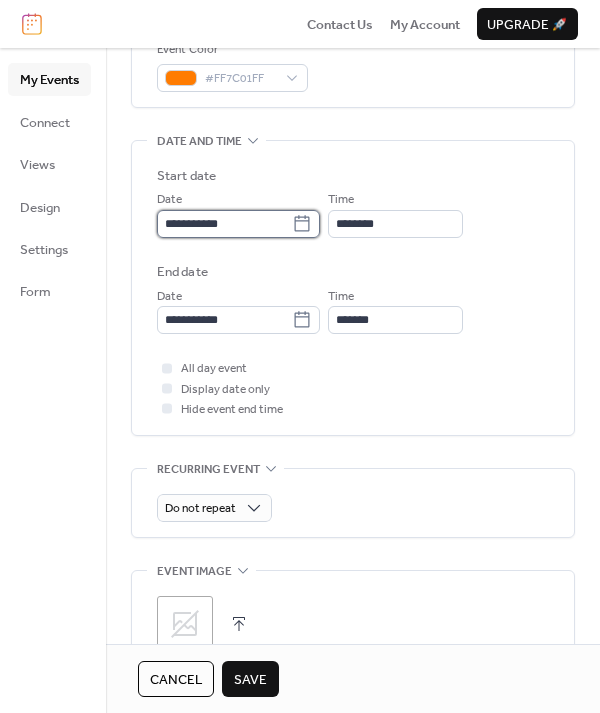 click on "**********" at bounding box center [224, 224] 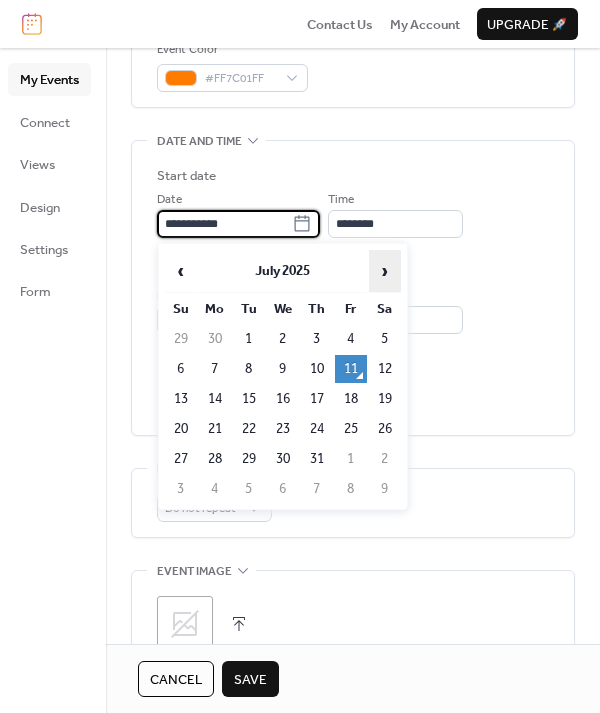 click on "›" at bounding box center (385, 271) 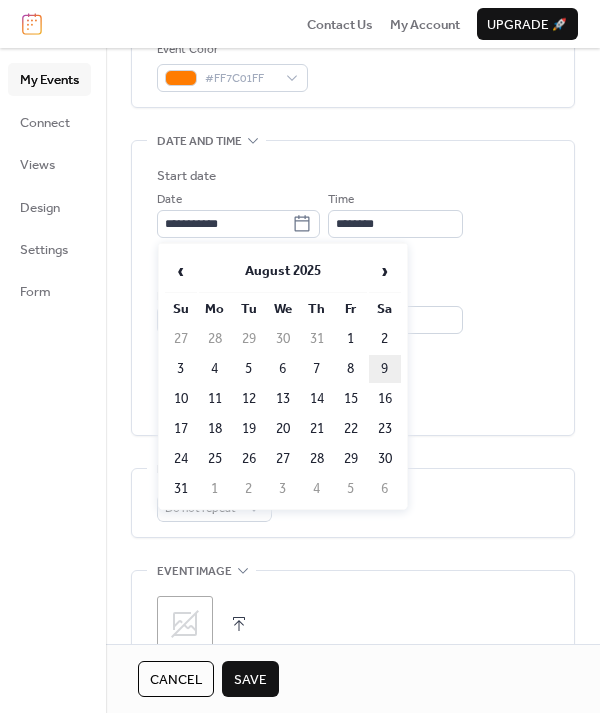 click on "9" at bounding box center [385, 369] 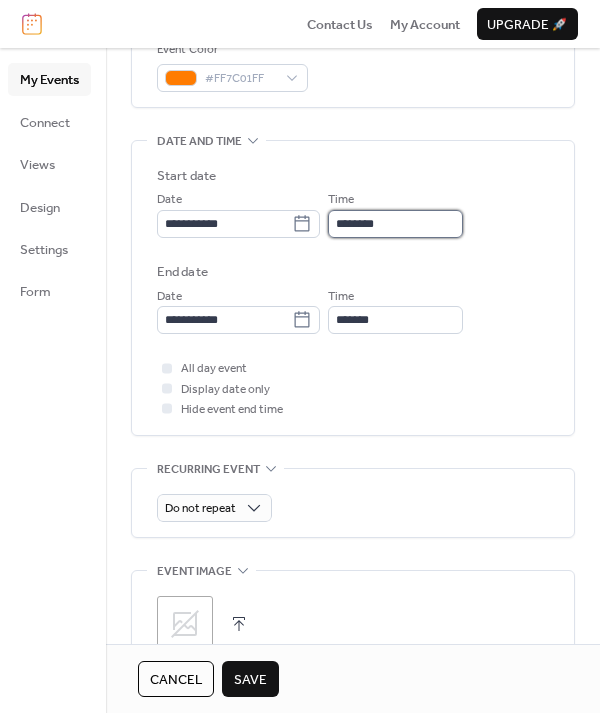 click on "********" at bounding box center [395, 224] 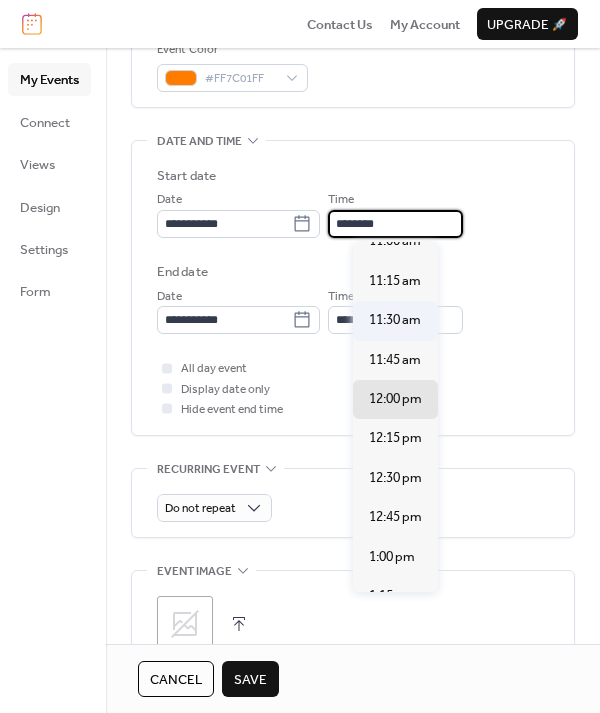 scroll, scrollTop: 1724, scrollLeft: 0, axis: vertical 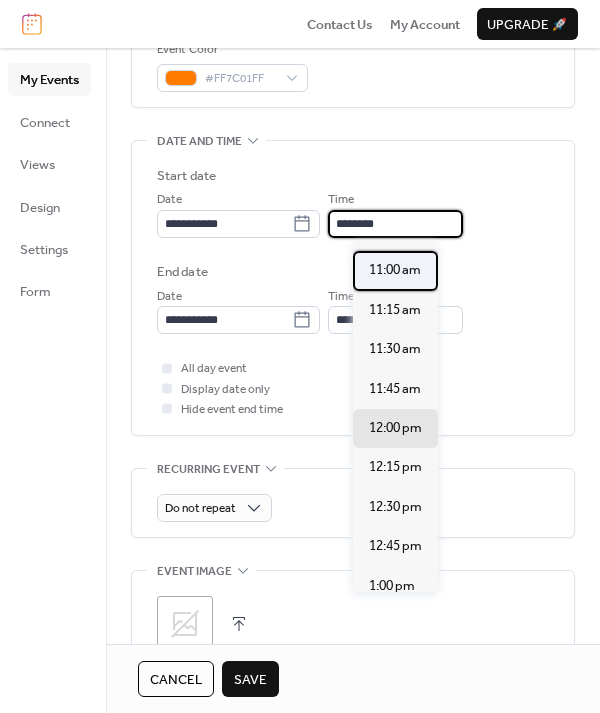 click on "11:00 am" at bounding box center (395, 270) 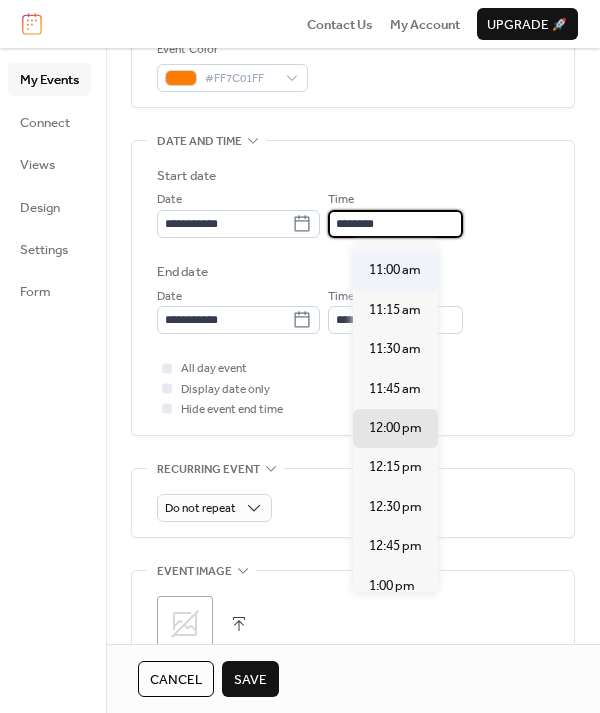 type on "********" 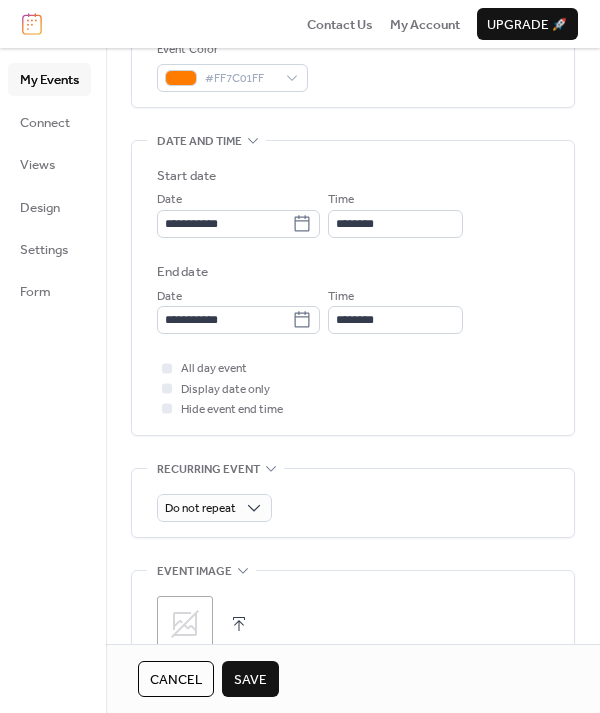 click on "**********" at bounding box center [353, 293] 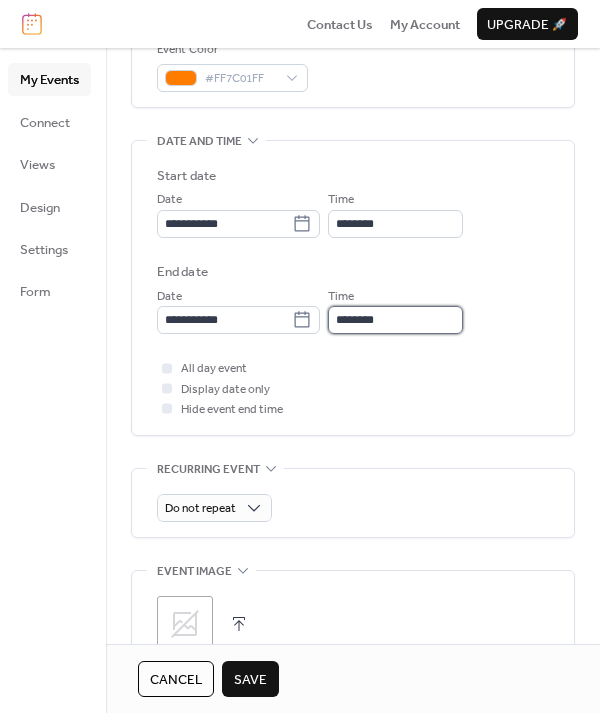 click on "********" at bounding box center [395, 320] 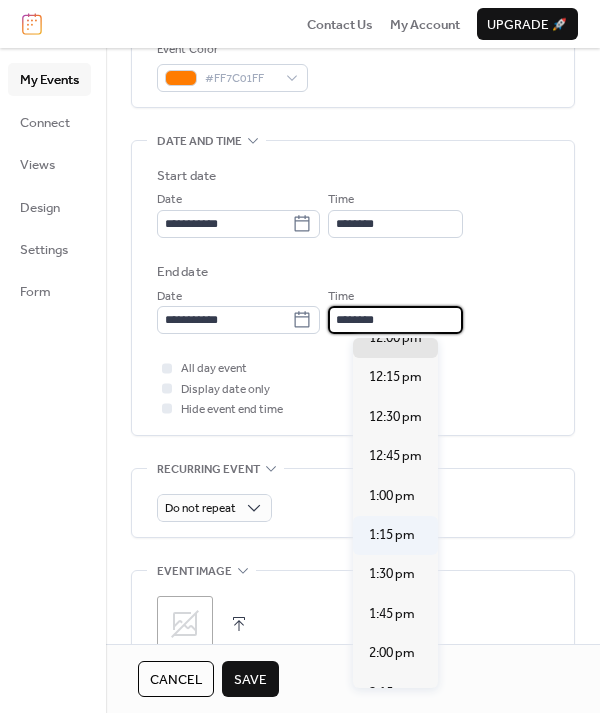 scroll, scrollTop: 151, scrollLeft: 0, axis: vertical 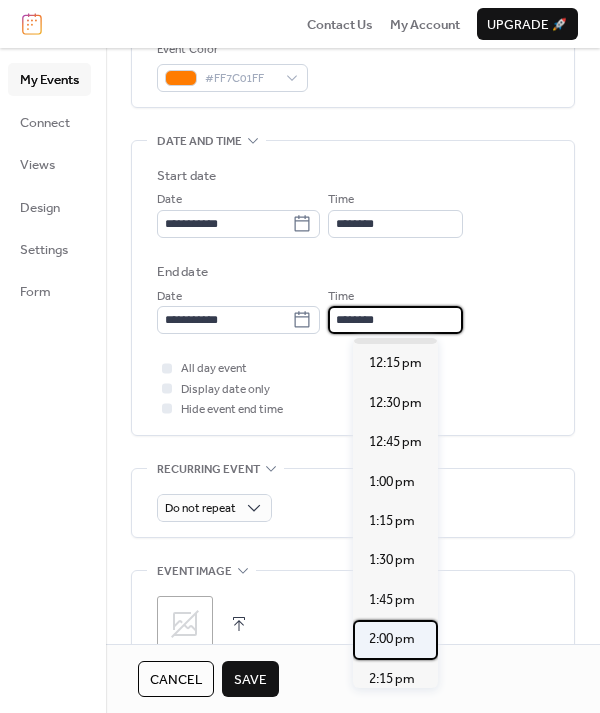 click on "2:00 pm" at bounding box center [392, 639] 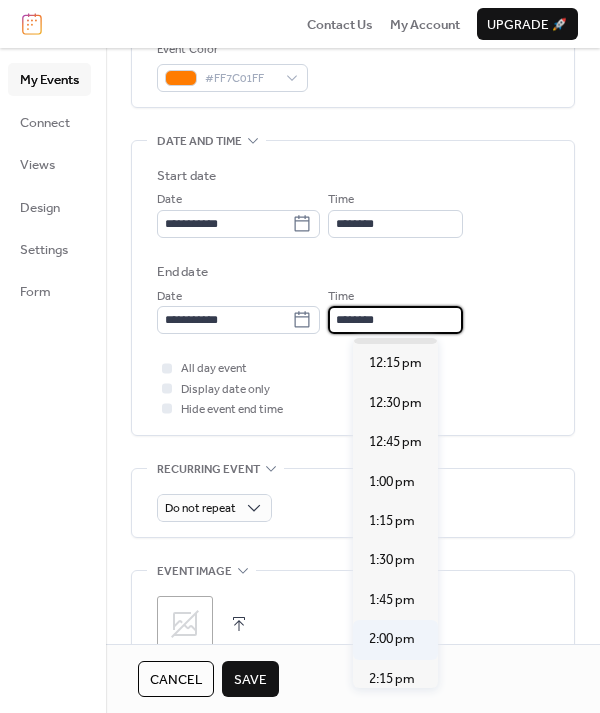 type on "*******" 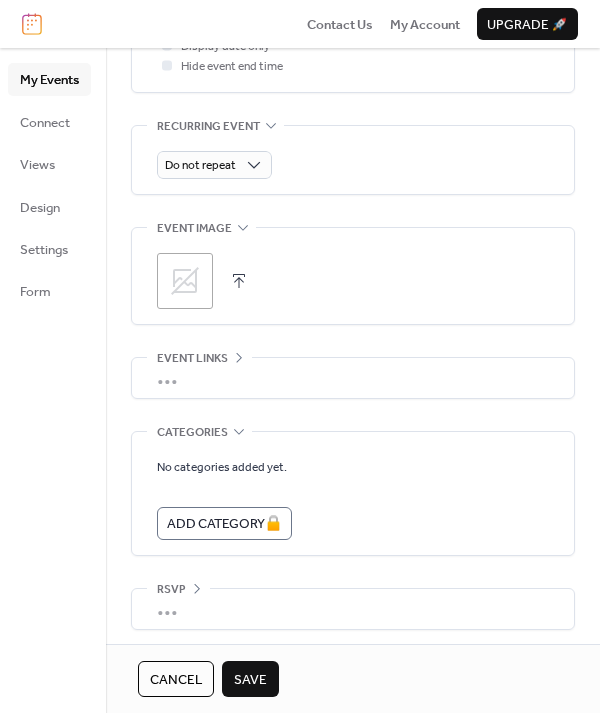 scroll, scrollTop: 884, scrollLeft: 0, axis: vertical 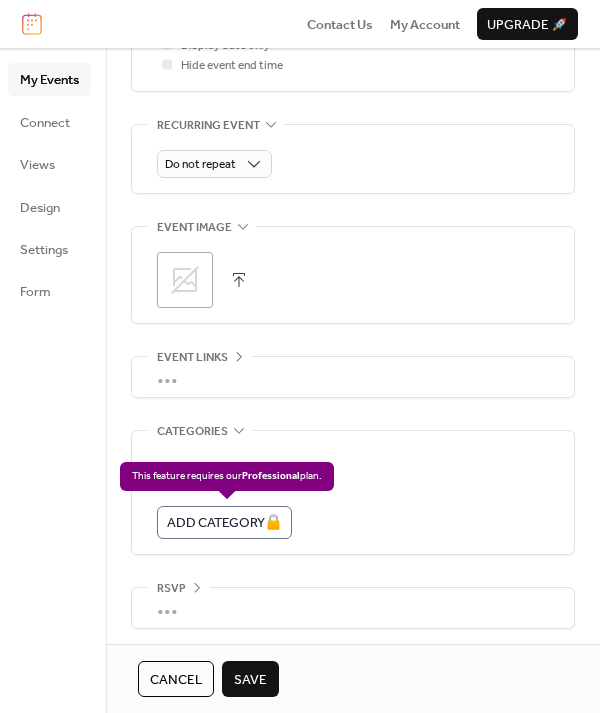 click on "A d d   C a t e g o r y  🔒" at bounding box center [224, 522] 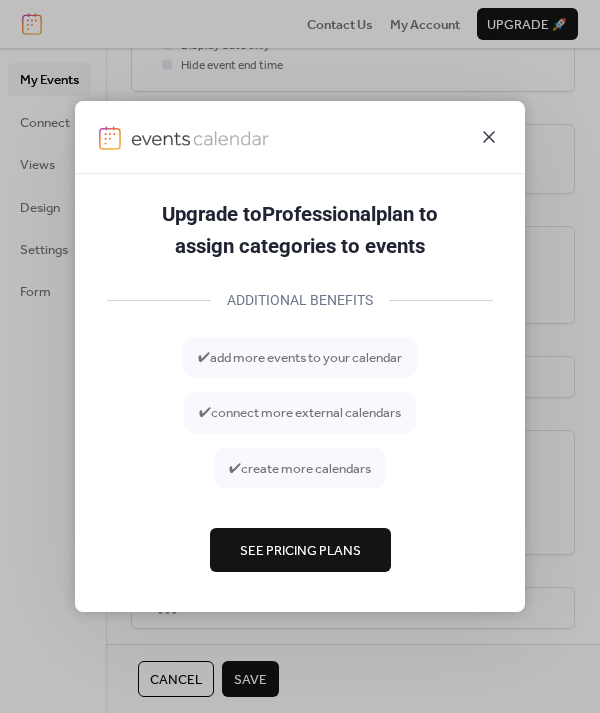 click 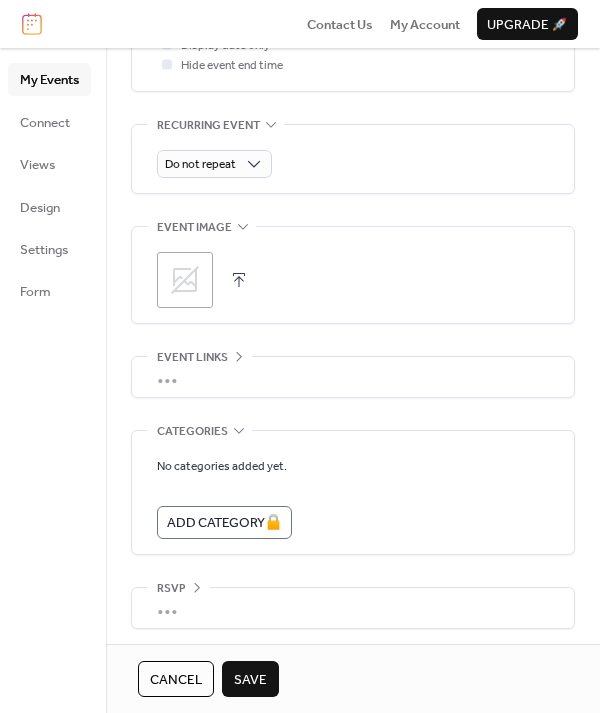 click on "Save" at bounding box center [250, 679] 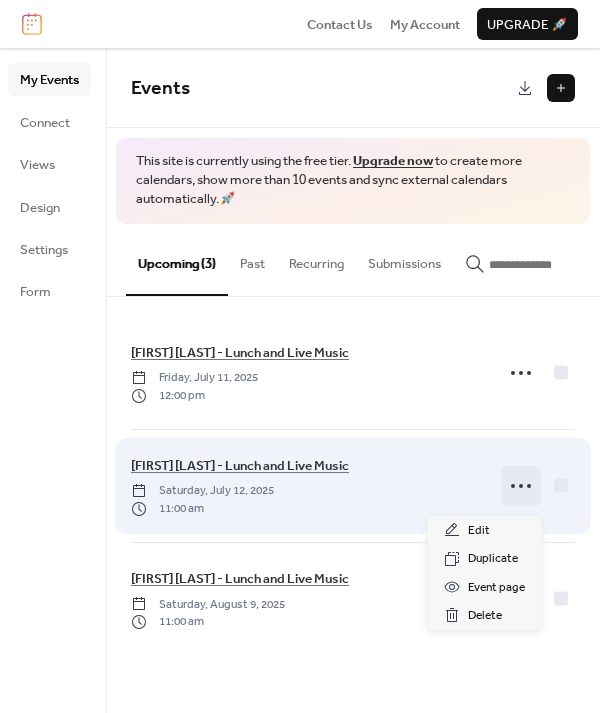 click 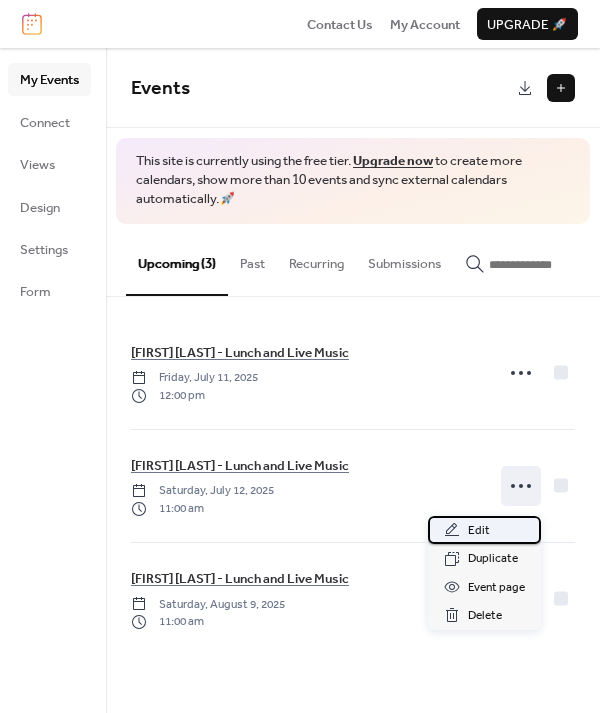 click on "Edit" at bounding box center [484, 530] 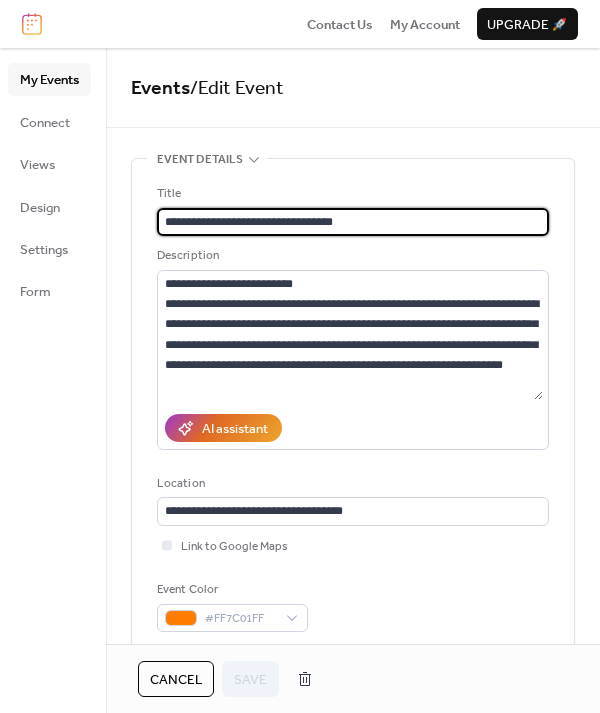 scroll, scrollTop: 10, scrollLeft: 0, axis: vertical 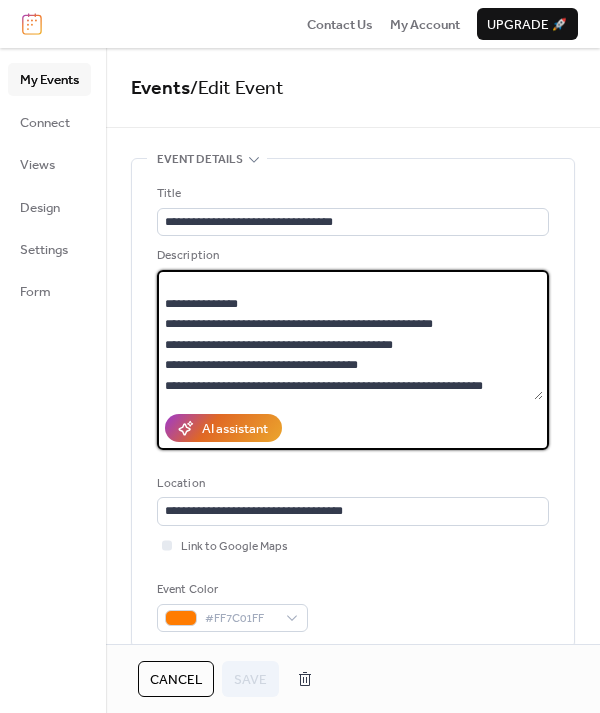 drag, startPoint x: 164, startPoint y: 283, endPoint x: 524, endPoint y: 427, distance: 387.73187 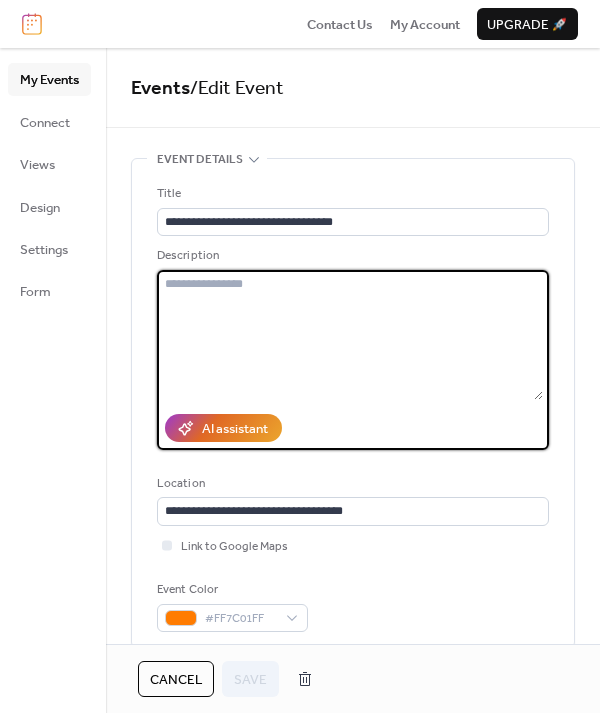 scroll, scrollTop: 0, scrollLeft: 0, axis: both 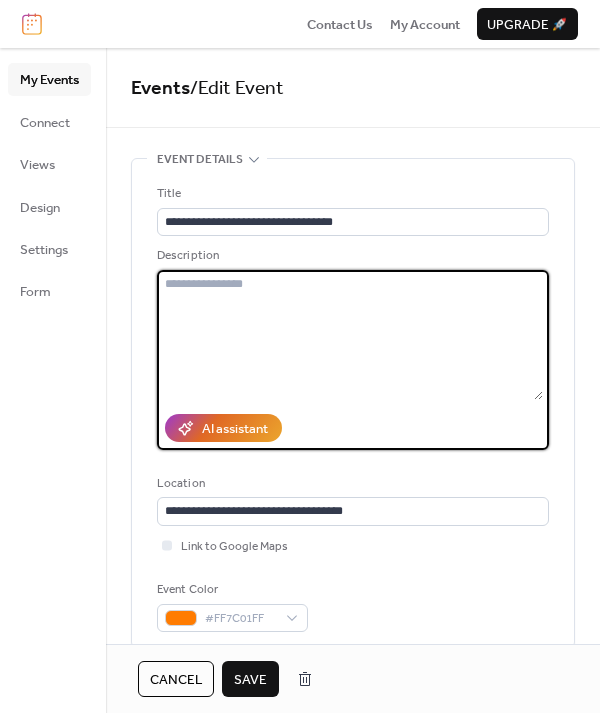 click on "Description" at bounding box center (351, 256) 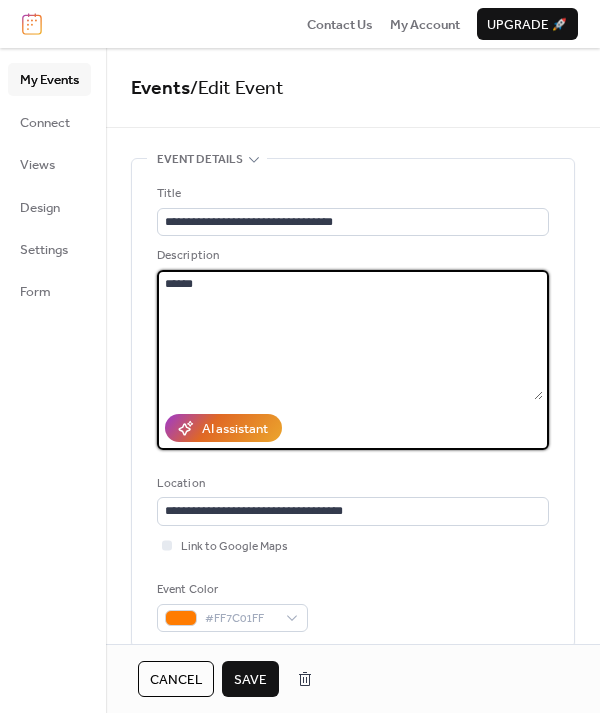 drag, startPoint x: 132, startPoint y: 317, endPoint x: 112, endPoint y: 316, distance: 20.024984 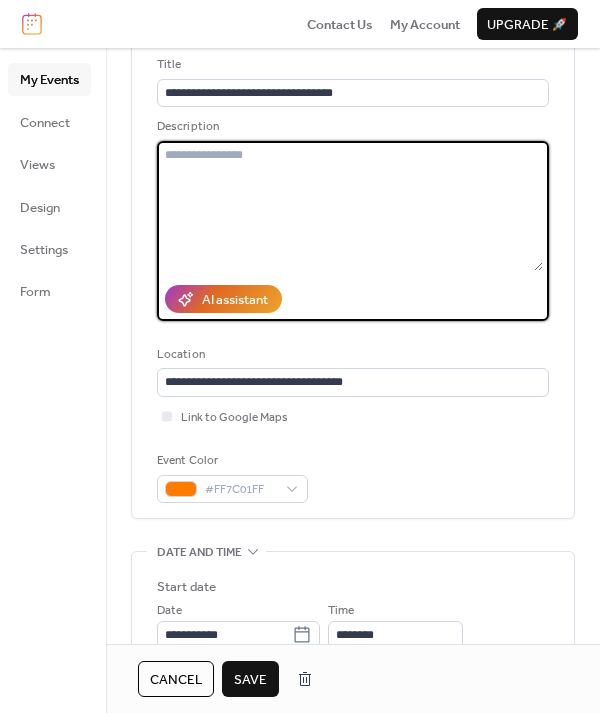 scroll, scrollTop: 151, scrollLeft: 0, axis: vertical 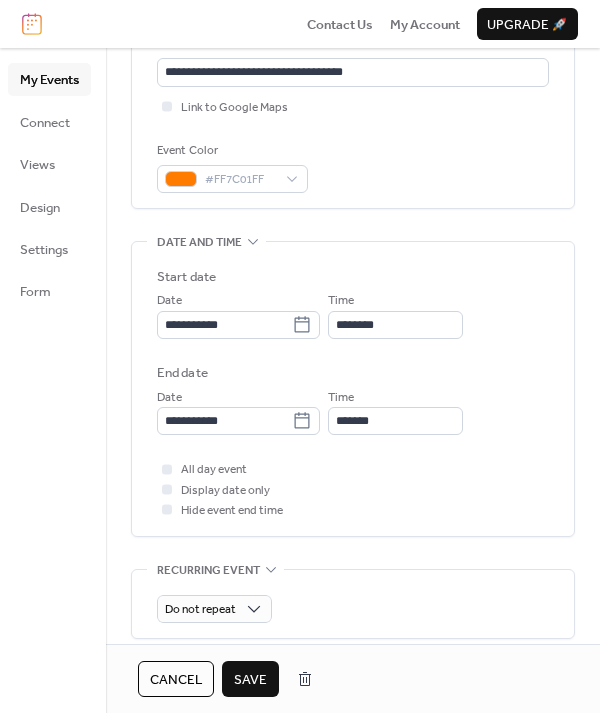 click on "Cancel" at bounding box center (176, 680) 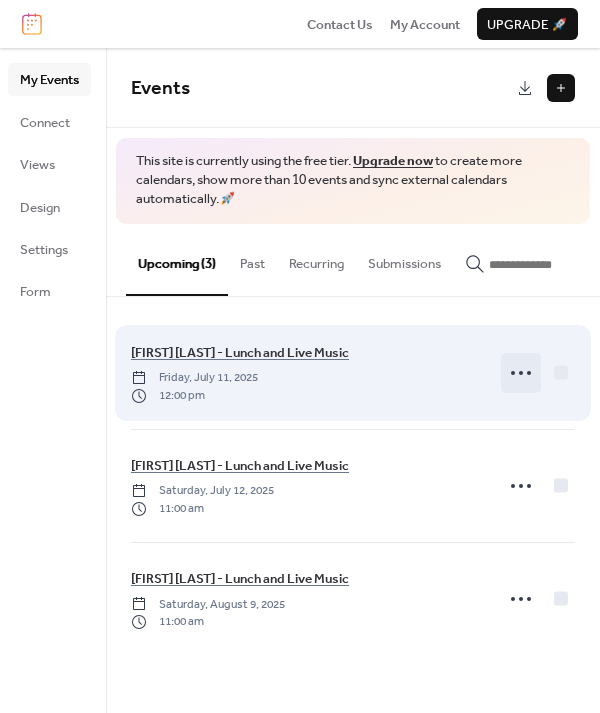 click 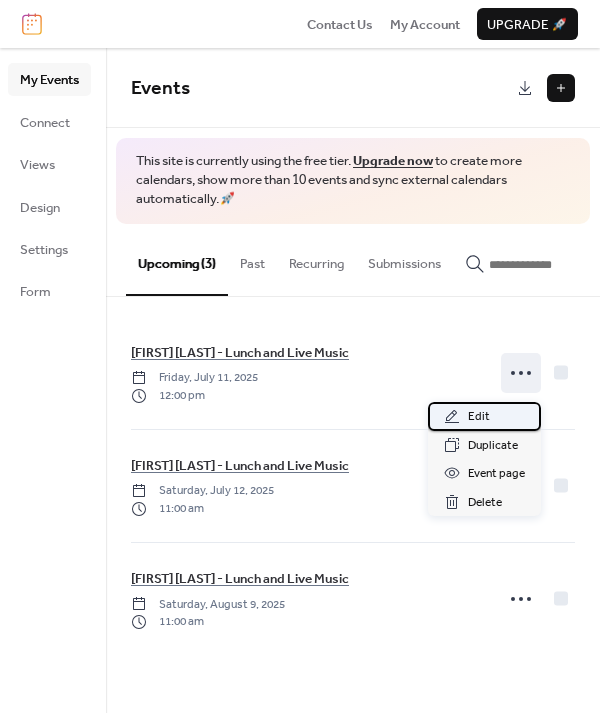 click on "Edit" at bounding box center (479, 417) 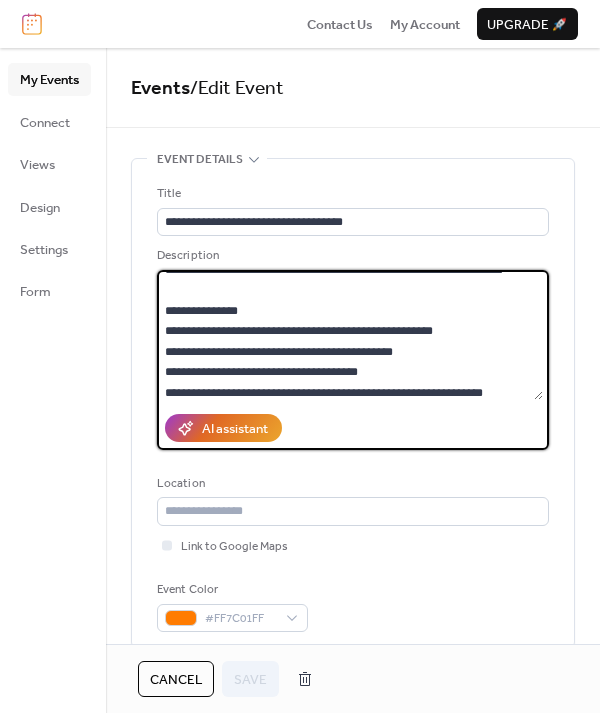 scroll, scrollTop: 122, scrollLeft: 0, axis: vertical 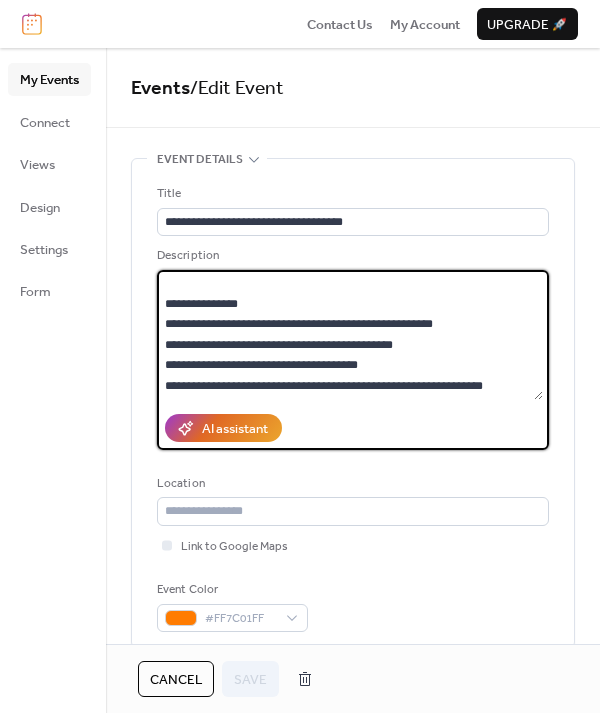 drag, startPoint x: 163, startPoint y: 283, endPoint x: 436, endPoint y: 450, distance: 320.02814 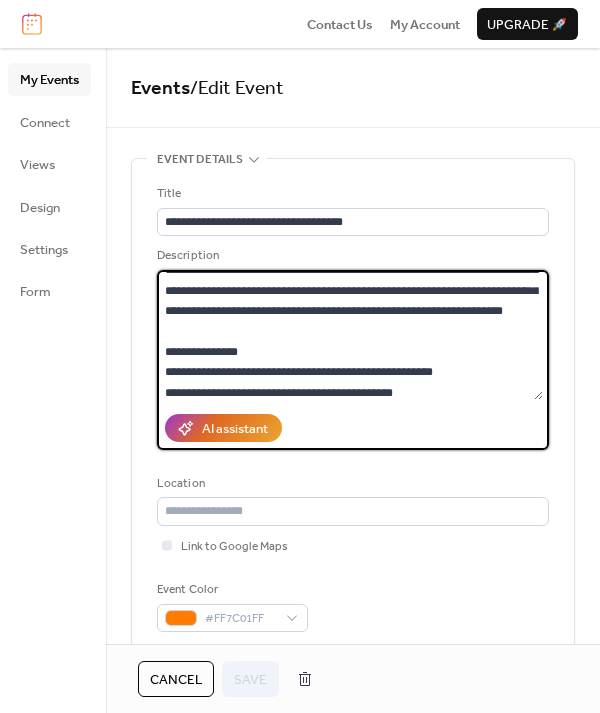 scroll, scrollTop: 0, scrollLeft: 0, axis: both 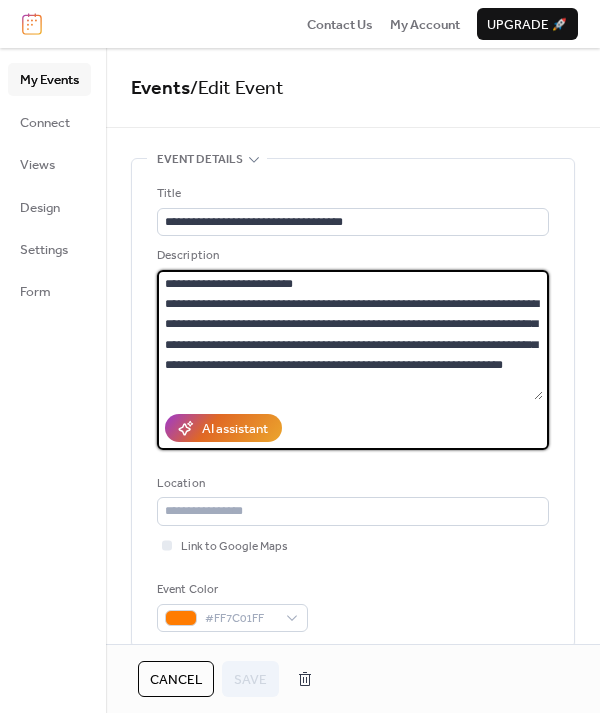 drag, startPoint x: 488, startPoint y: 378, endPoint x: 107, endPoint y: 235, distance: 406.9521 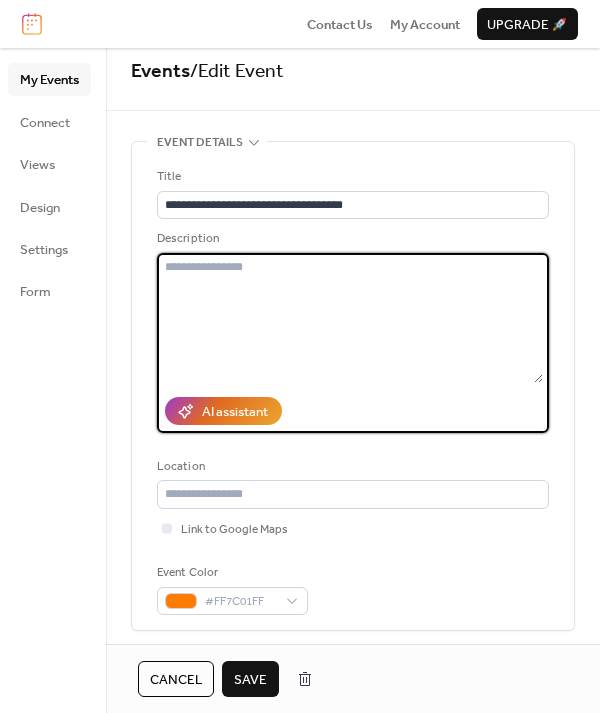scroll, scrollTop: 394, scrollLeft: 0, axis: vertical 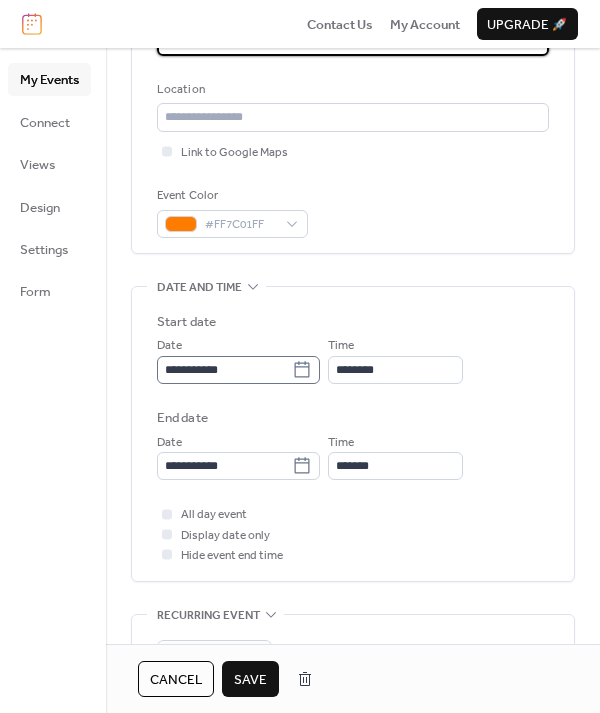 type 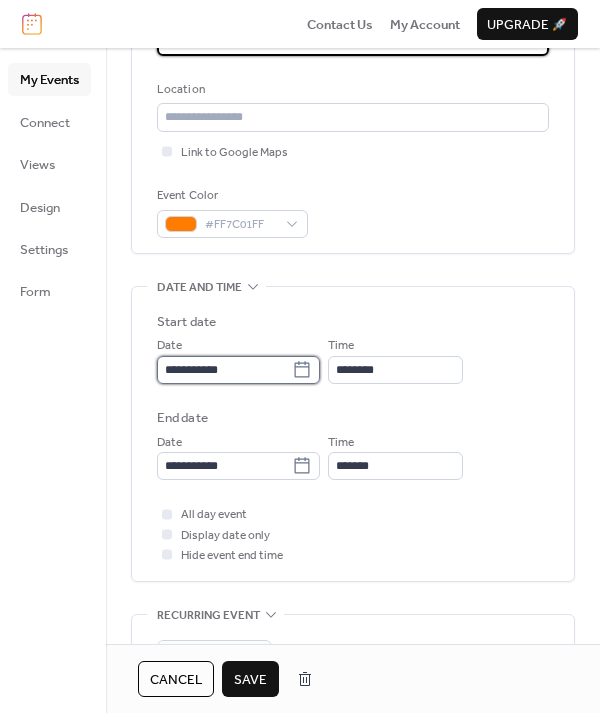 click on "**********" at bounding box center (224, 370) 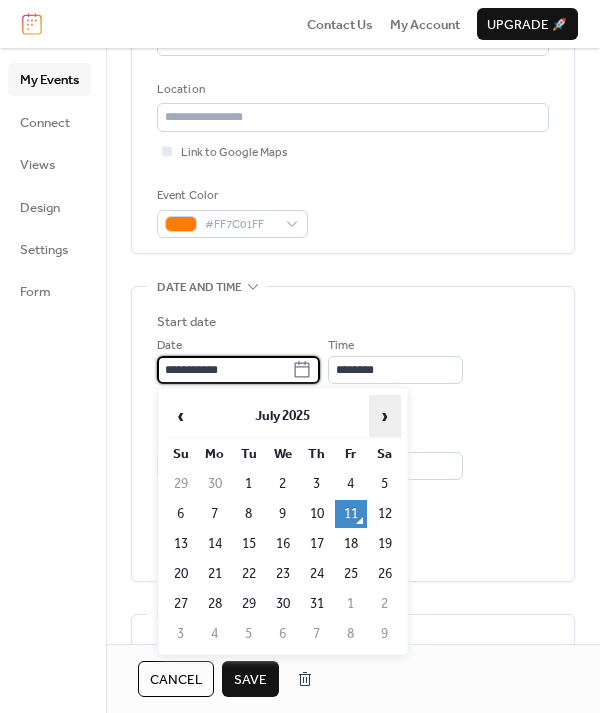 click on "›" at bounding box center (385, 416) 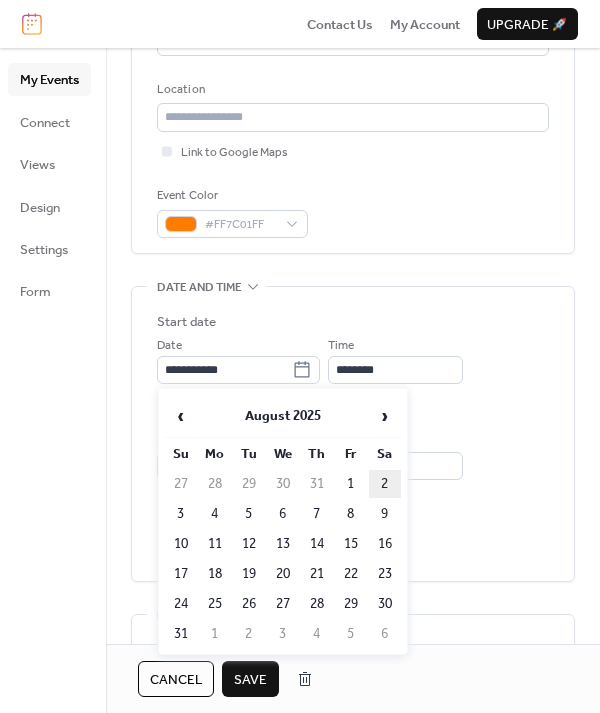 click on "2" at bounding box center [385, 484] 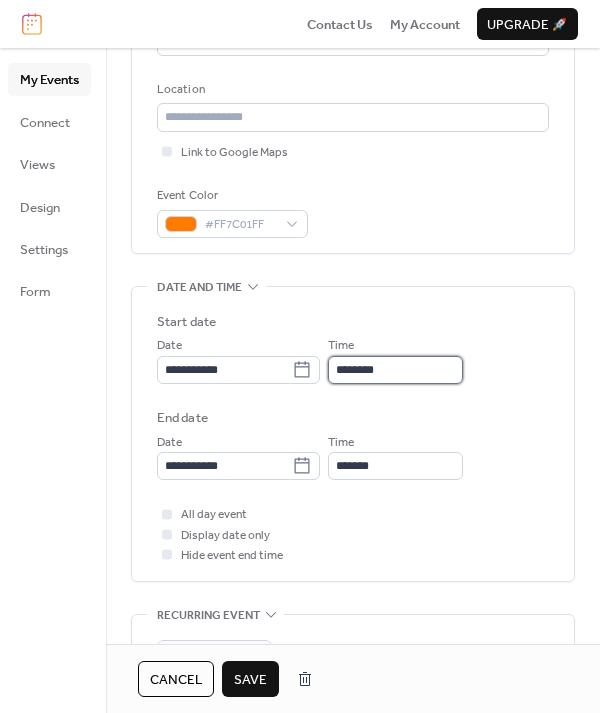 click on "********" at bounding box center (395, 370) 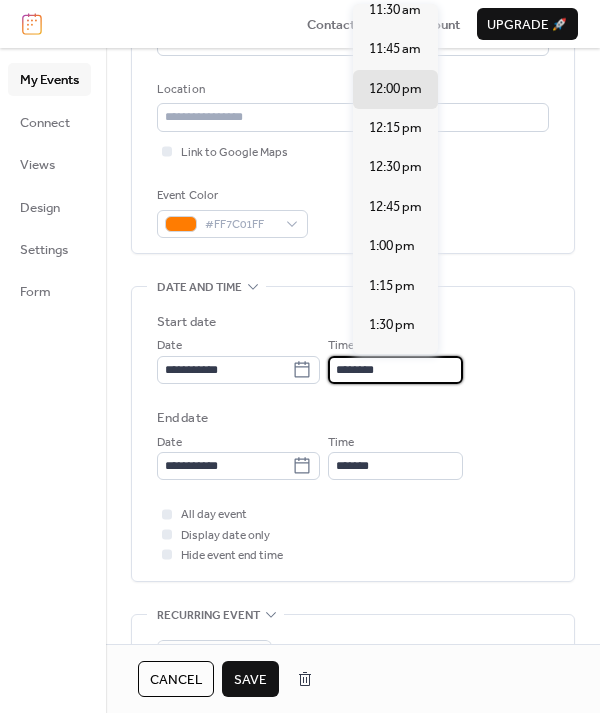 scroll, scrollTop: 1628, scrollLeft: 0, axis: vertical 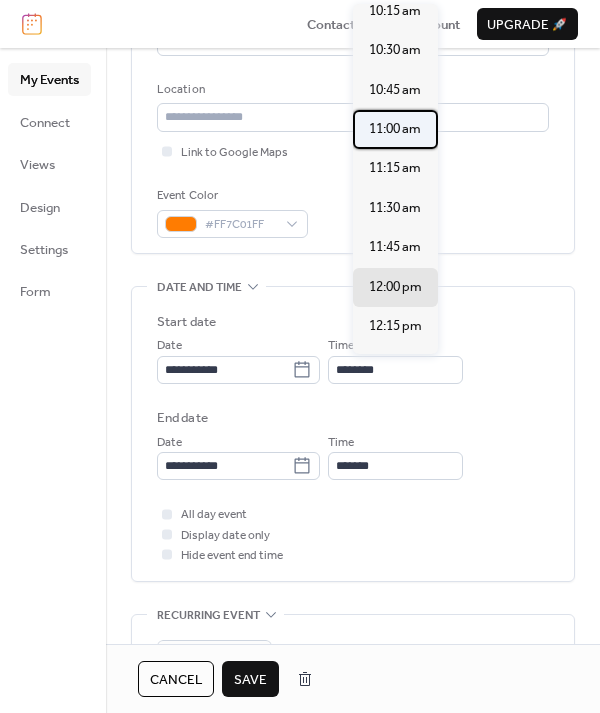 click on "11:00 am" at bounding box center [395, 129] 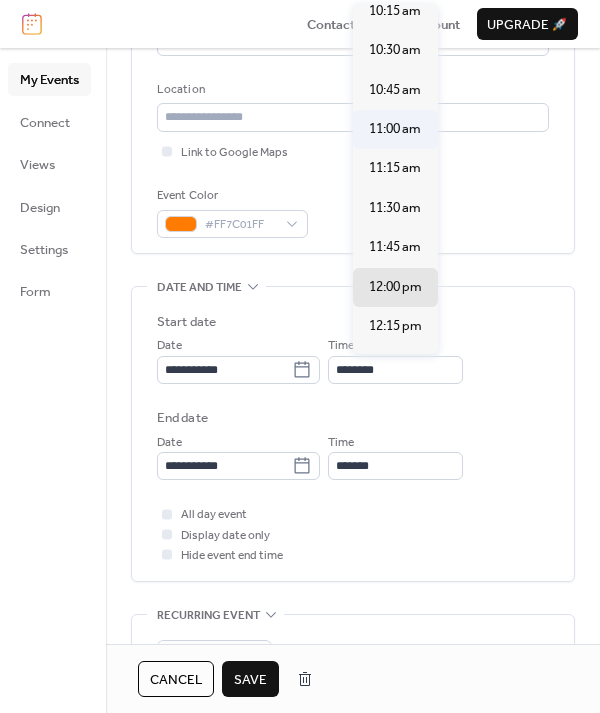 type on "********" 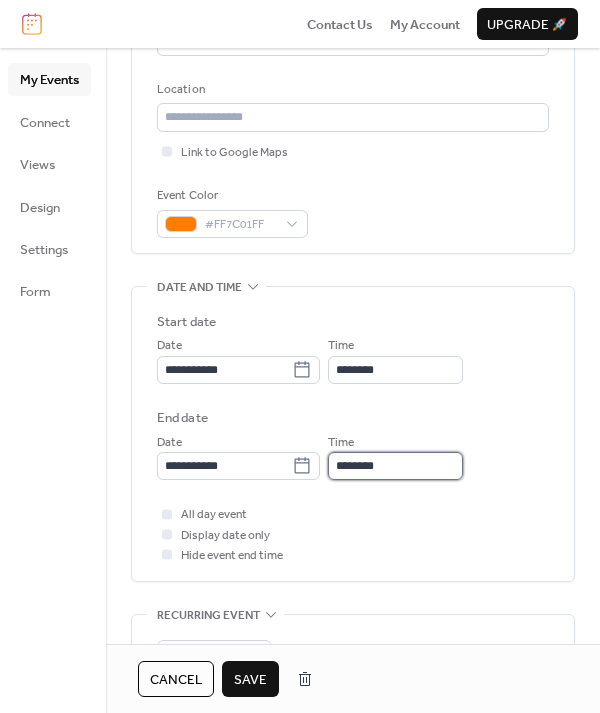 click on "********" at bounding box center (395, 466) 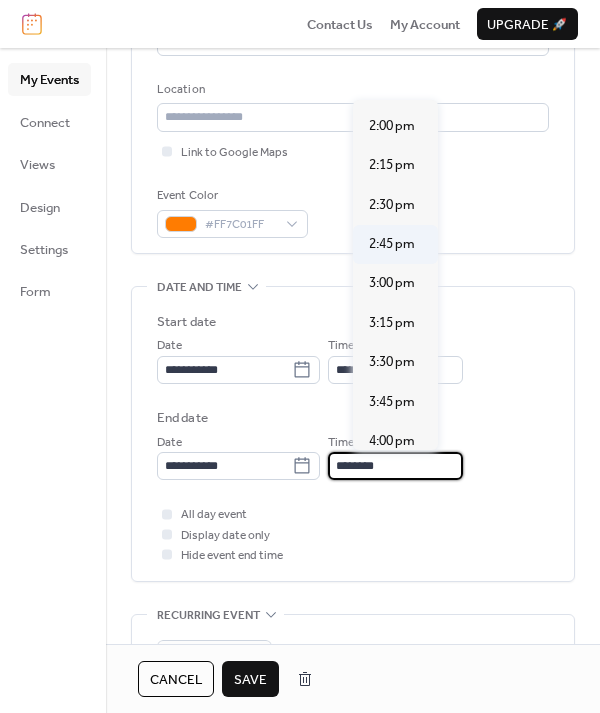 scroll, scrollTop: 426, scrollLeft: 0, axis: vertical 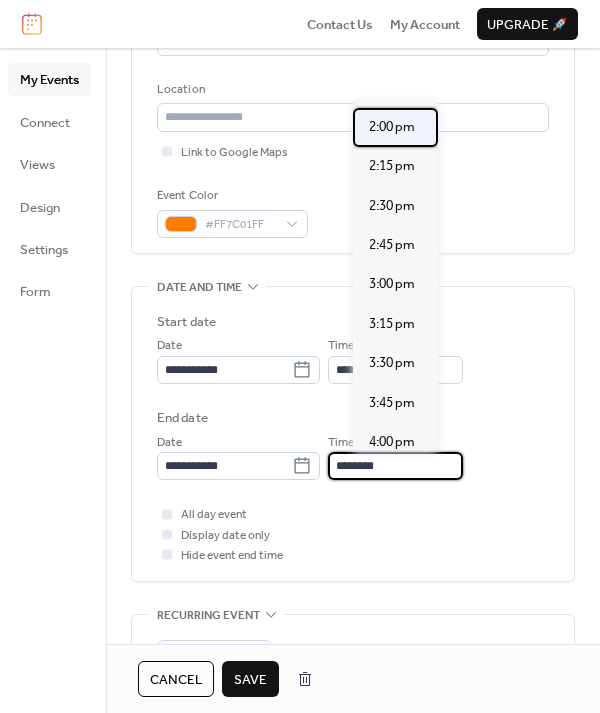 click on "2:00 pm" at bounding box center [395, 127] 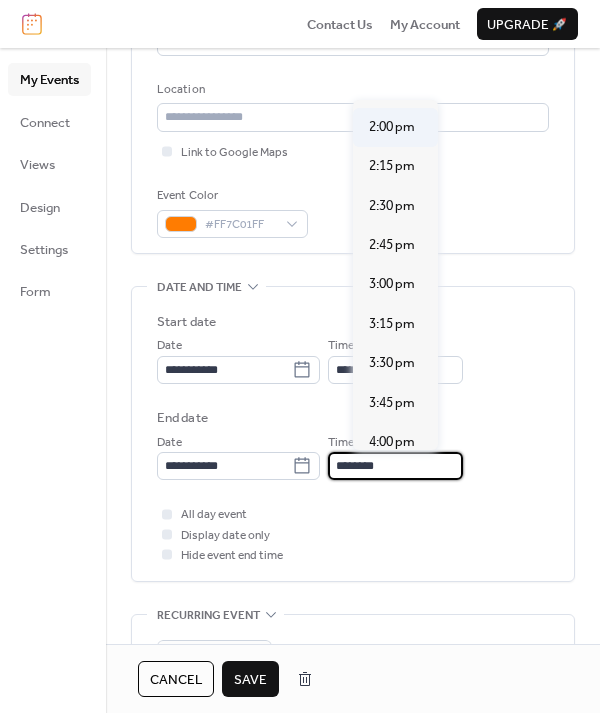 type on "*******" 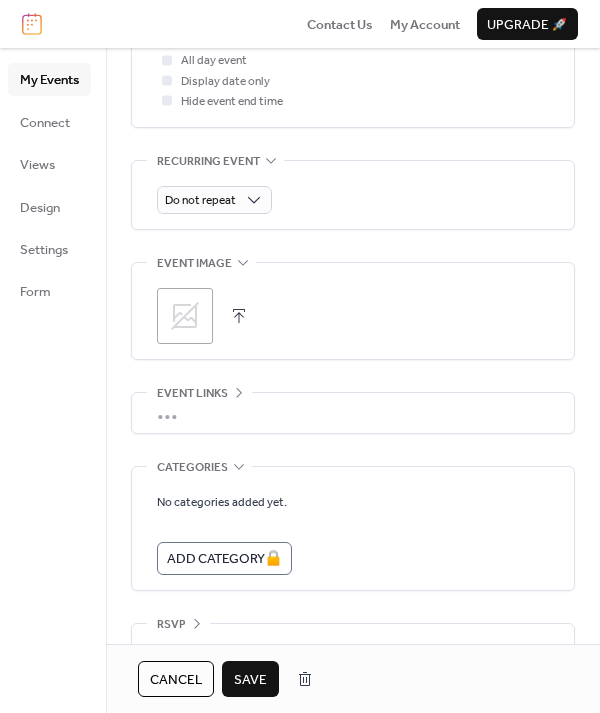 scroll, scrollTop: 884, scrollLeft: 0, axis: vertical 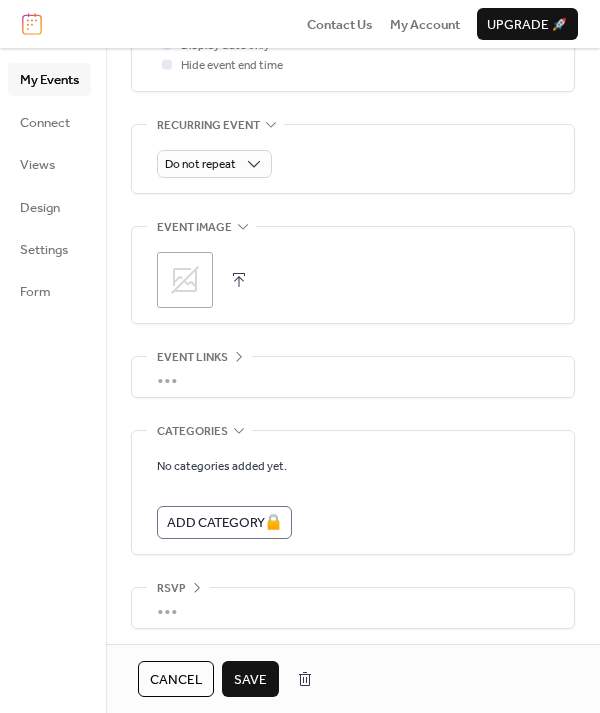 click on "Save" at bounding box center (250, 680) 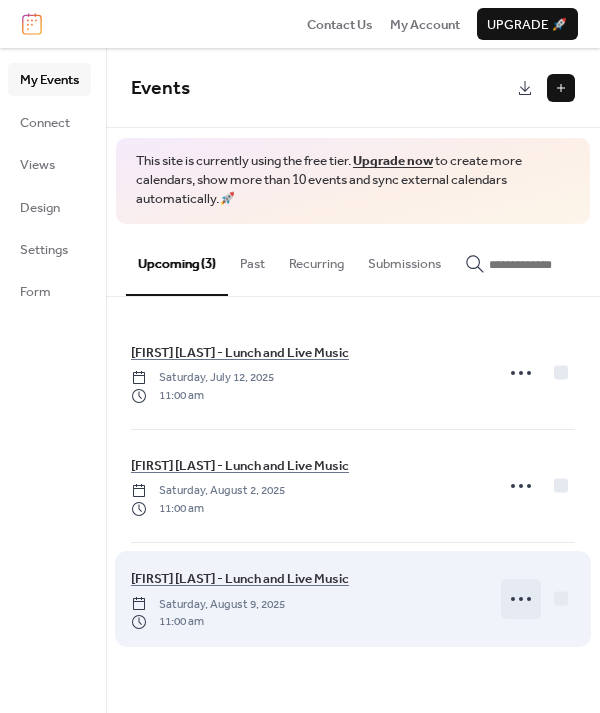 click 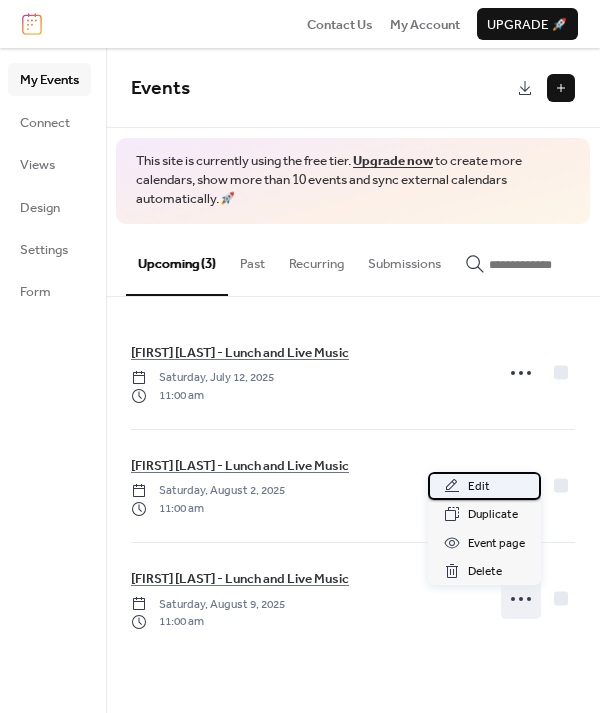 click on "Edit" at bounding box center (484, 486) 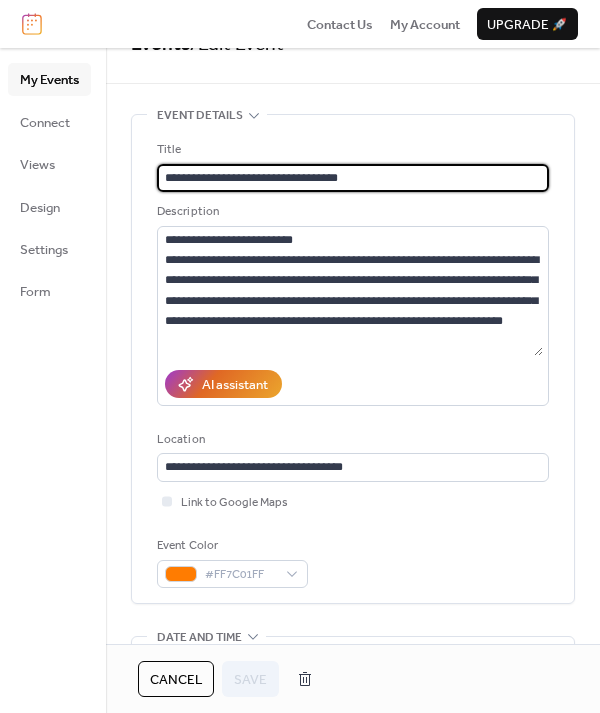scroll, scrollTop: 95, scrollLeft: 0, axis: vertical 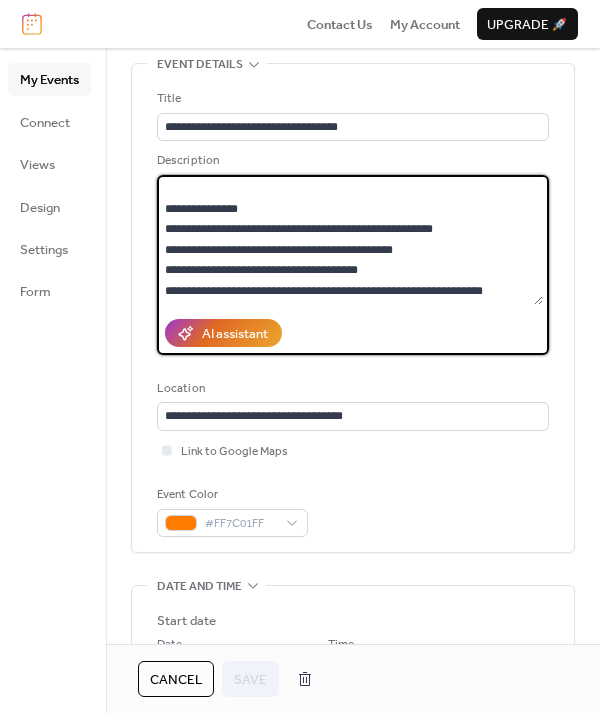 drag, startPoint x: 166, startPoint y: 183, endPoint x: 514, endPoint y: 375, distance: 397.45187 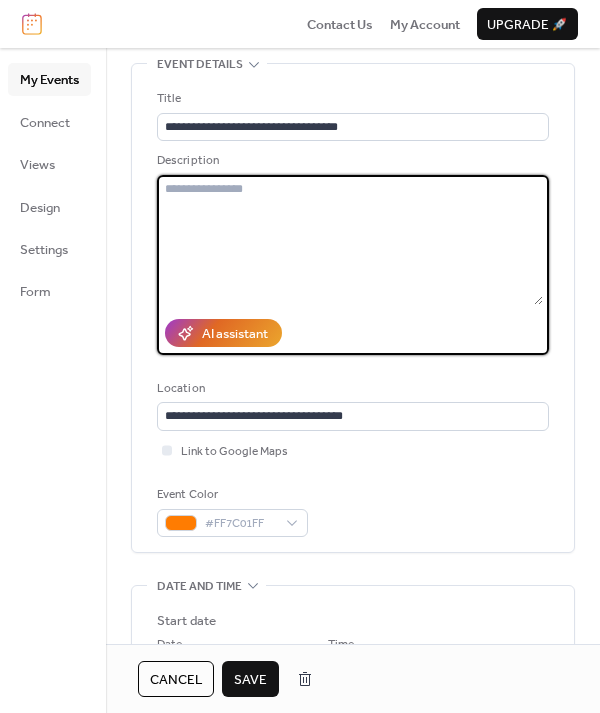 scroll, scrollTop: 85, scrollLeft: 0, axis: vertical 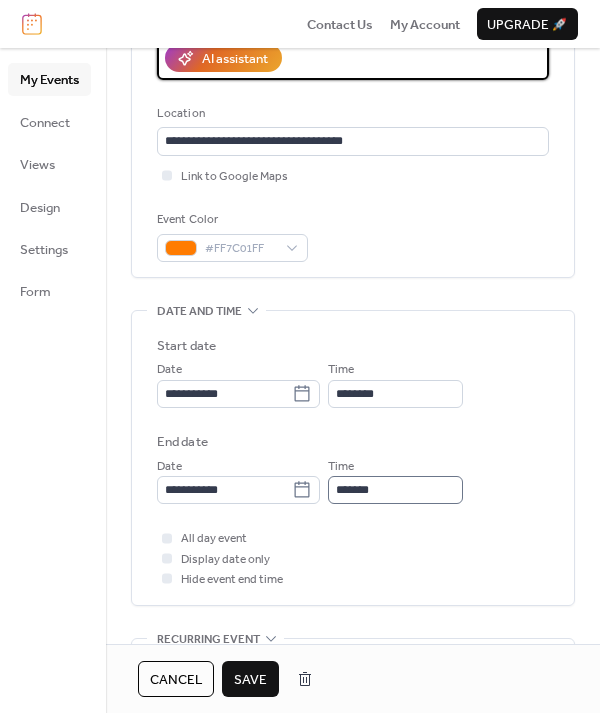 type 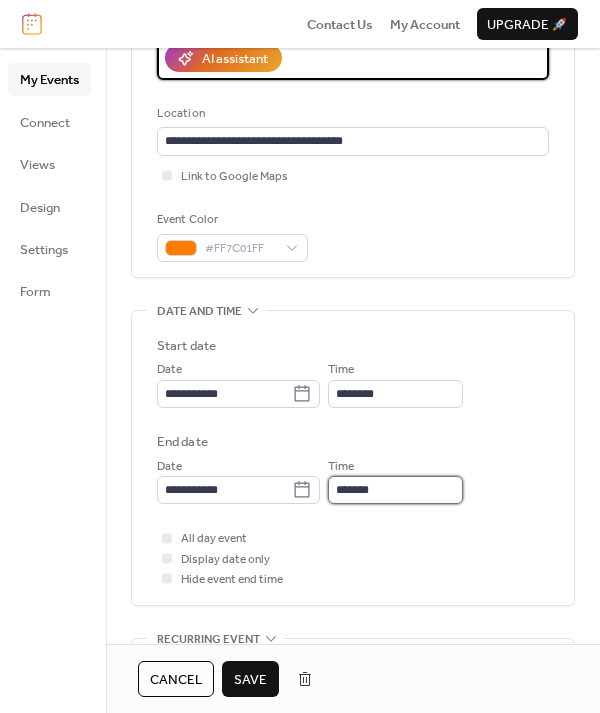 click on "*******" at bounding box center (395, 490) 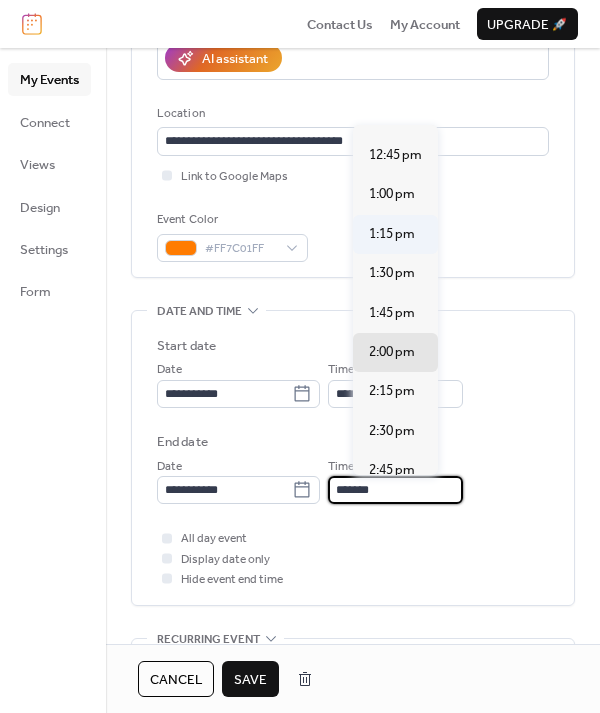 scroll, scrollTop: 223, scrollLeft: 0, axis: vertical 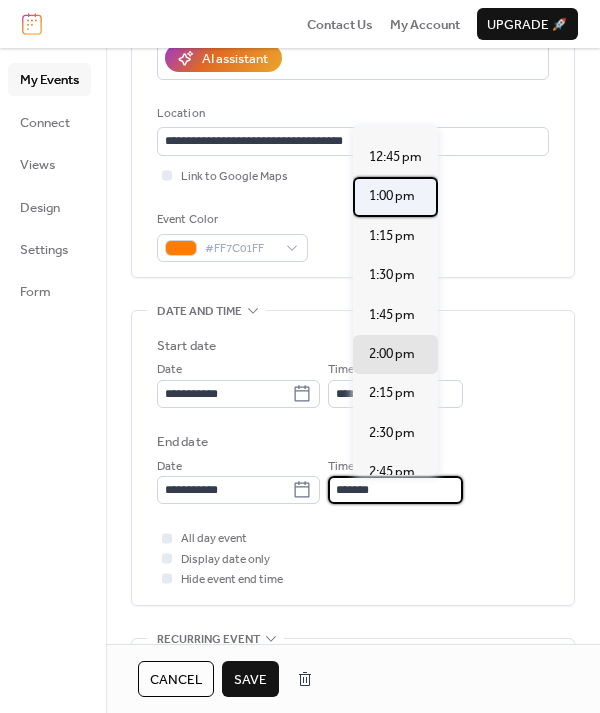 click on "1:00 pm" at bounding box center [392, 196] 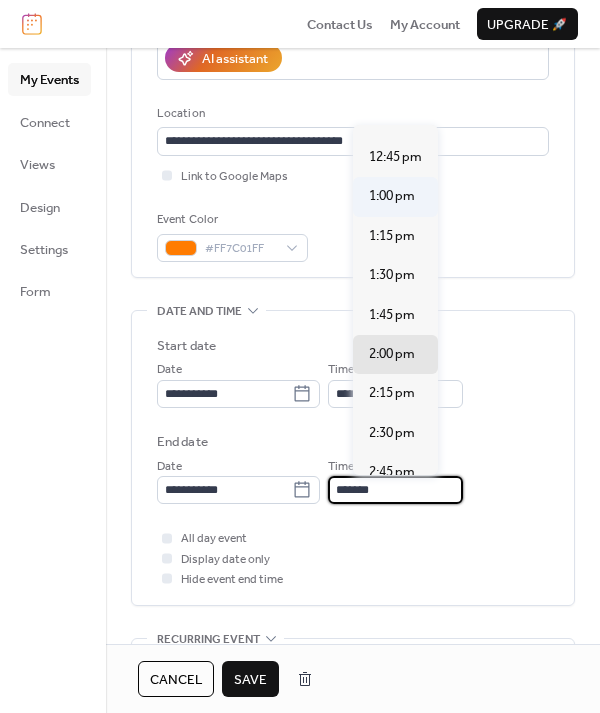 type on "*******" 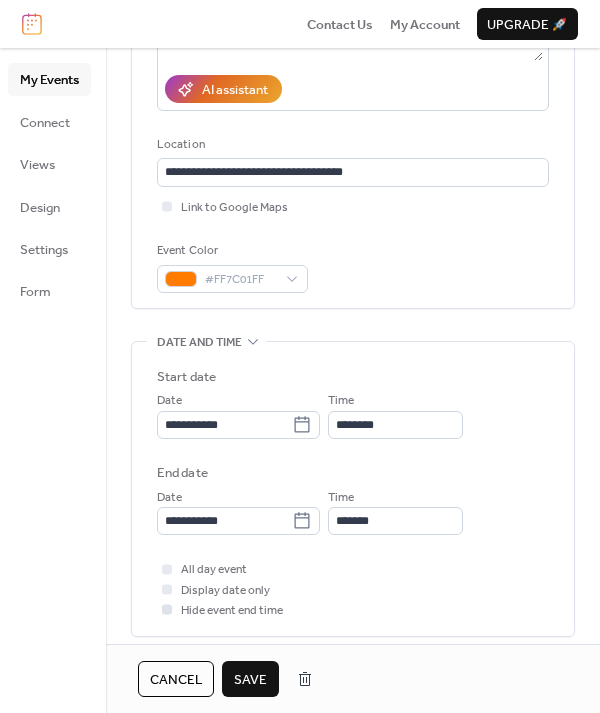 scroll, scrollTop: 336, scrollLeft: 0, axis: vertical 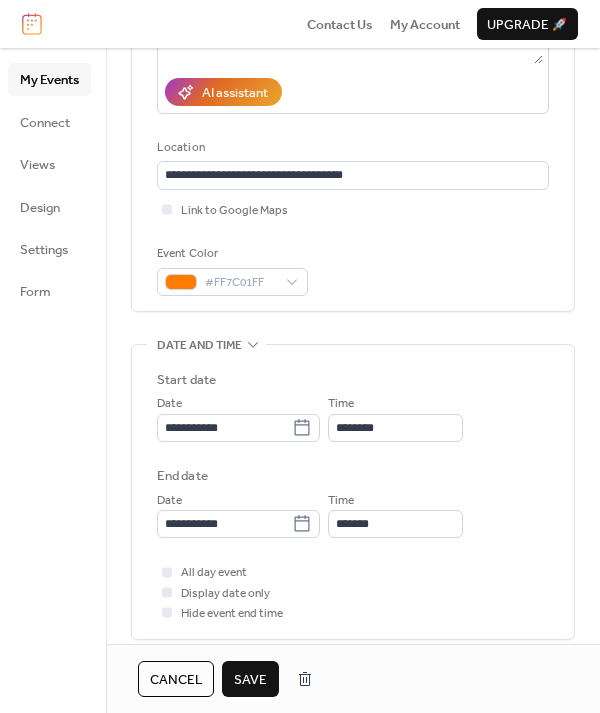 click on "Save" at bounding box center (250, 680) 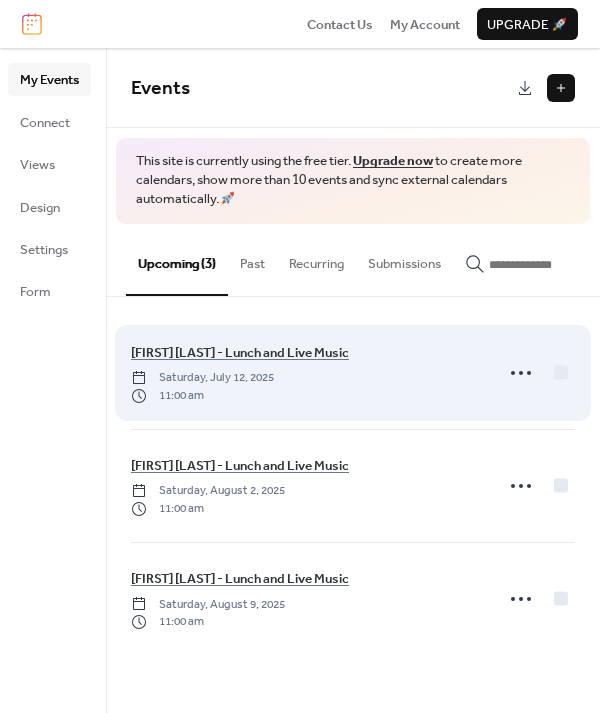 click on "Jim Bergman - Lunch and Live Music Saturday, July 12, 2025 11:00 am" at bounding box center [306, 373] 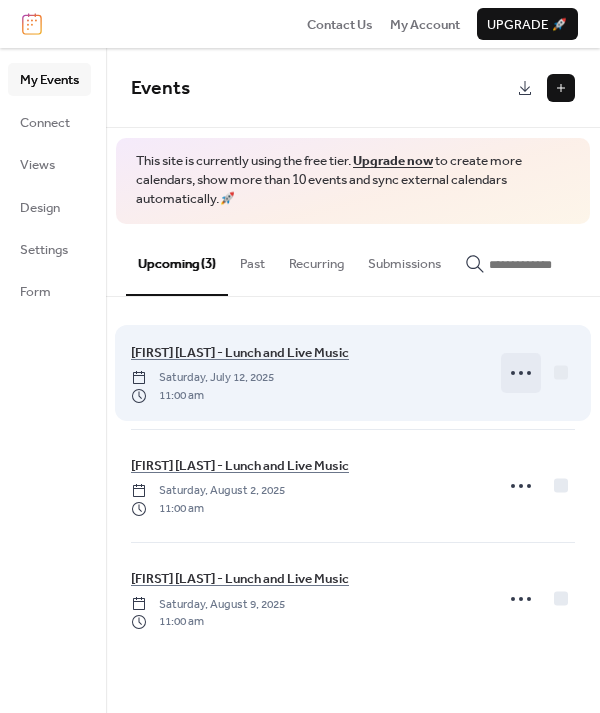 click 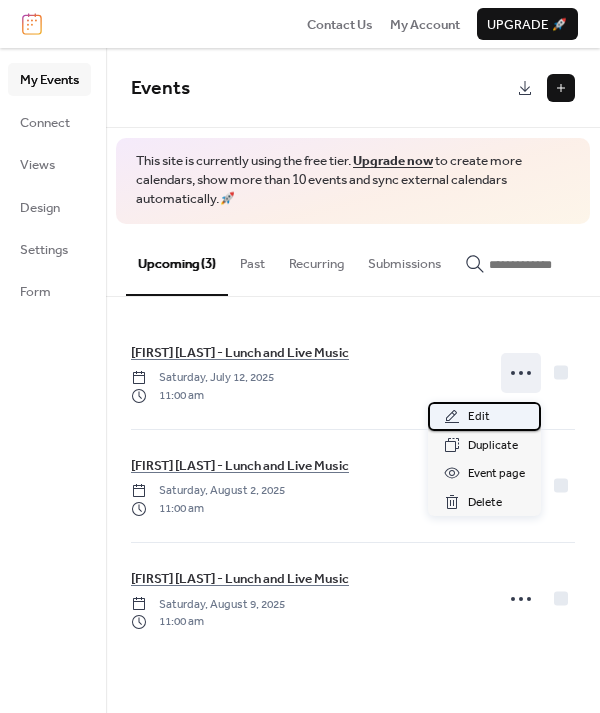 click on "Edit" at bounding box center [479, 417] 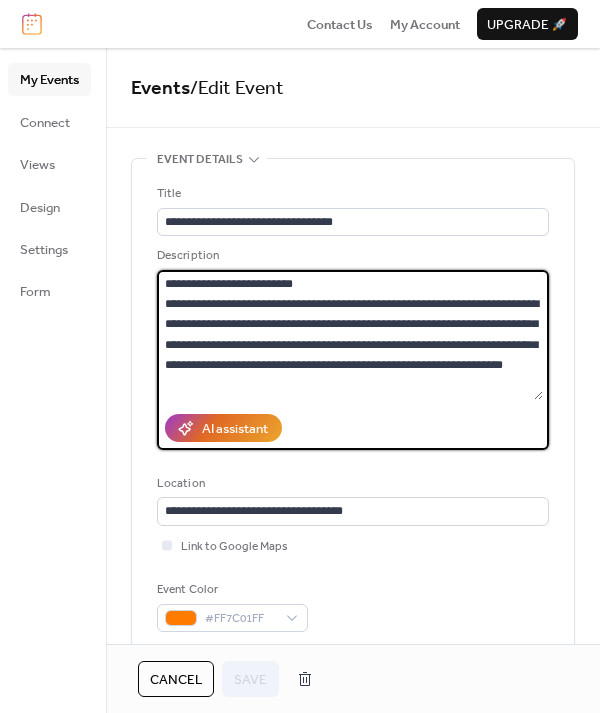 scroll, scrollTop: 122, scrollLeft: 0, axis: vertical 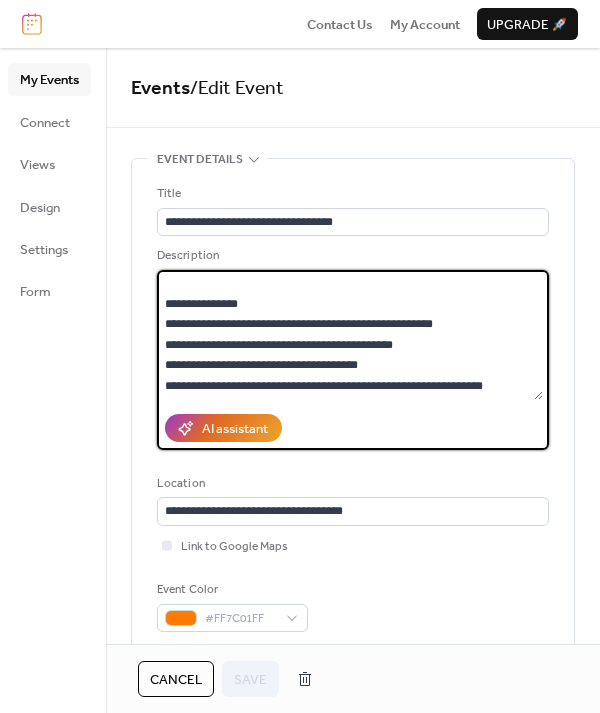drag, startPoint x: 166, startPoint y: 285, endPoint x: 524, endPoint y: 428, distance: 385.50357 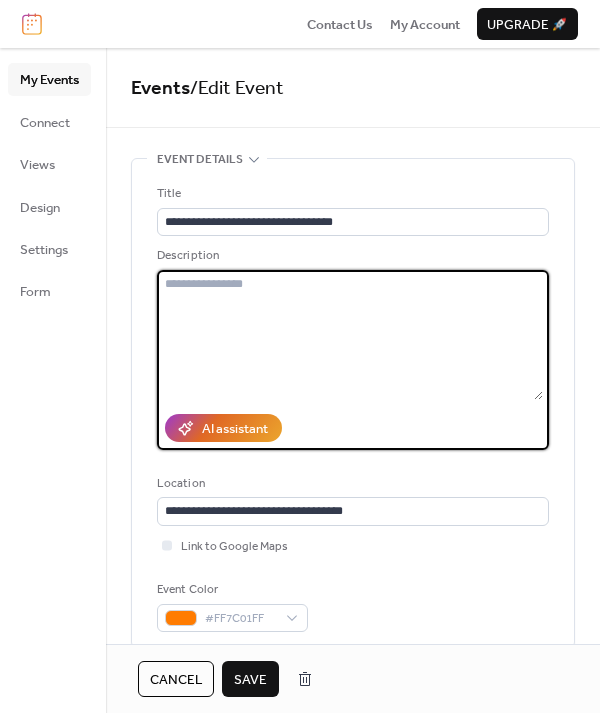 scroll, scrollTop: 0, scrollLeft: 0, axis: both 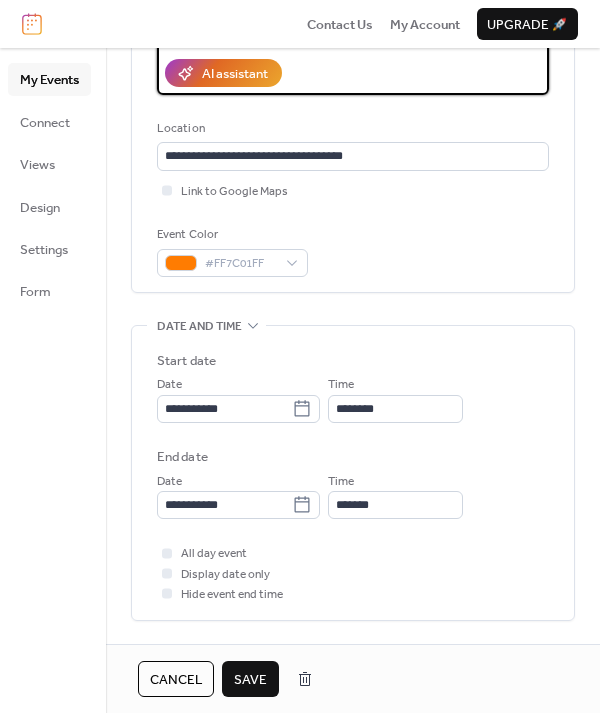 type 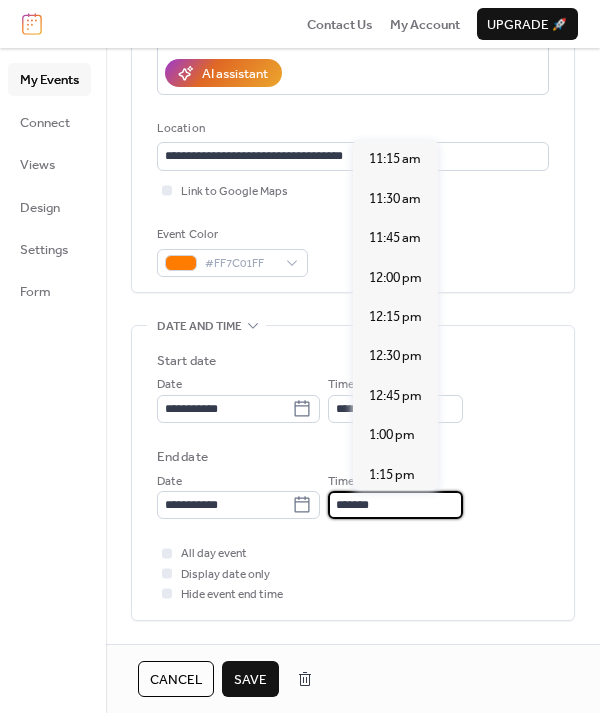 scroll, scrollTop: 436, scrollLeft: 0, axis: vertical 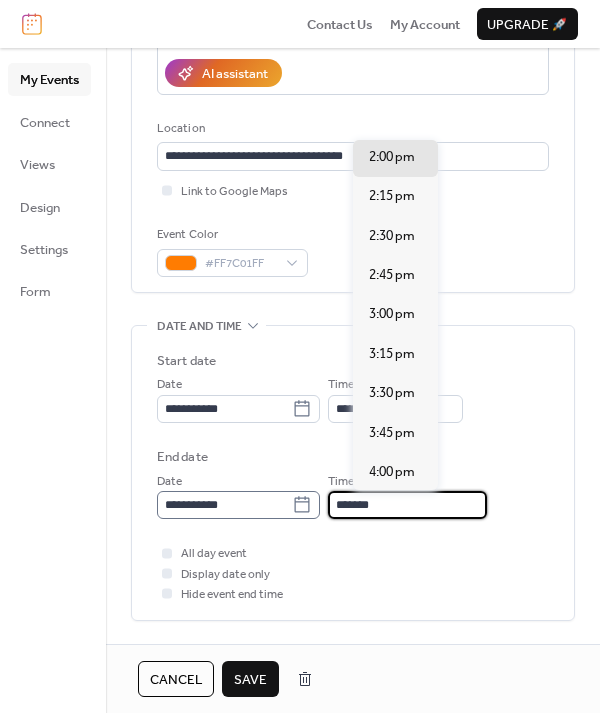 drag, startPoint x: 463, startPoint y: 514, endPoint x: 302, endPoint y: 515, distance: 161.00311 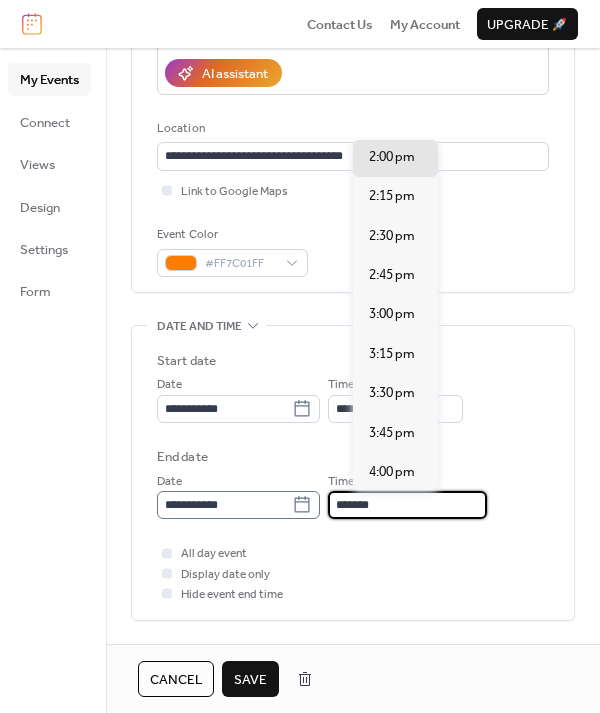 click on "**********" at bounding box center [353, 495] 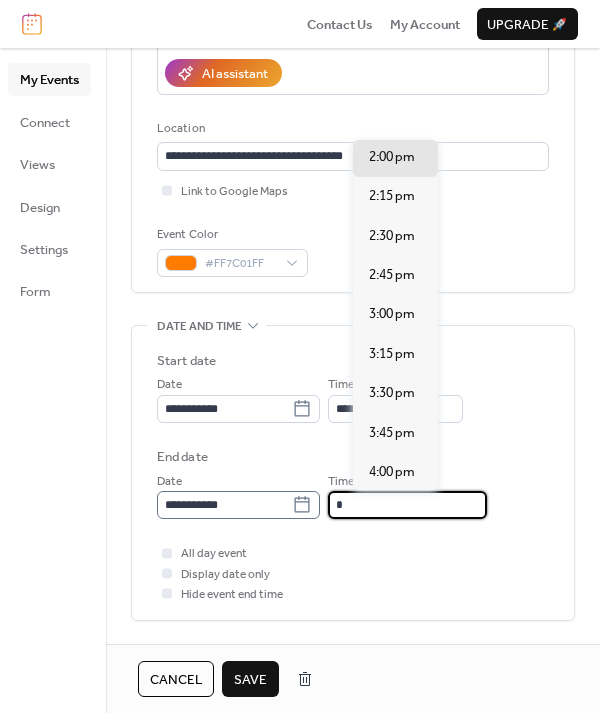 scroll, scrollTop: 0, scrollLeft: 0, axis: both 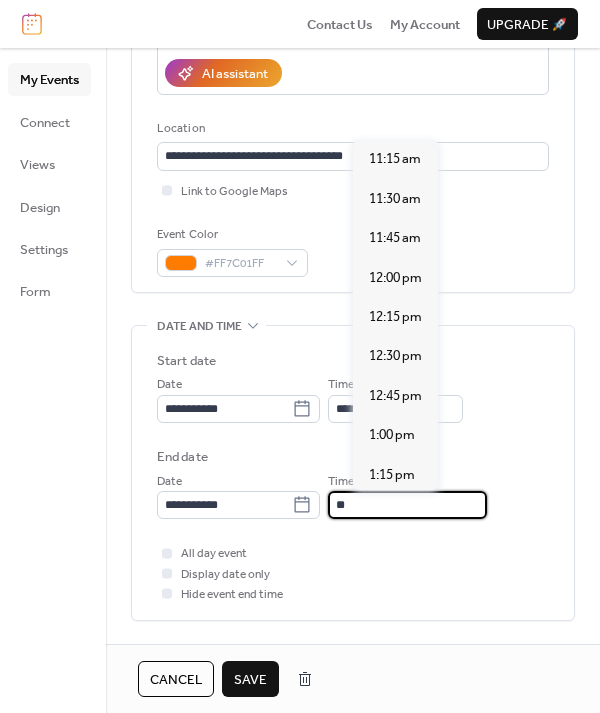 click on "**********" at bounding box center [353, 483] 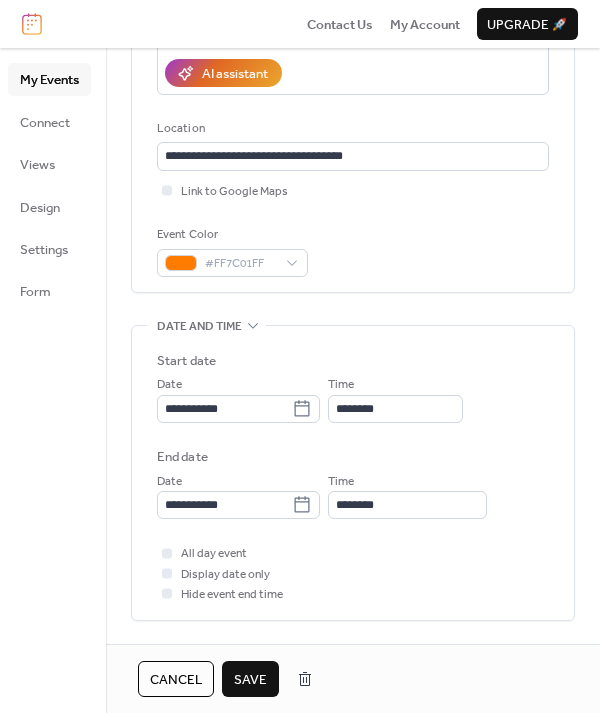 scroll, scrollTop: 0, scrollLeft: 0, axis: both 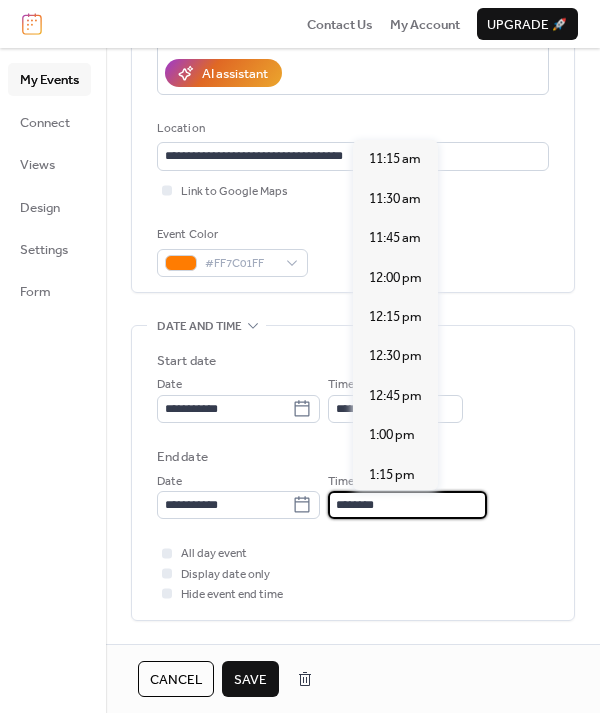 click on "********" at bounding box center [407, 505] 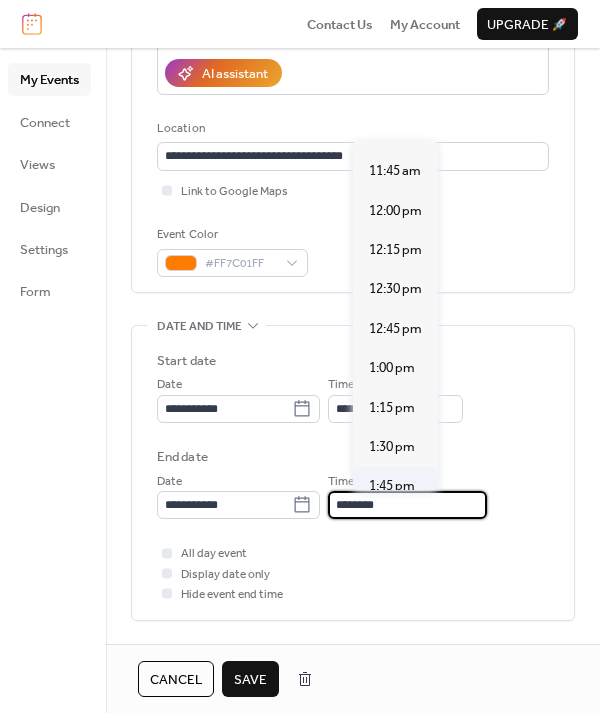 scroll, scrollTop: 254, scrollLeft: 0, axis: vertical 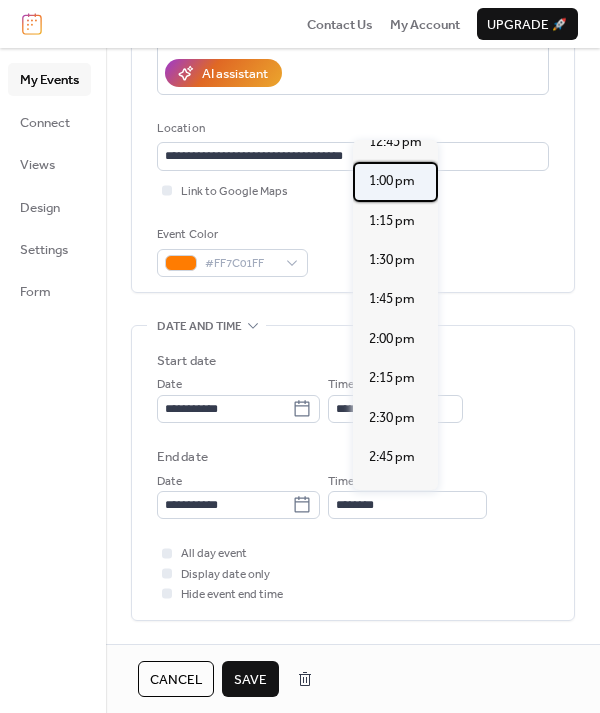 click on "1:00 pm" at bounding box center (395, 181) 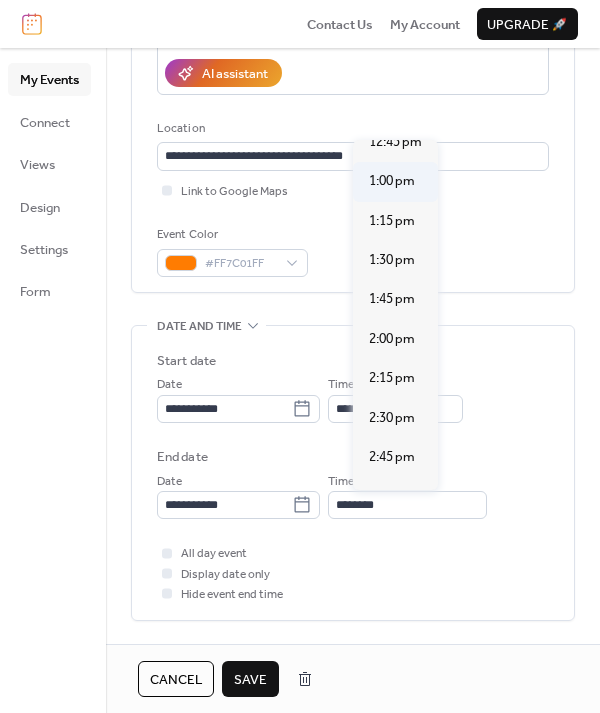 type on "*******" 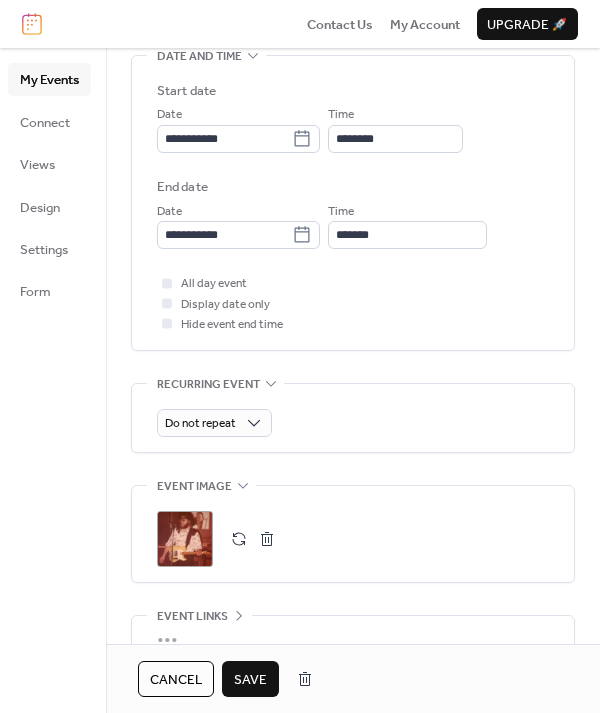 scroll, scrollTop: 829, scrollLeft: 0, axis: vertical 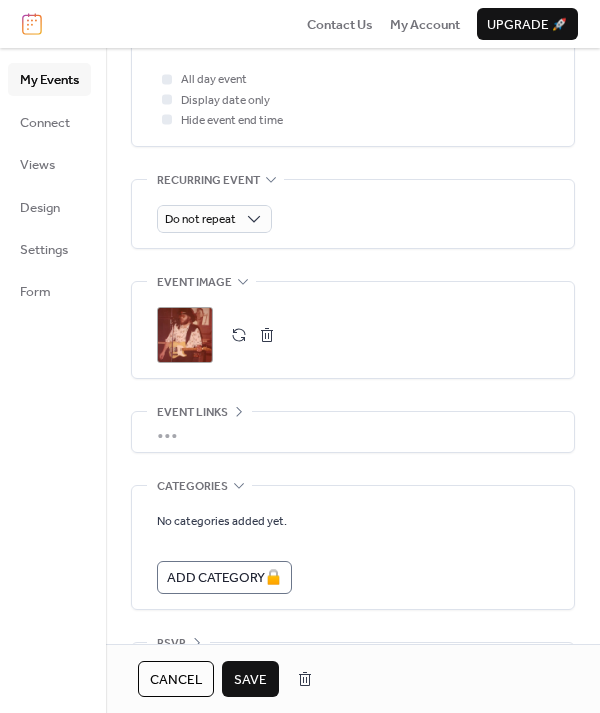 click at bounding box center [267, 335] 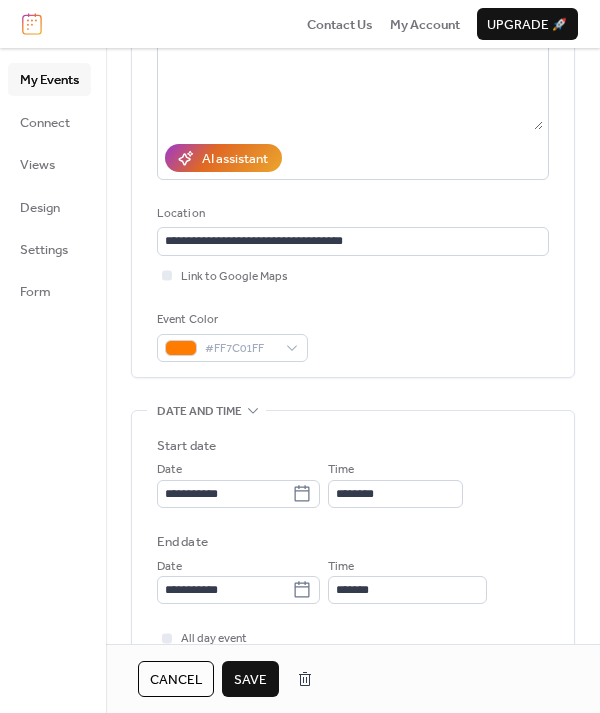 scroll, scrollTop: 145, scrollLeft: 0, axis: vertical 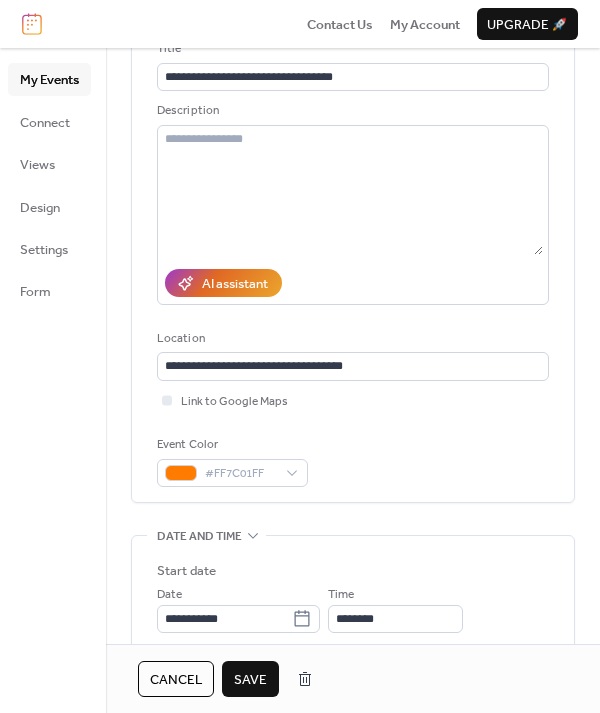 click on "Save" at bounding box center (250, 680) 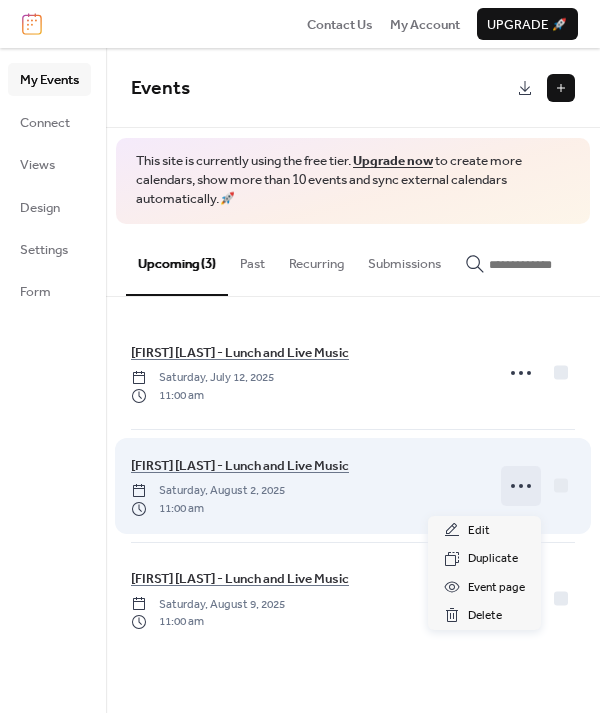 click 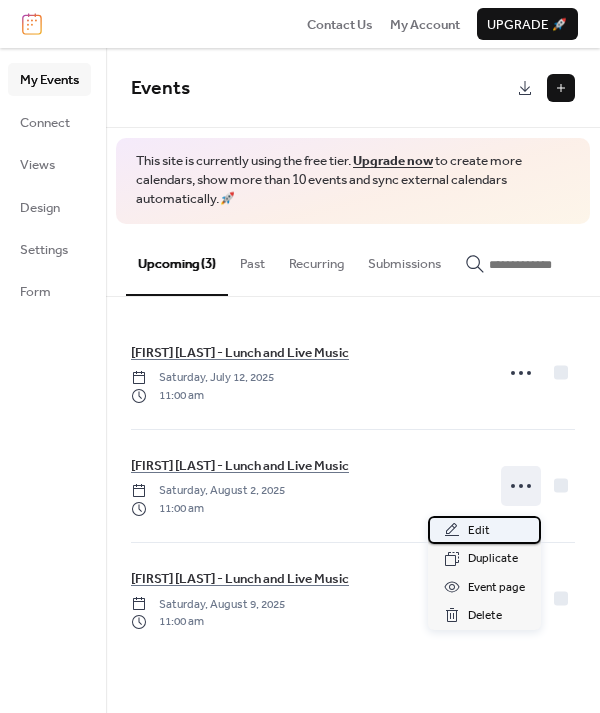 click on "Edit" at bounding box center [479, 531] 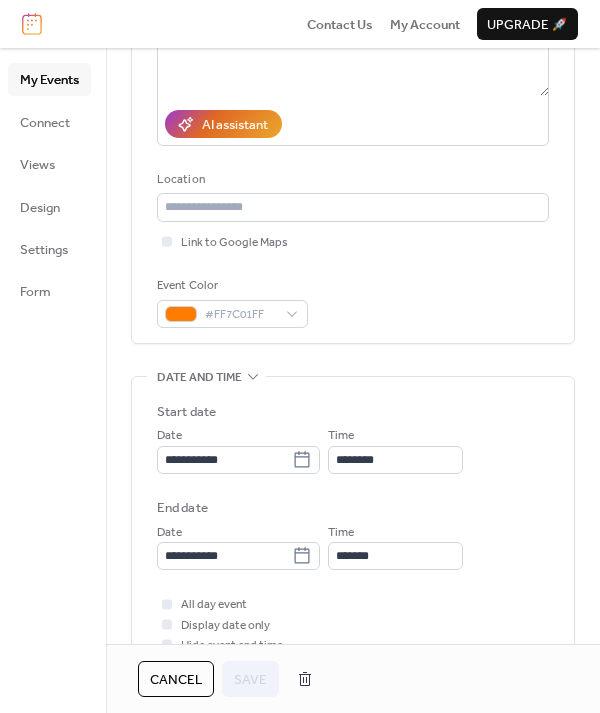 scroll, scrollTop: 333, scrollLeft: 0, axis: vertical 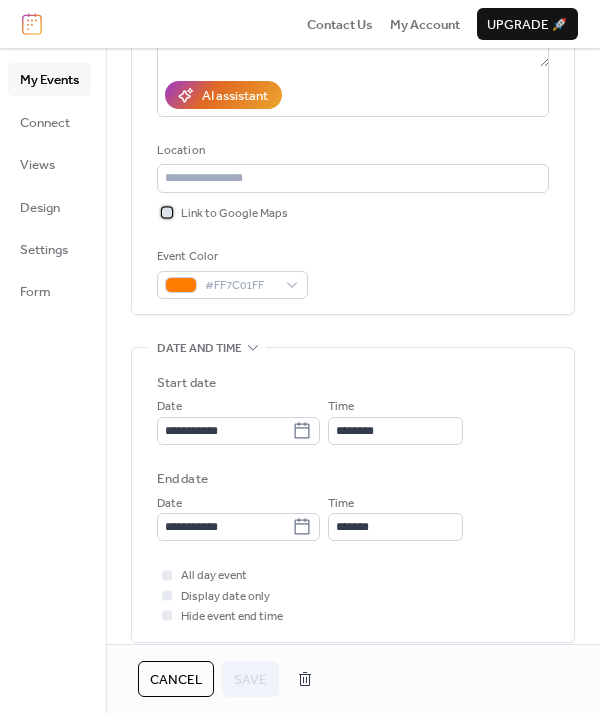 click at bounding box center (167, 212) 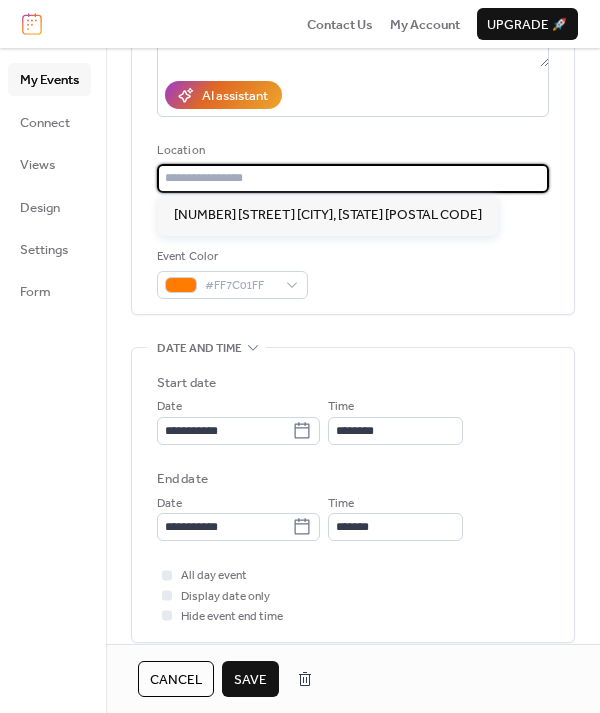 click at bounding box center [353, 178] 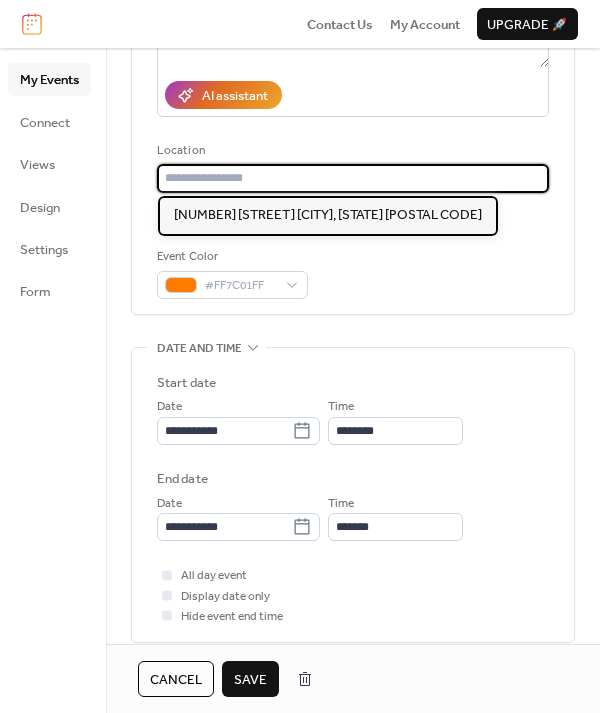 click on "102 N Second St Greenville, IL 62246" at bounding box center [328, 215] 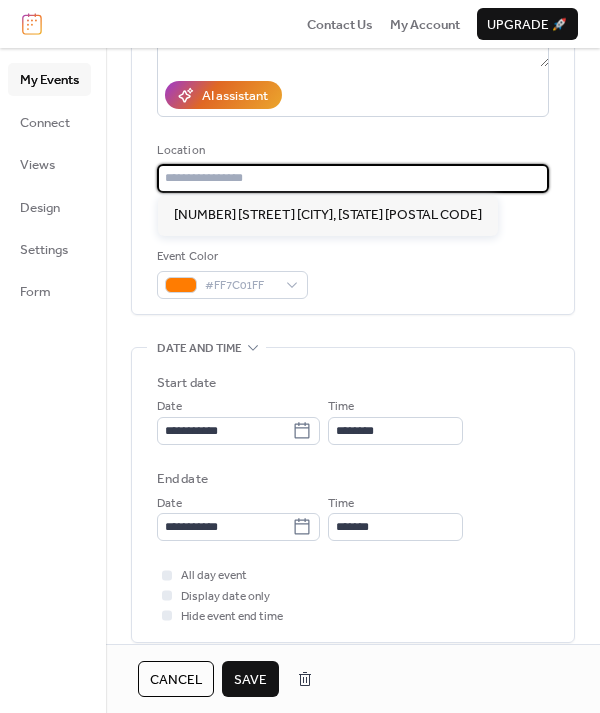 type on "**********" 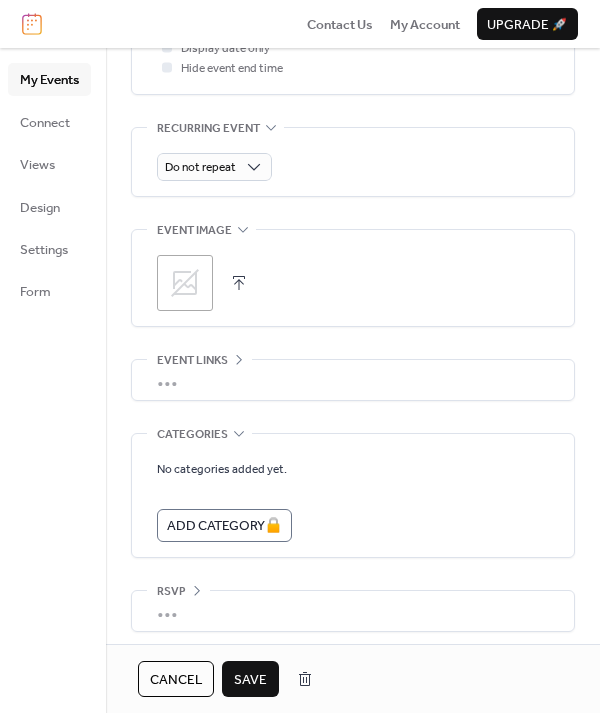 scroll, scrollTop: 884, scrollLeft: 0, axis: vertical 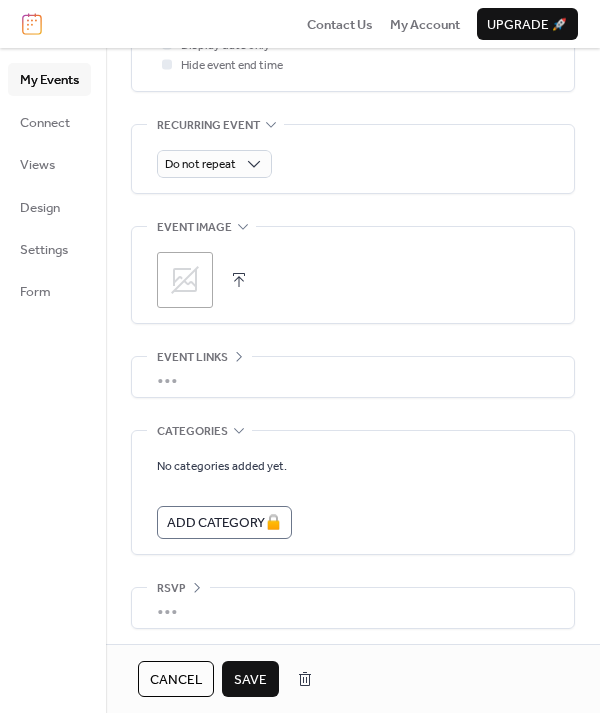click on "Save" at bounding box center (250, 680) 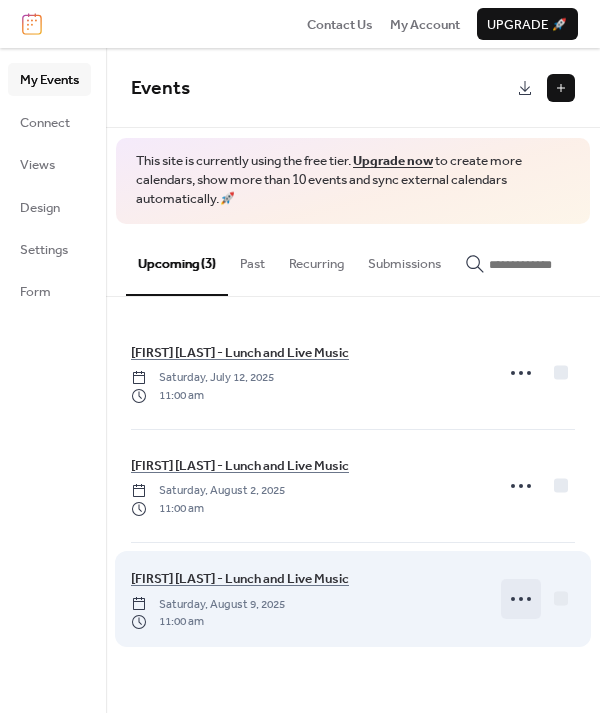 click 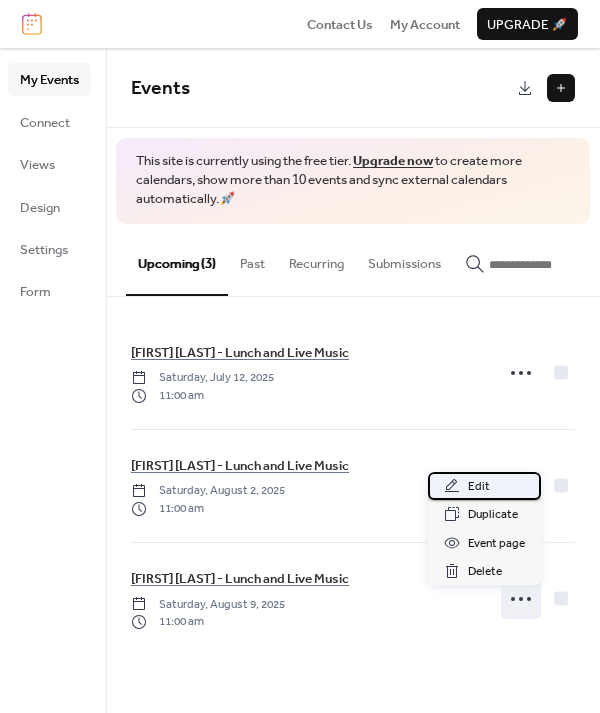 click on "Edit" at bounding box center [484, 486] 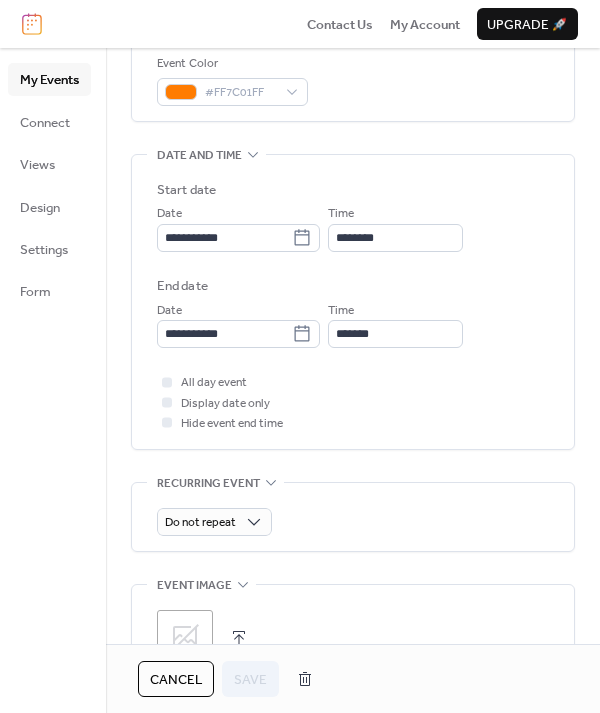 scroll, scrollTop: 851, scrollLeft: 0, axis: vertical 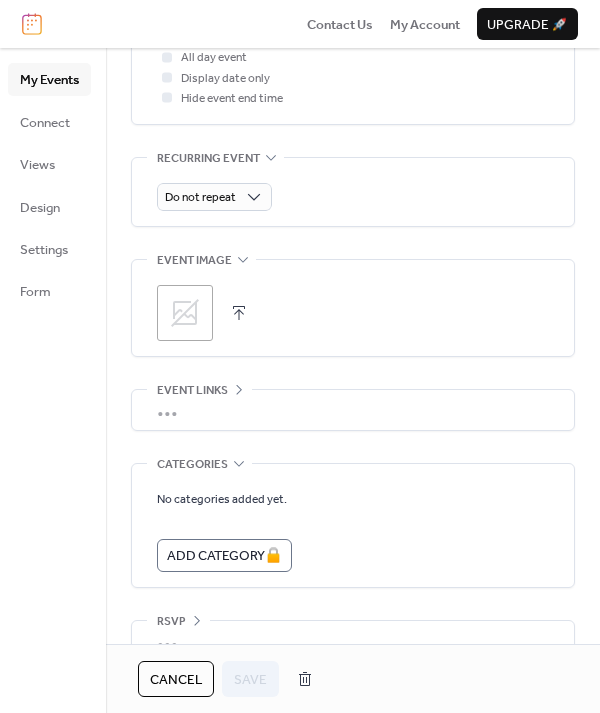 click on "Cancel" at bounding box center (176, 680) 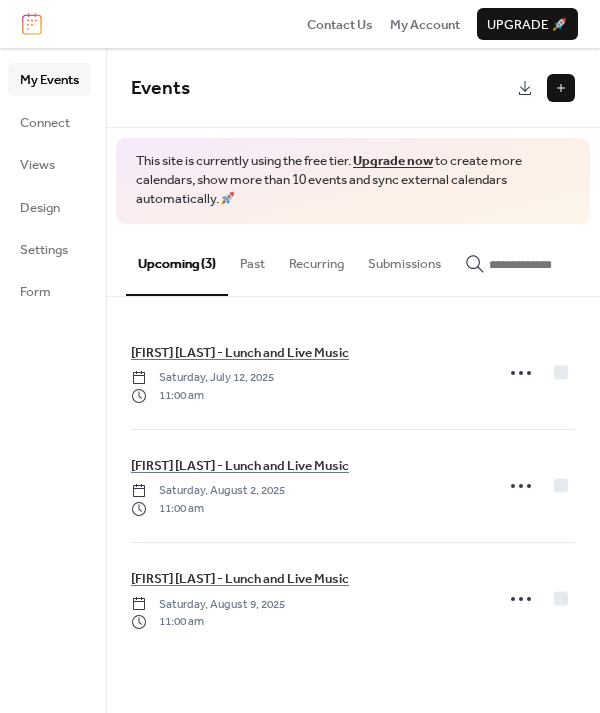 click at bounding box center [561, 88] 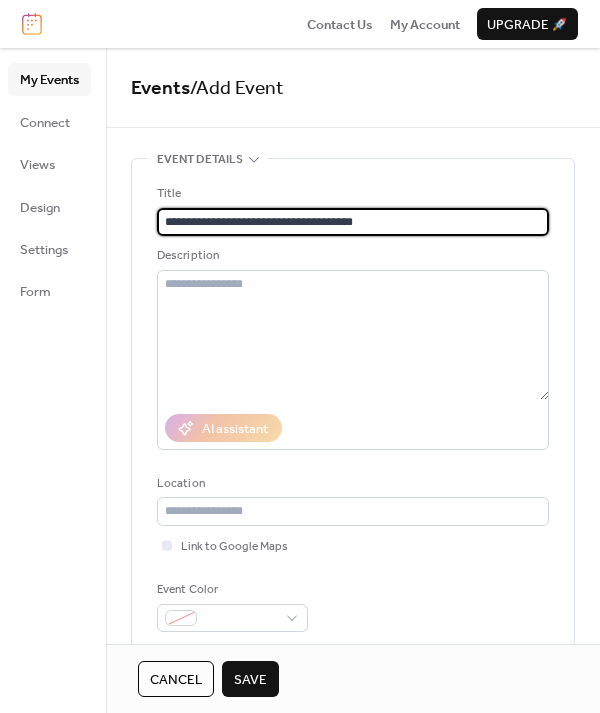 type on "**********" 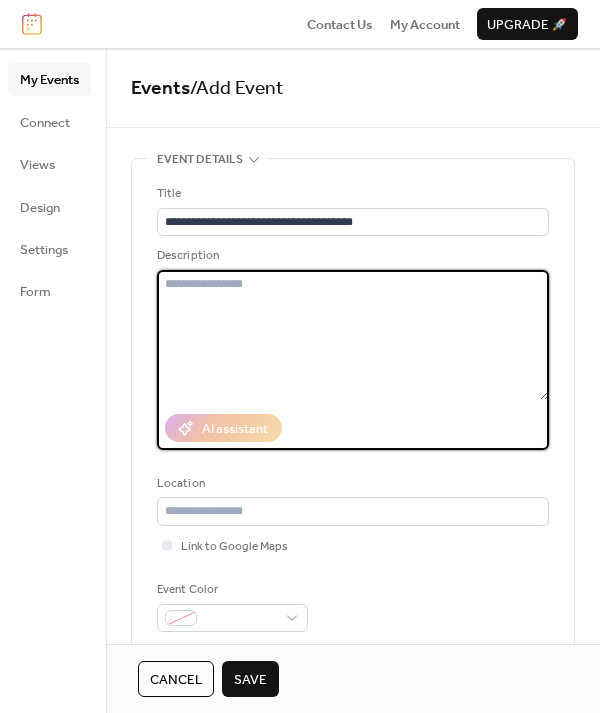 type 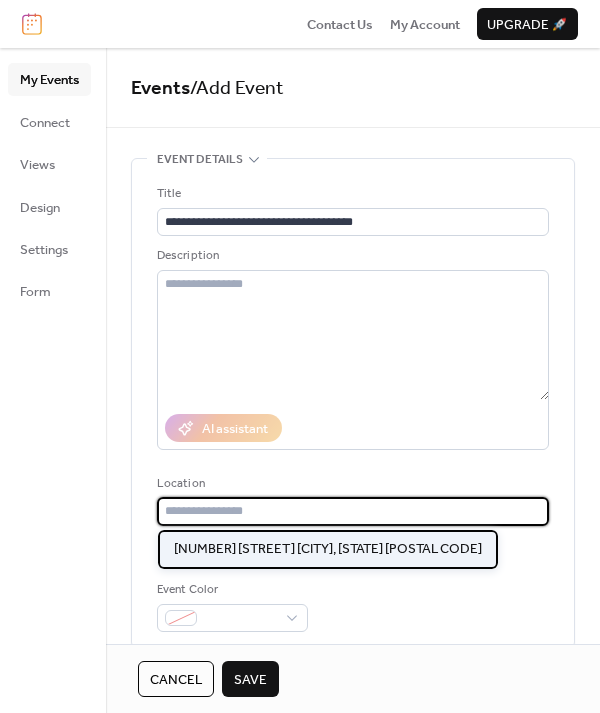 click on "102 N Second St Greenville, IL 62246" at bounding box center [328, 549] 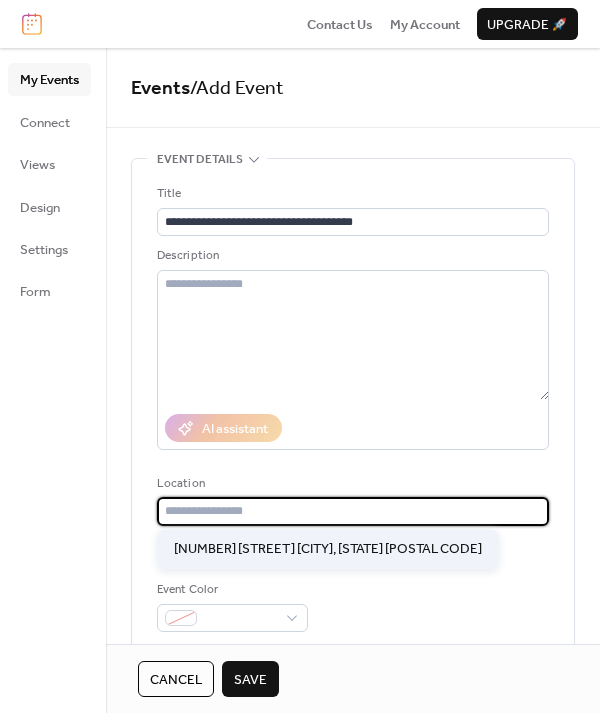 type on "**********" 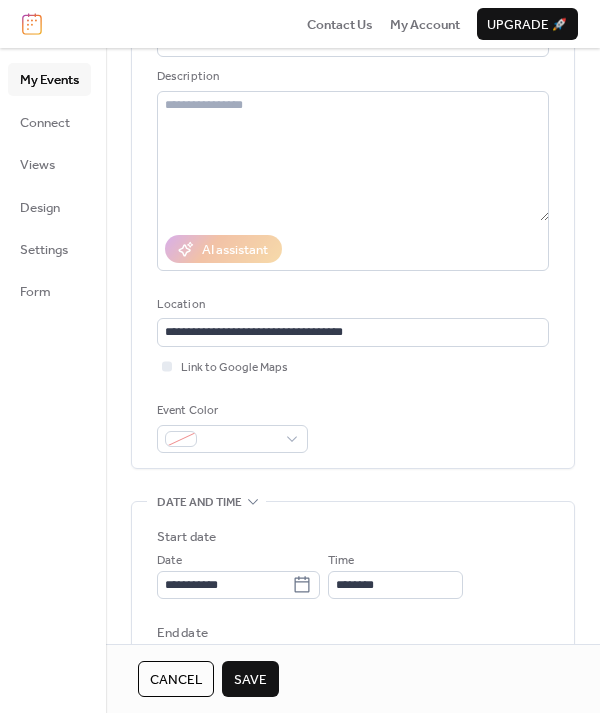 scroll, scrollTop: 185, scrollLeft: 0, axis: vertical 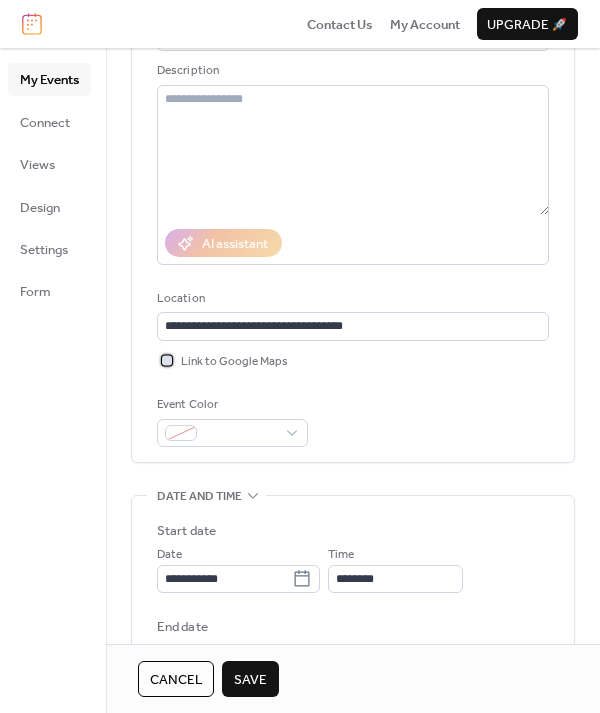 click on "Link to Google Maps" at bounding box center [234, 362] 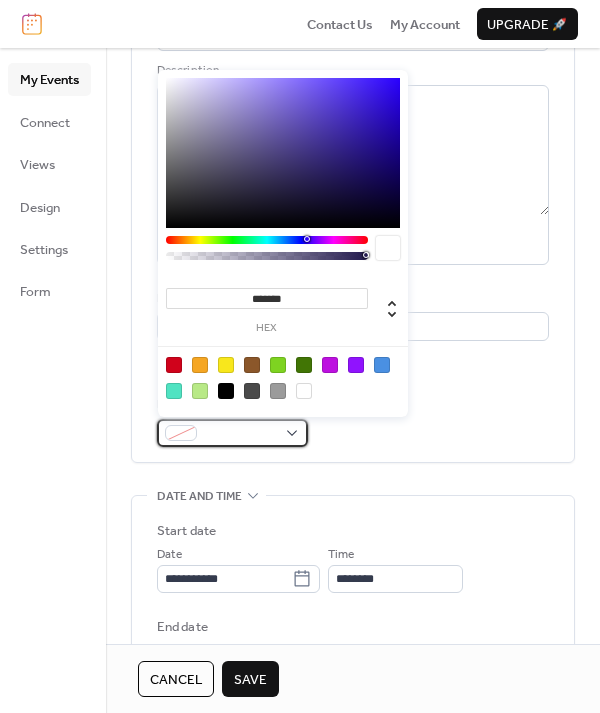 click at bounding box center [232, 433] 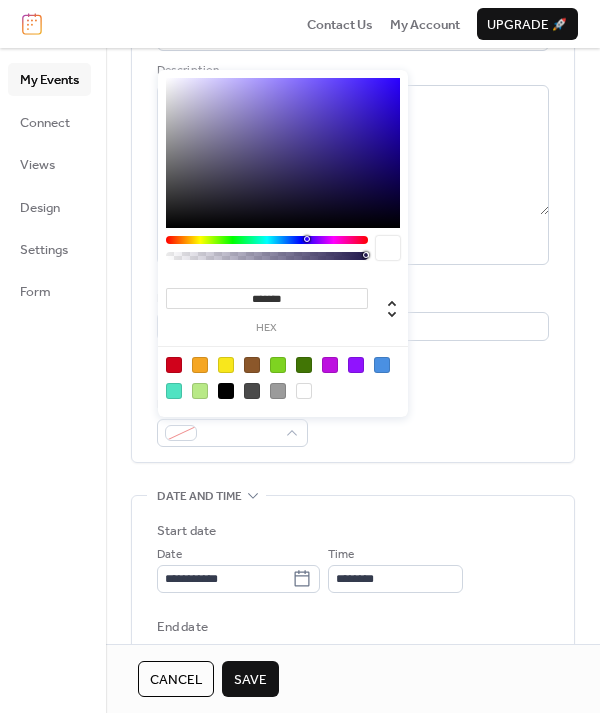 click on "*******" at bounding box center [267, 298] 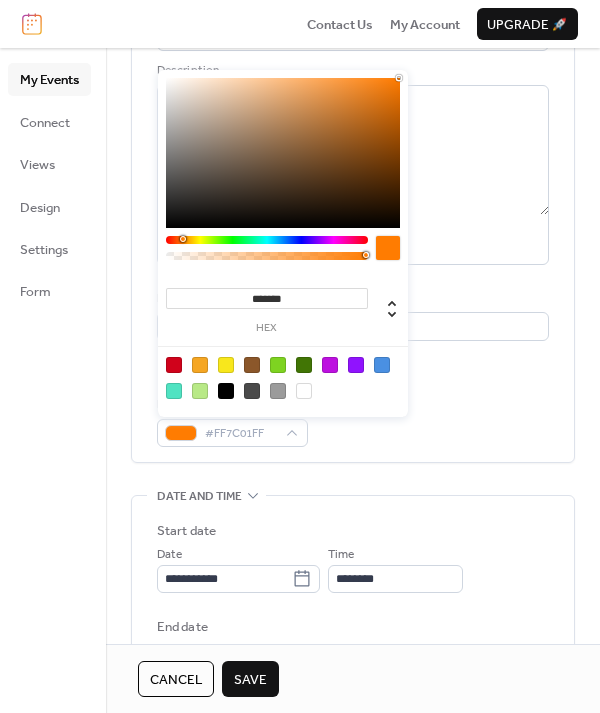 click on "Location" at bounding box center [351, 299] 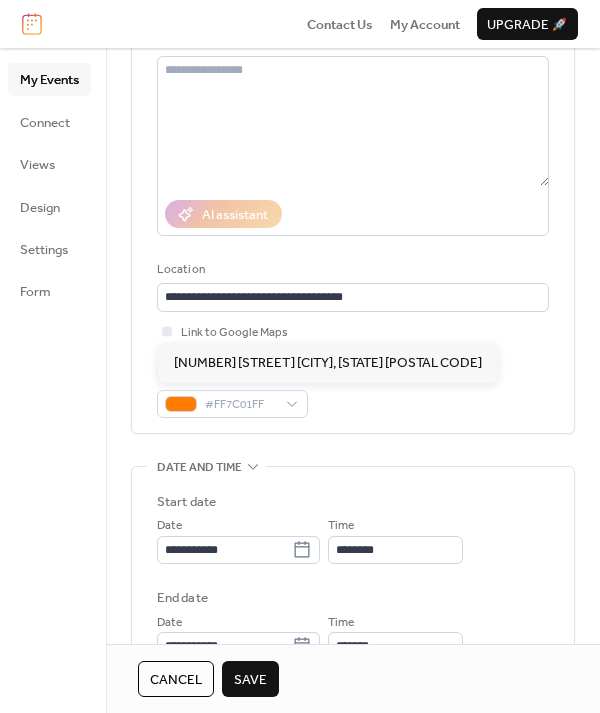 scroll, scrollTop: 399, scrollLeft: 0, axis: vertical 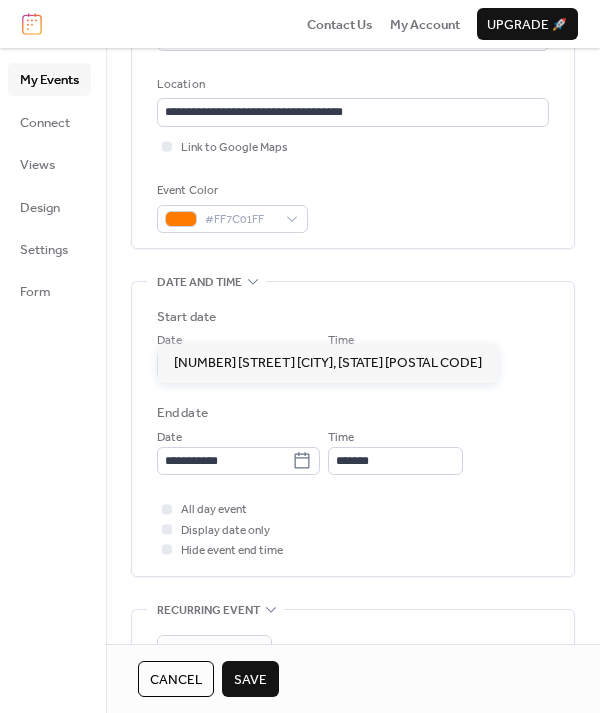 click on "********" at bounding box center (395, 365) 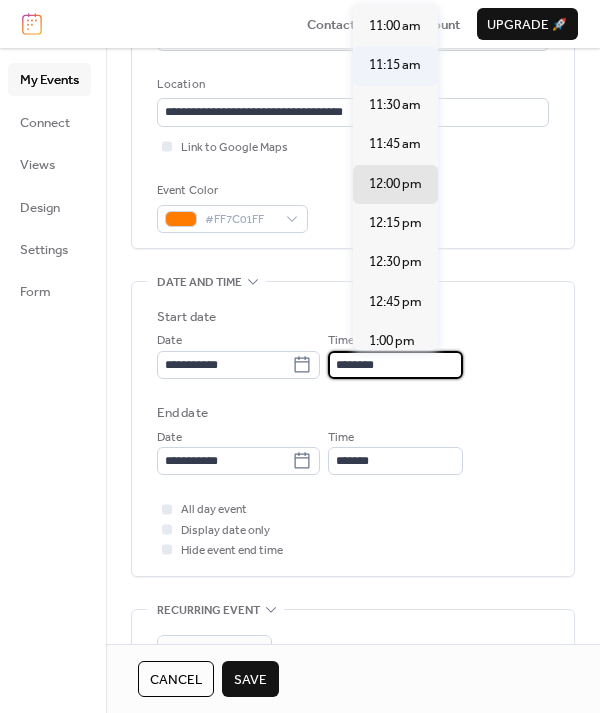 scroll, scrollTop: 1730, scrollLeft: 0, axis: vertical 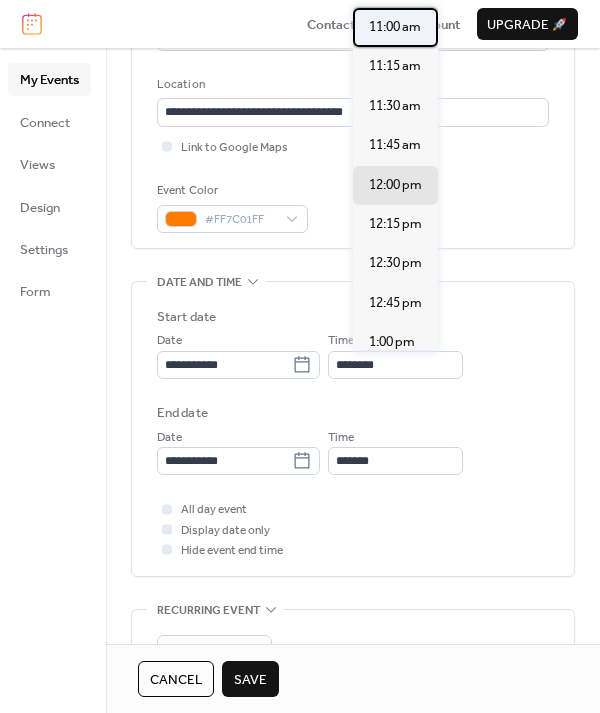 click on "11:00 am" at bounding box center (395, 27) 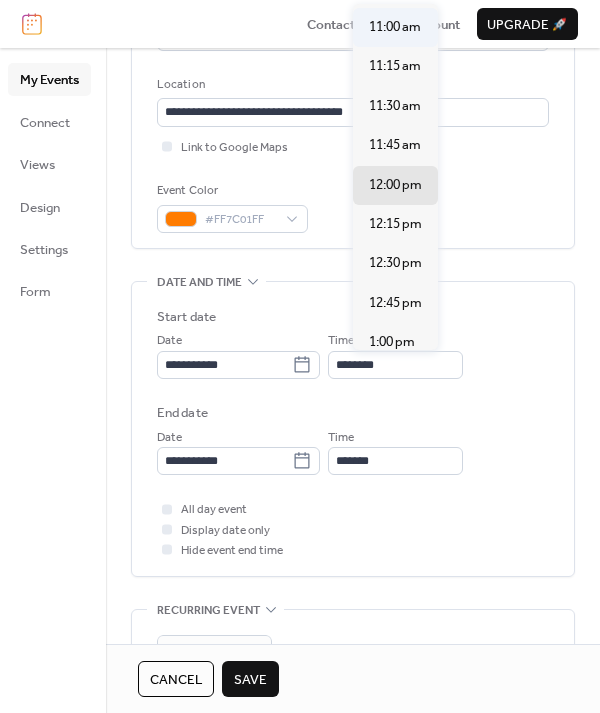 type on "********" 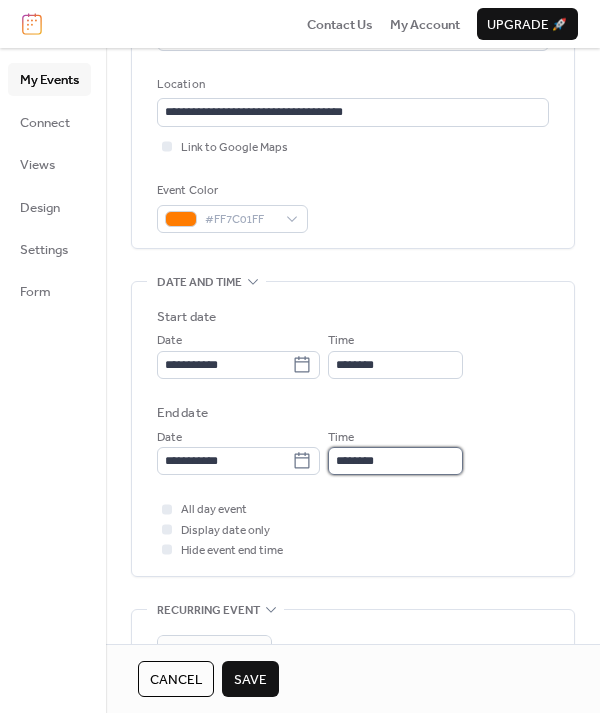 click on "********" at bounding box center (395, 461) 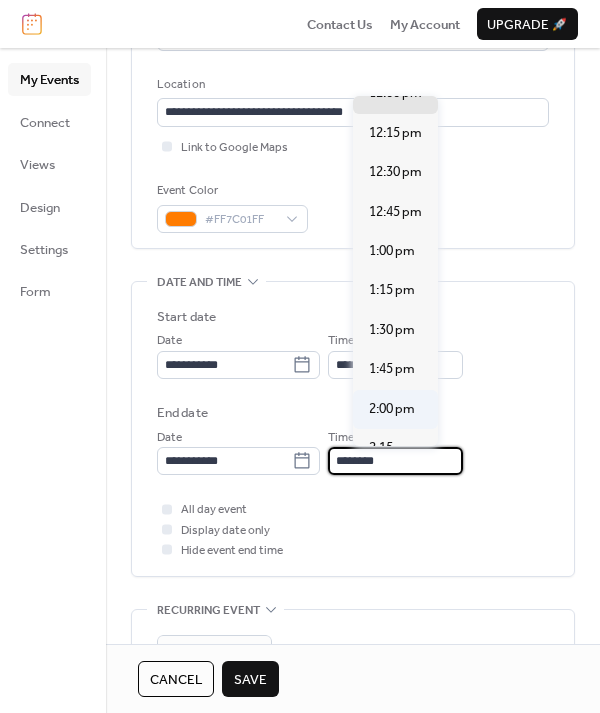 scroll, scrollTop: 315, scrollLeft: 0, axis: vertical 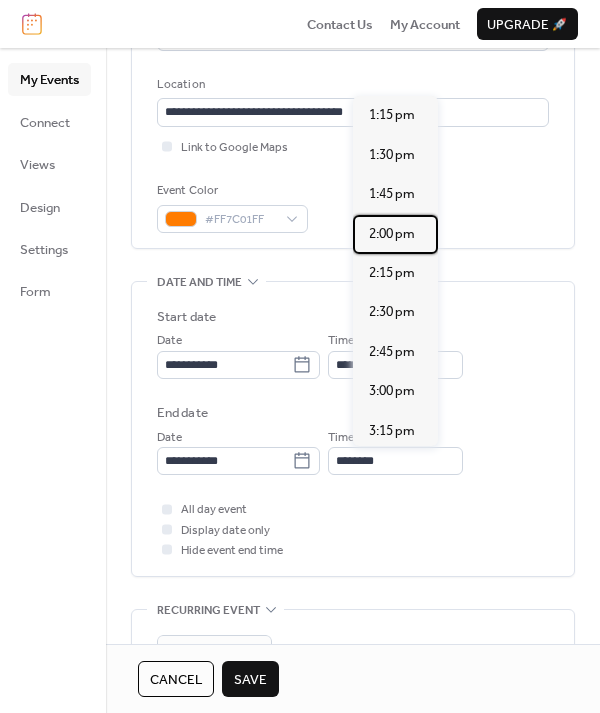 drag, startPoint x: 406, startPoint y: 240, endPoint x: 388, endPoint y: 277, distance: 41.14608 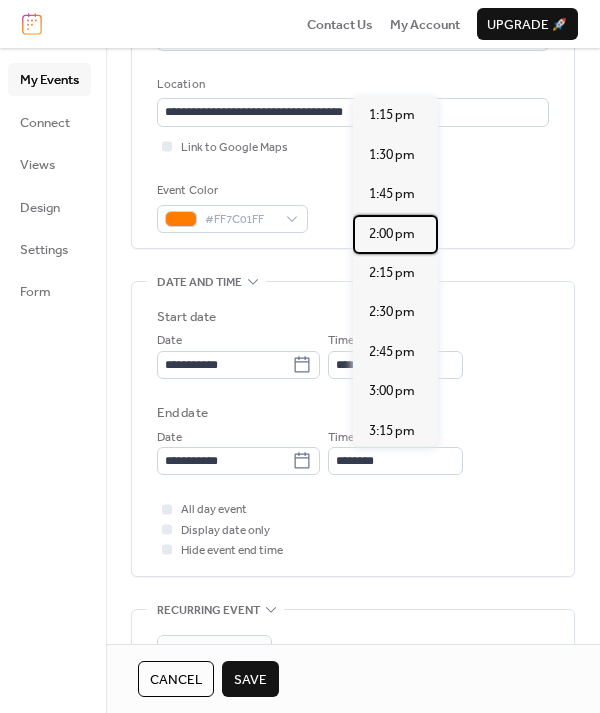 click on "2:00 pm" at bounding box center [392, 234] 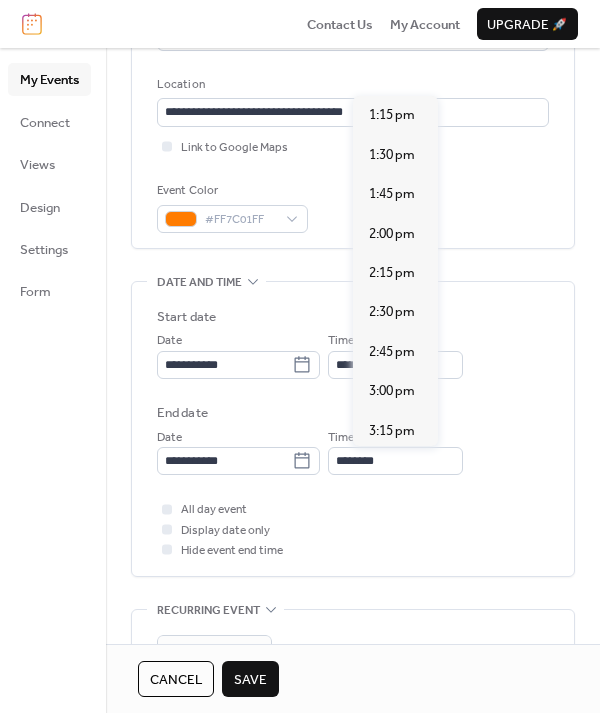 type on "*******" 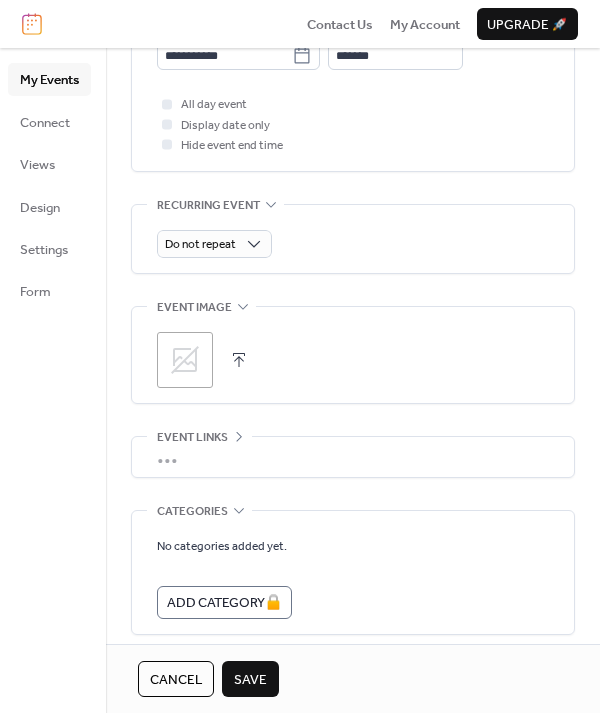 scroll, scrollTop: 804, scrollLeft: 0, axis: vertical 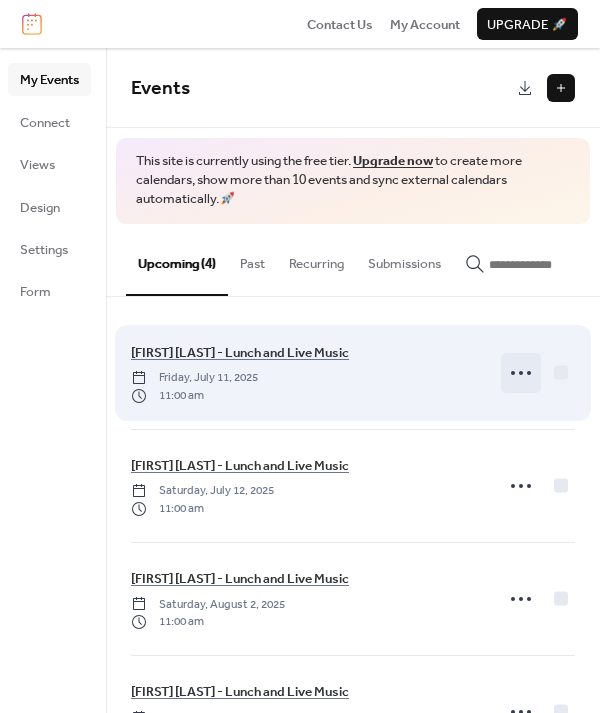 click 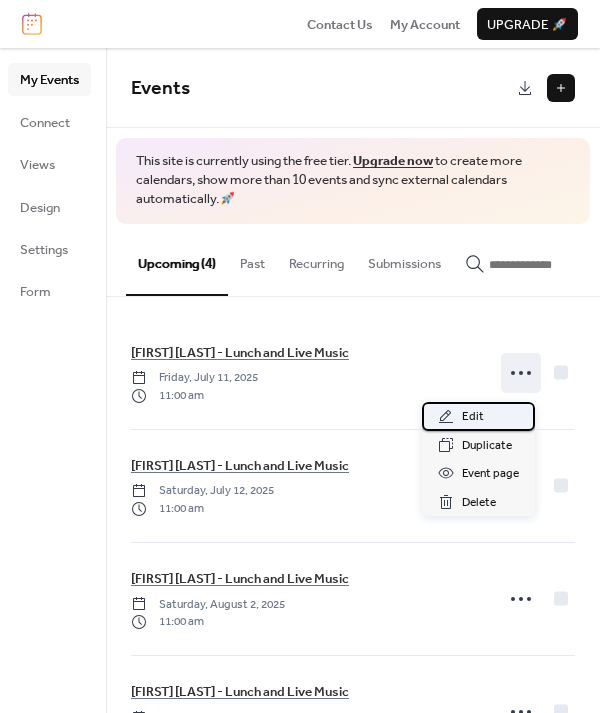 click on "Edit" at bounding box center [473, 417] 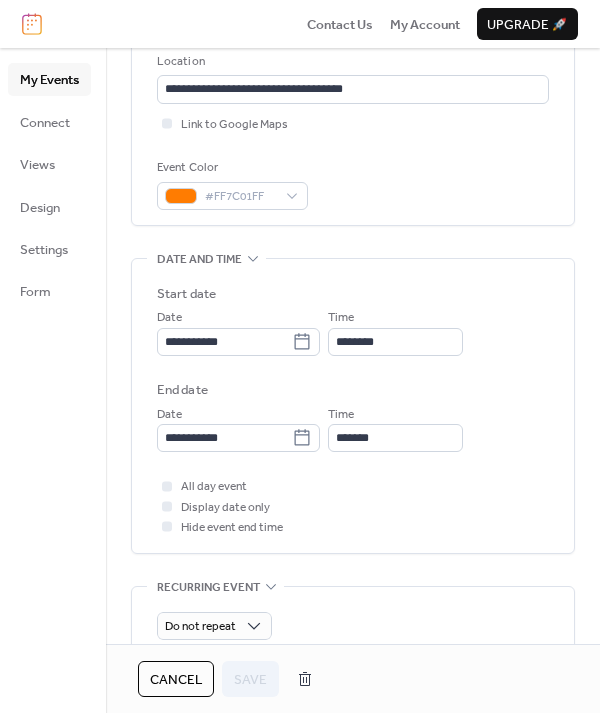scroll, scrollTop: 424, scrollLeft: 0, axis: vertical 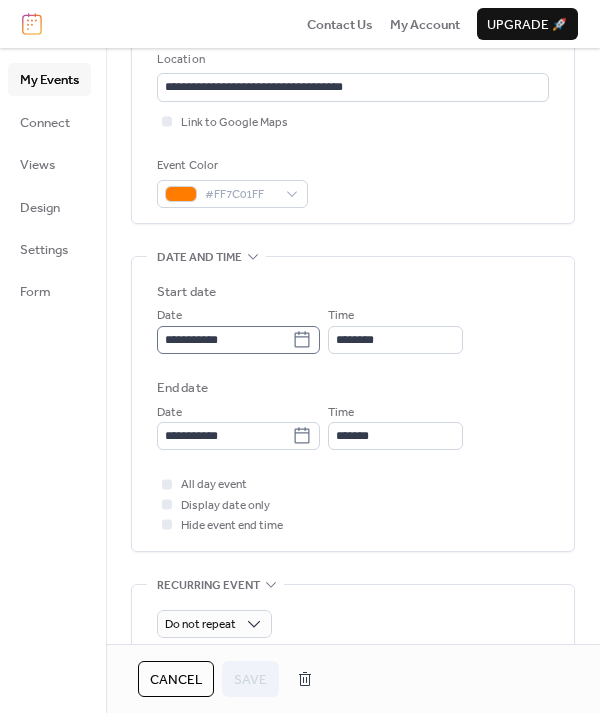 click 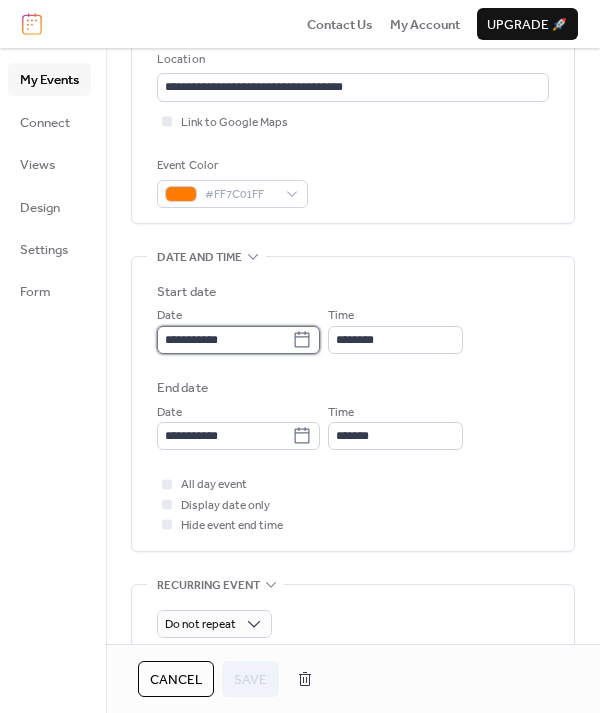 click on "**********" at bounding box center (224, 340) 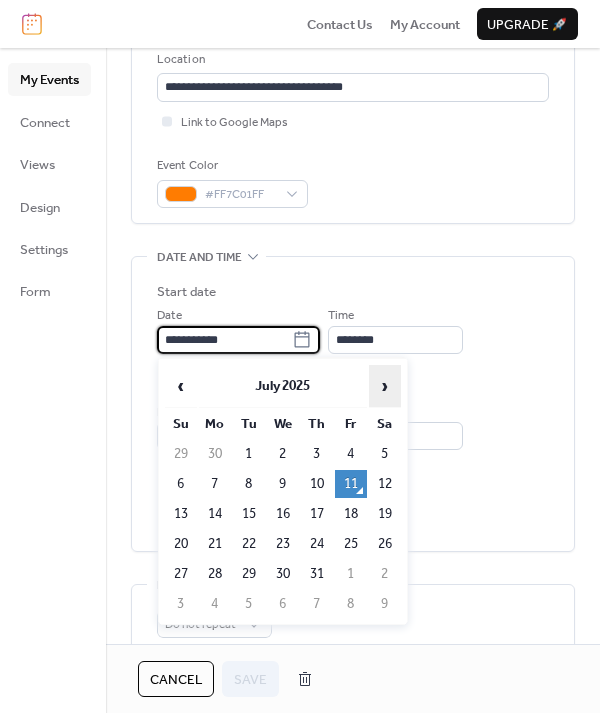 click on "›" at bounding box center [385, 386] 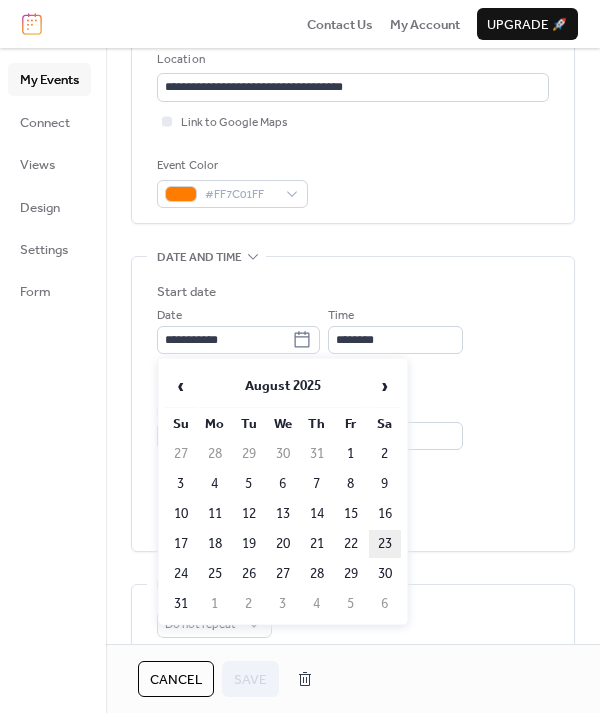 click on "23" at bounding box center (385, 544) 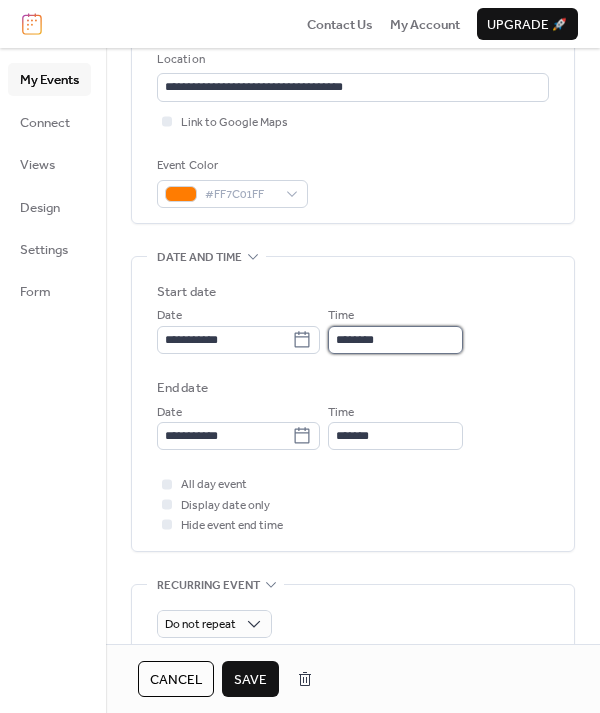 click on "********" at bounding box center (395, 340) 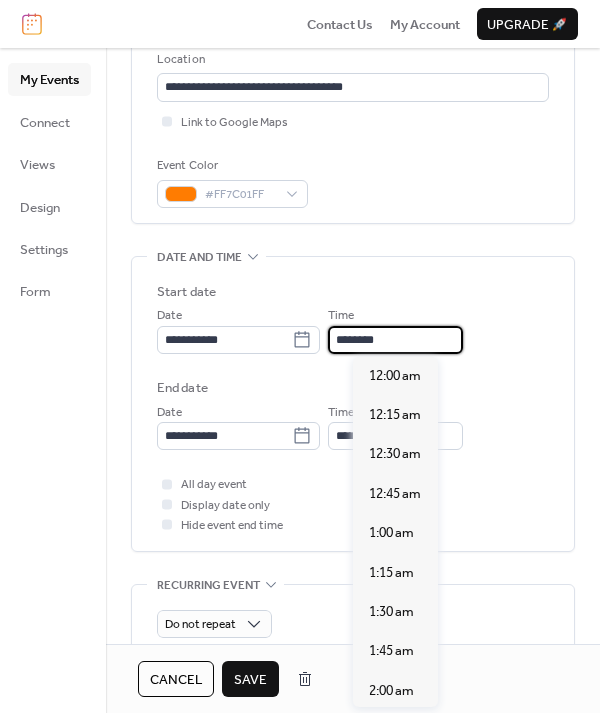 scroll, scrollTop: 1748, scrollLeft: 0, axis: vertical 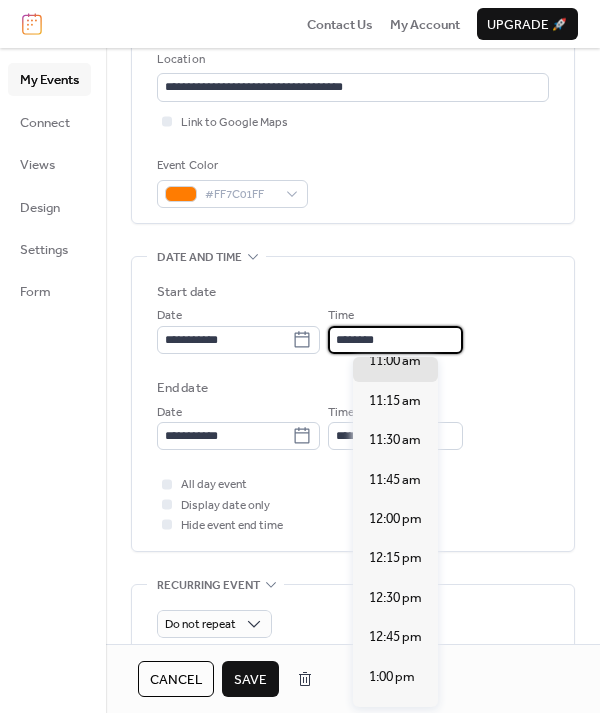click on "Start date" at bounding box center (353, 292) 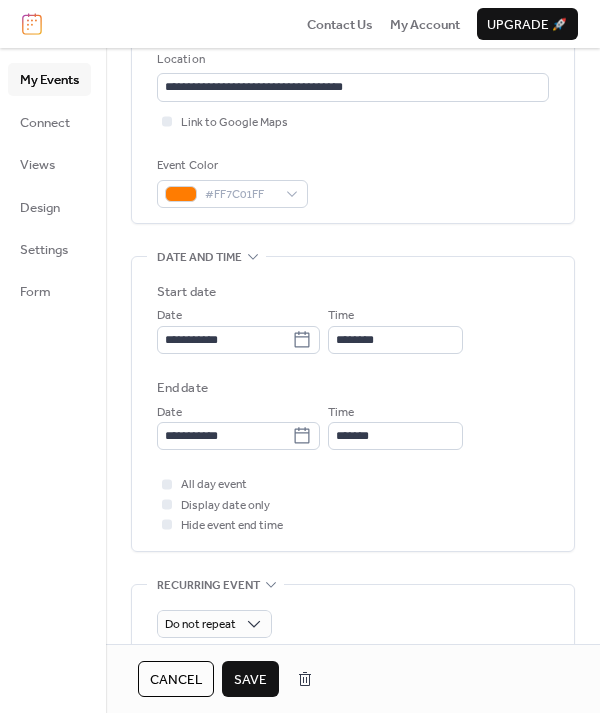 click on "Save" at bounding box center [250, 680] 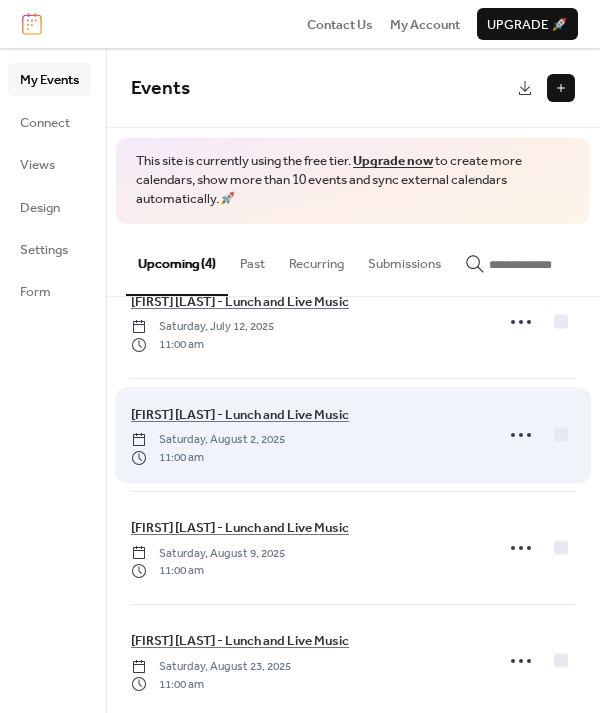 scroll, scrollTop: 81, scrollLeft: 0, axis: vertical 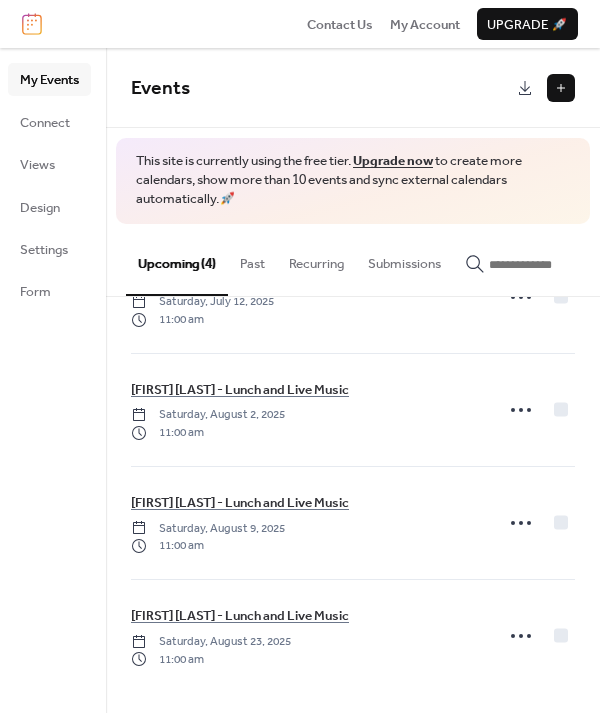 click at bounding box center (561, 88) 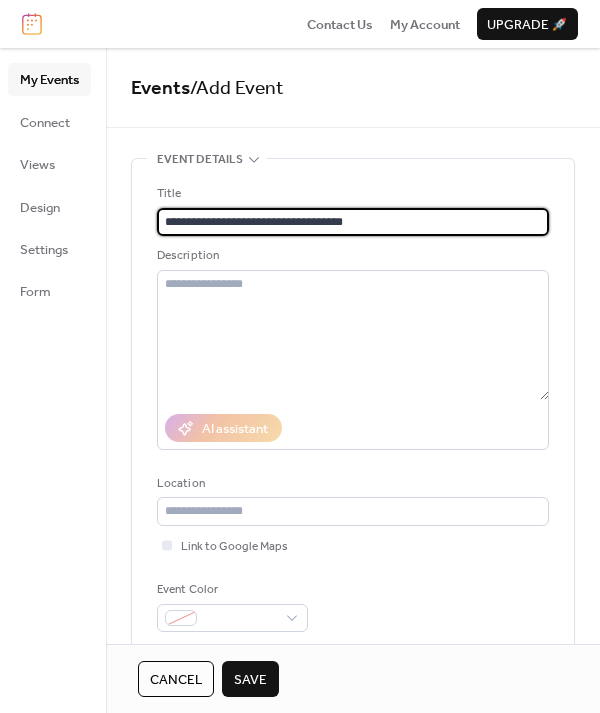 type on "**********" 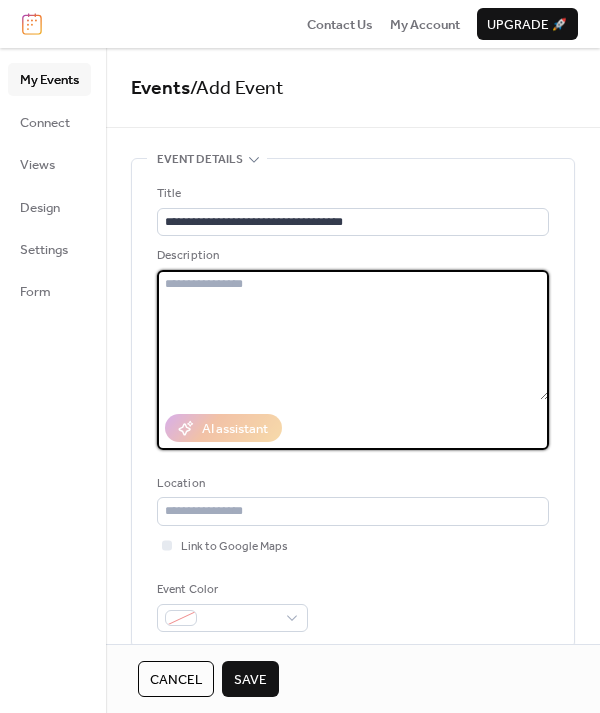 type 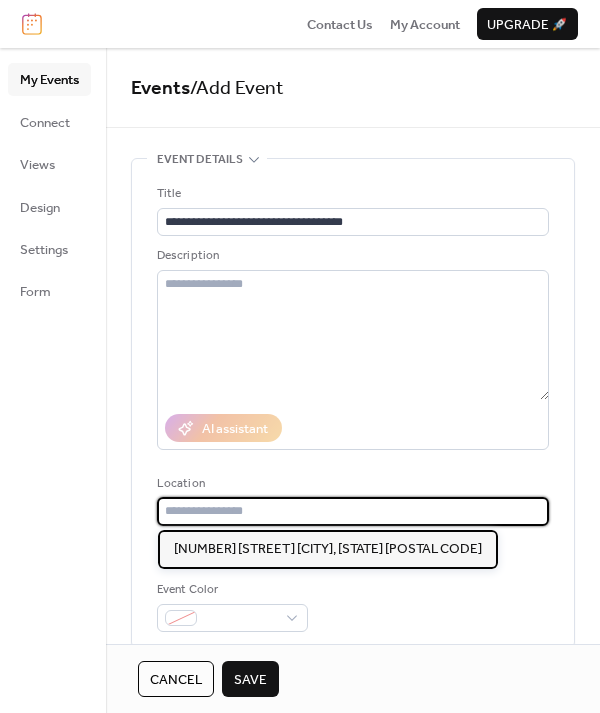 click on "102 N Second St Greenville, IL 62246" at bounding box center (328, 549) 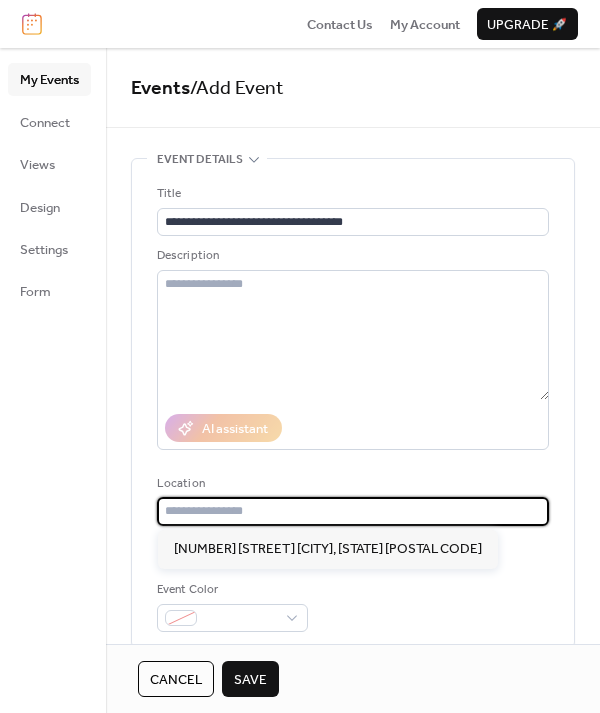 type on "**********" 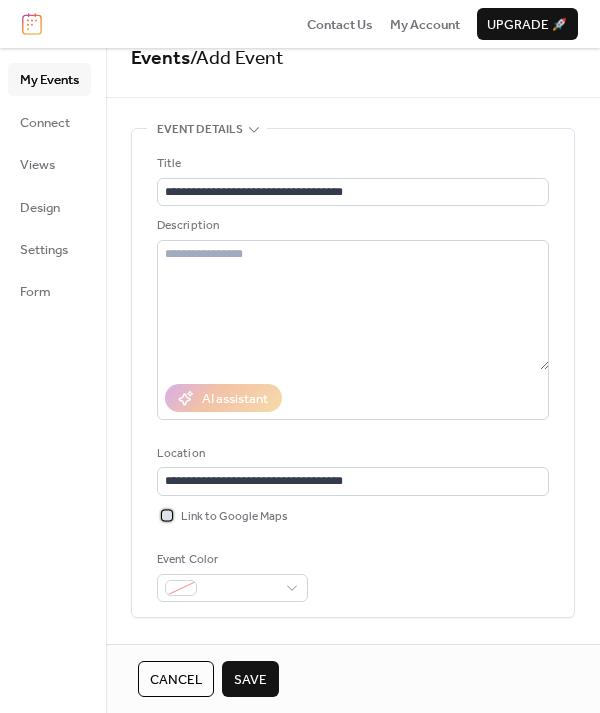 click on "Link to Google Maps" at bounding box center (234, 517) 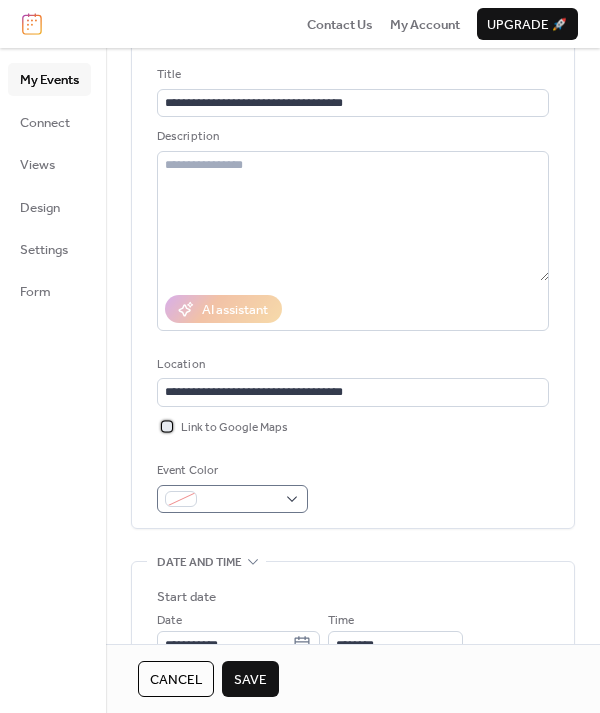 scroll, scrollTop: 124, scrollLeft: 0, axis: vertical 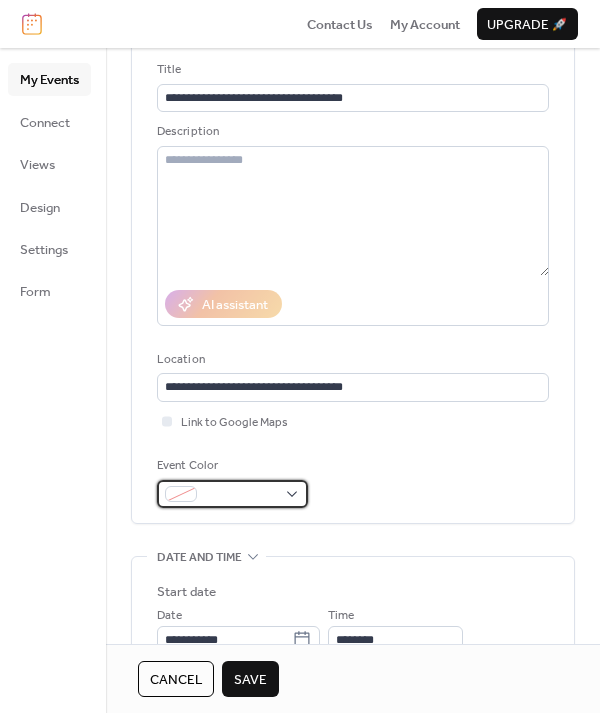 click at bounding box center [240, 495] 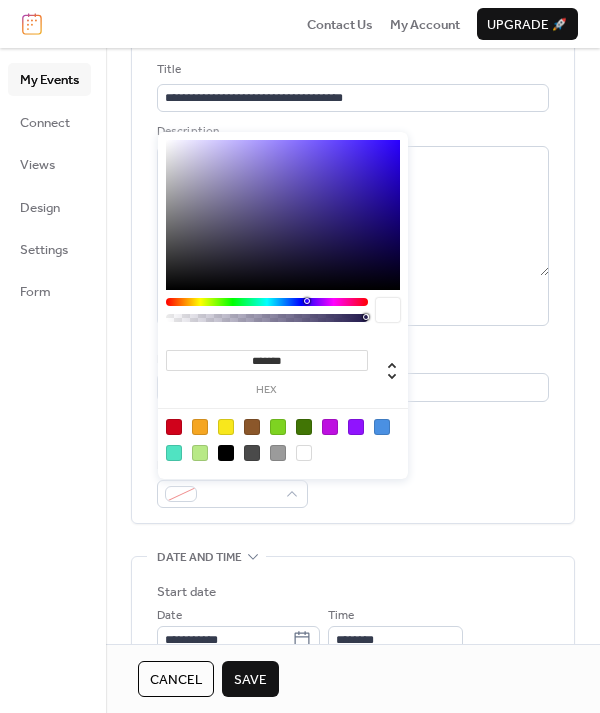 click on "******* hex" at bounding box center (283, 363) 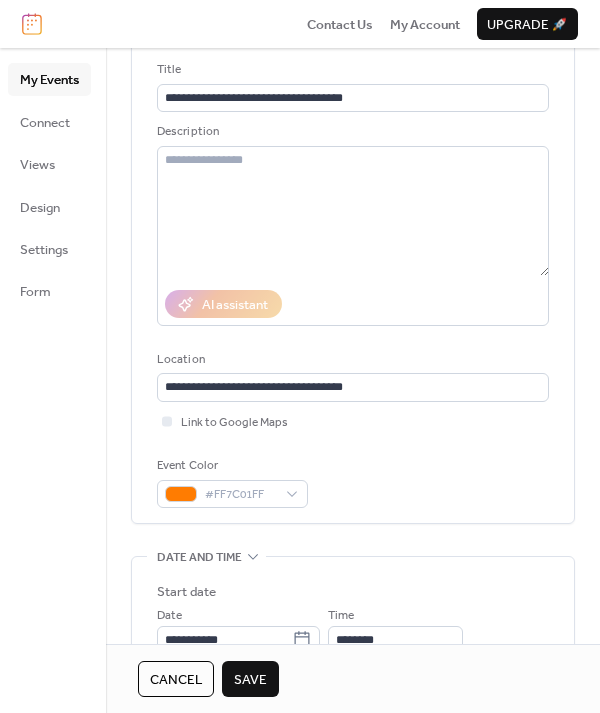 click on "Link to Google Maps" at bounding box center (353, 422) 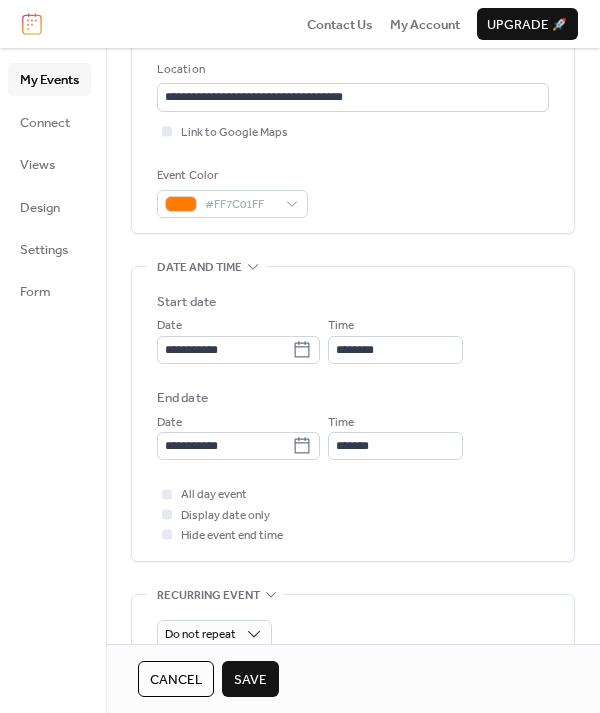 scroll, scrollTop: 434, scrollLeft: 0, axis: vertical 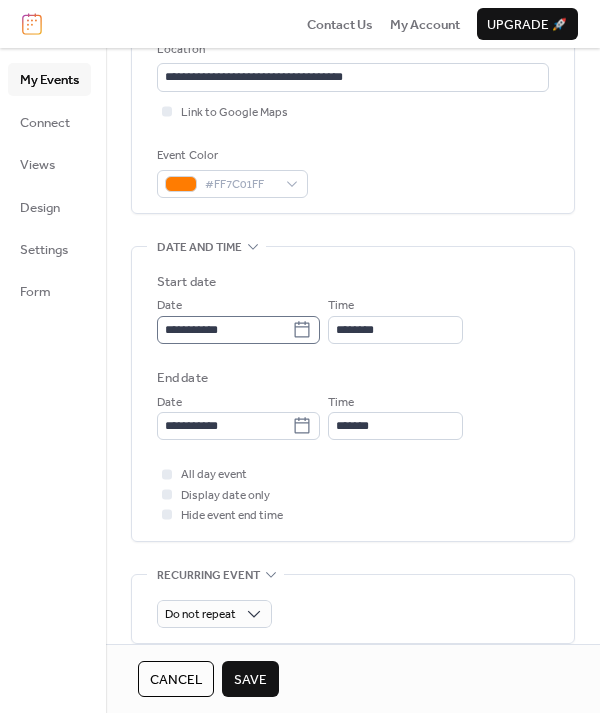 click 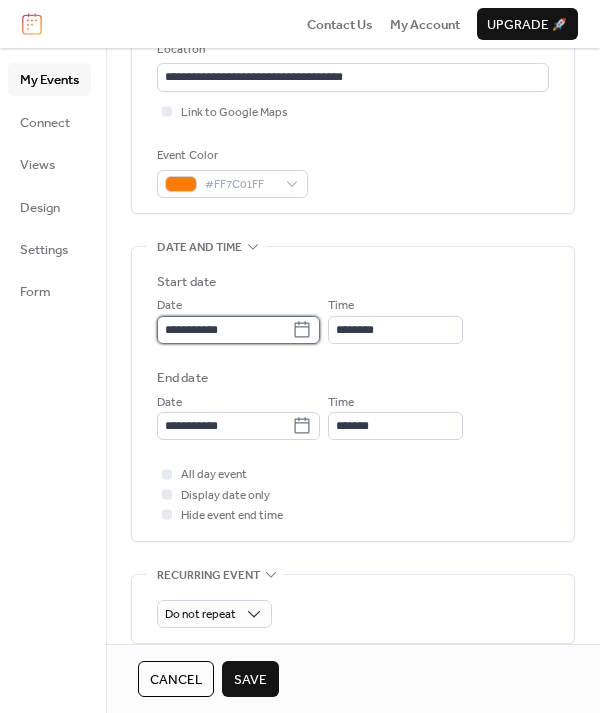 click on "**********" at bounding box center [224, 330] 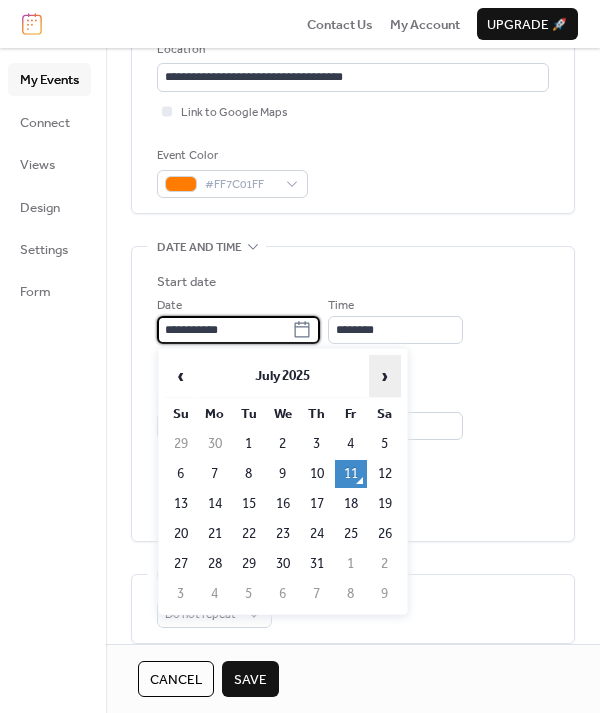 click on "›" at bounding box center (385, 376) 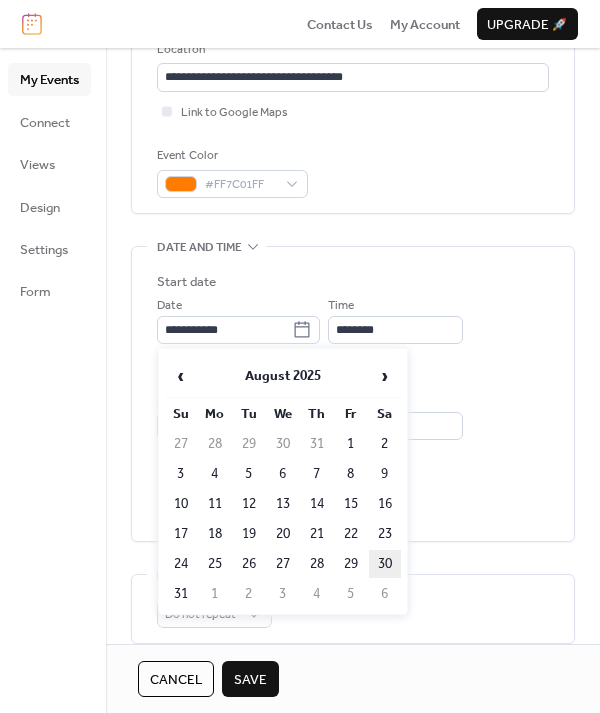 click on "30" at bounding box center [385, 564] 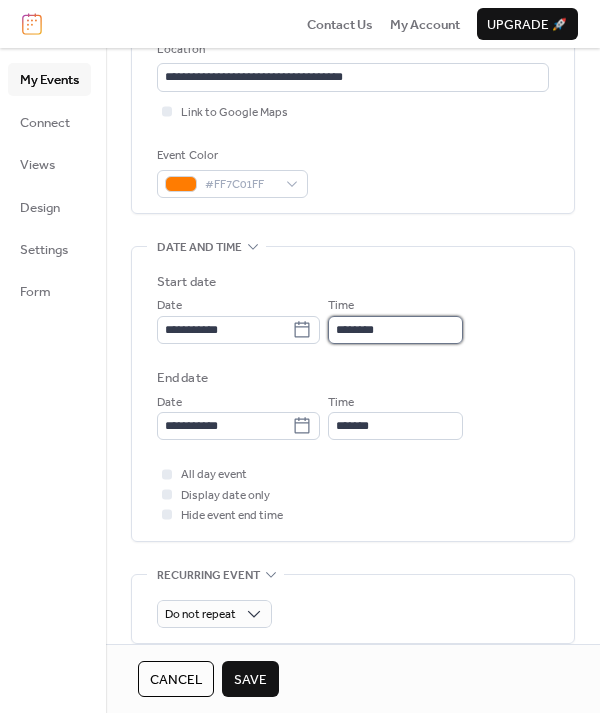 click on "********" at bounding box center (395, 330) 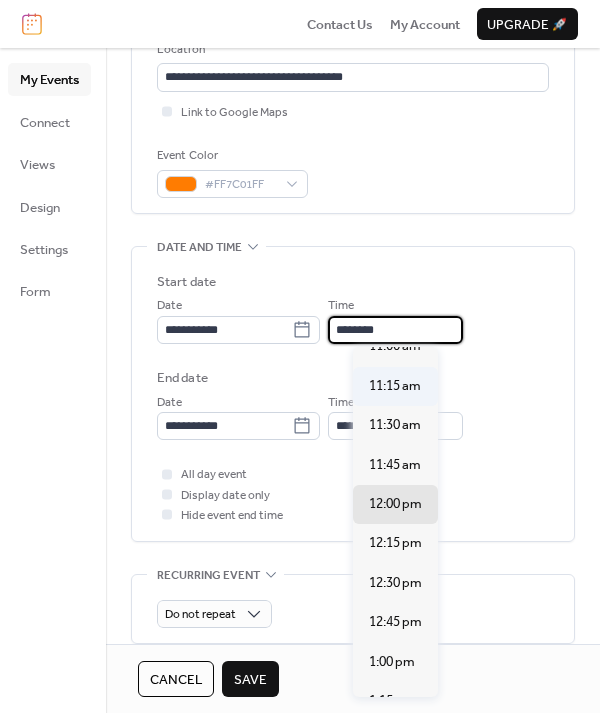 scroll, scrollTop: 1752, scrollLeft: 0, axis: vertical 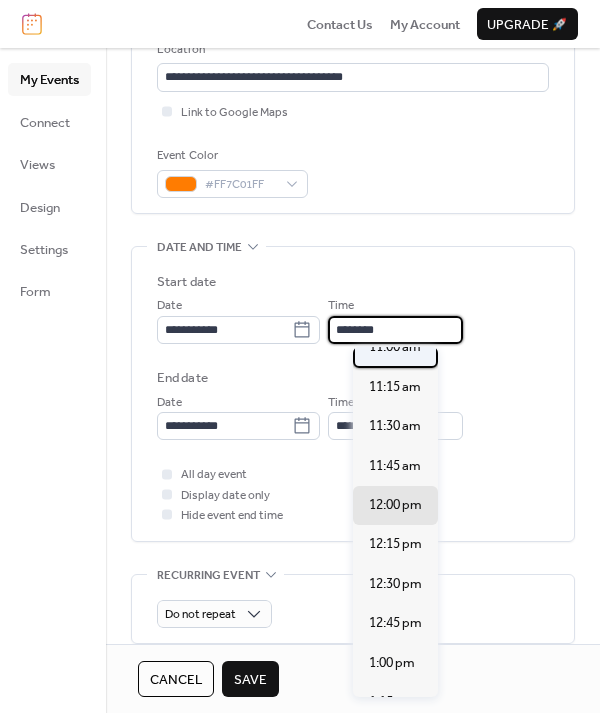 click on "11:00 am" at bounding box center [395, 347] 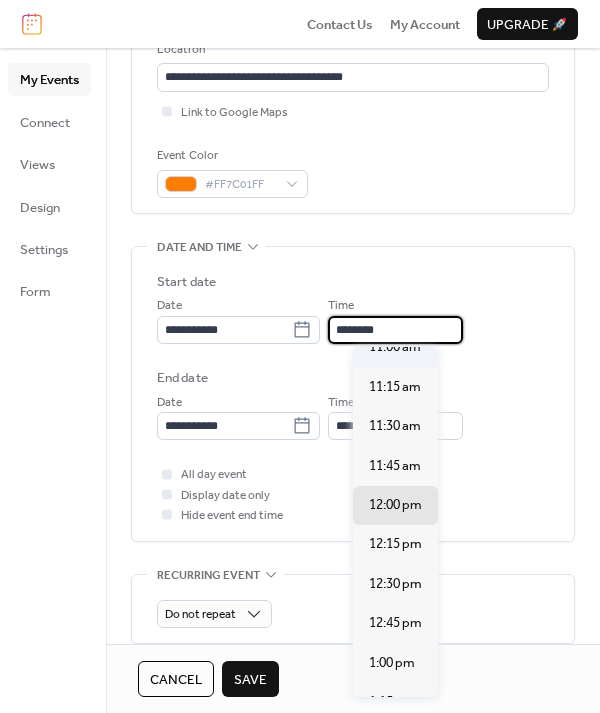 type on "********" 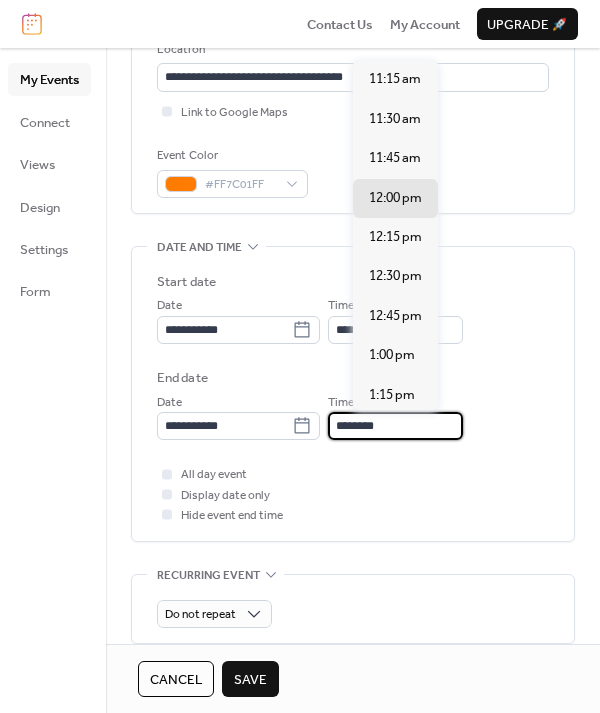 click on "********" at bounding box center [395, 426] 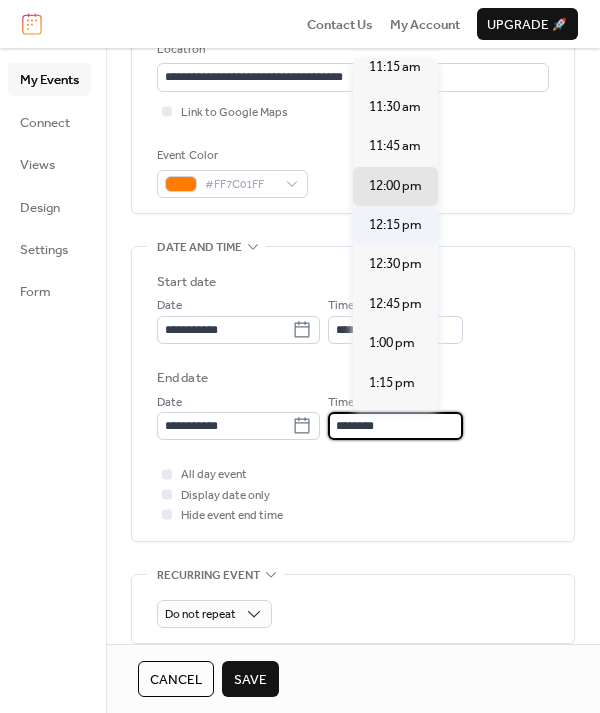 scroll, scrollTop: 164, scrollLeft: 0, axis: vertical 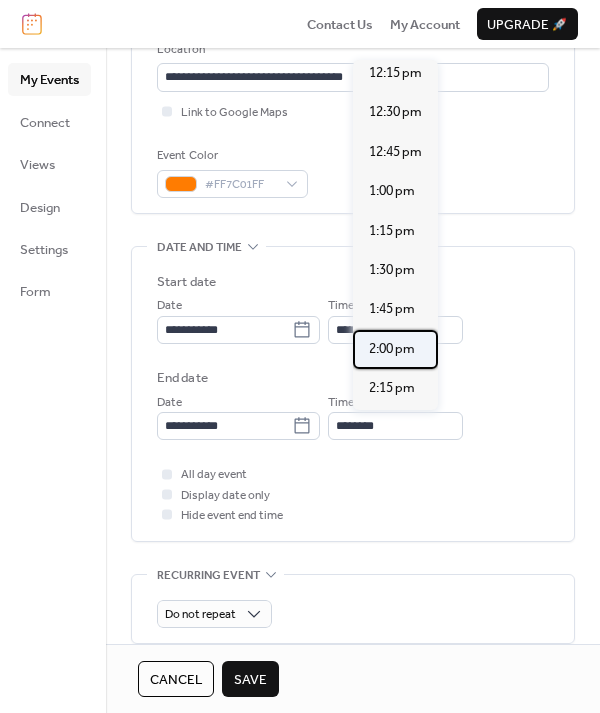 click on "2:00 pm" at bounding box center [392, 349] 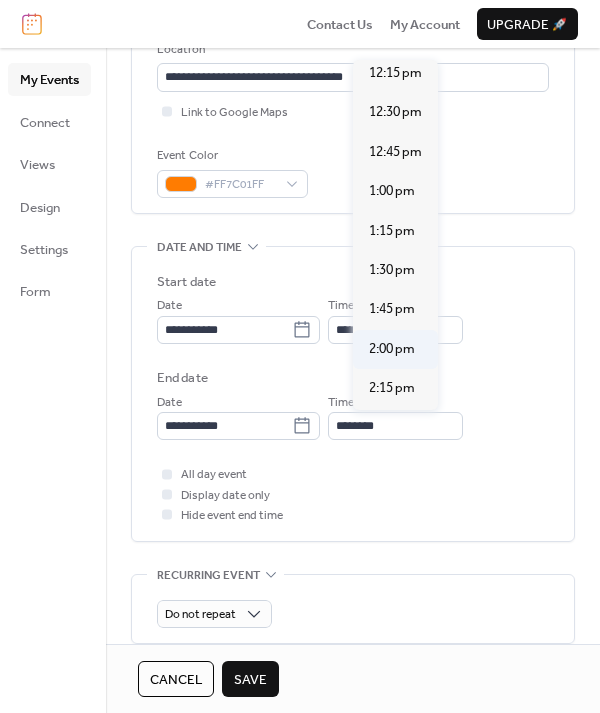 type on "*******" 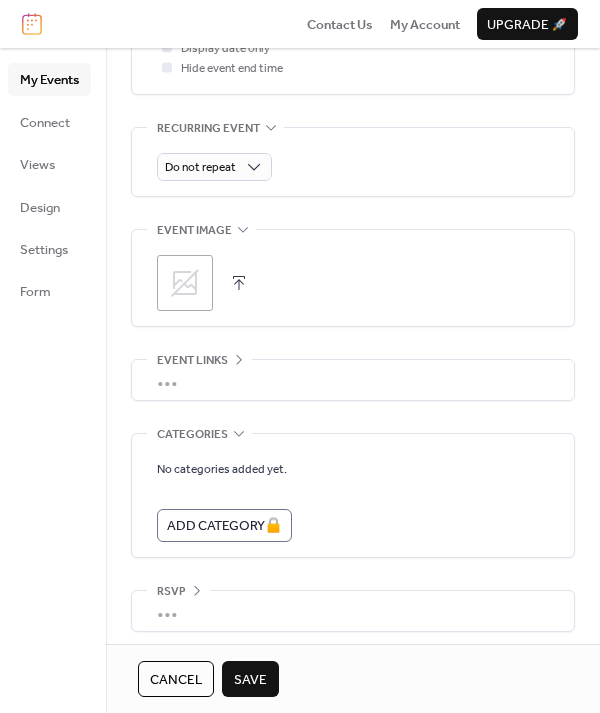 scroll, scrollTop: 884, scrollLeft: 0, axis: vertical 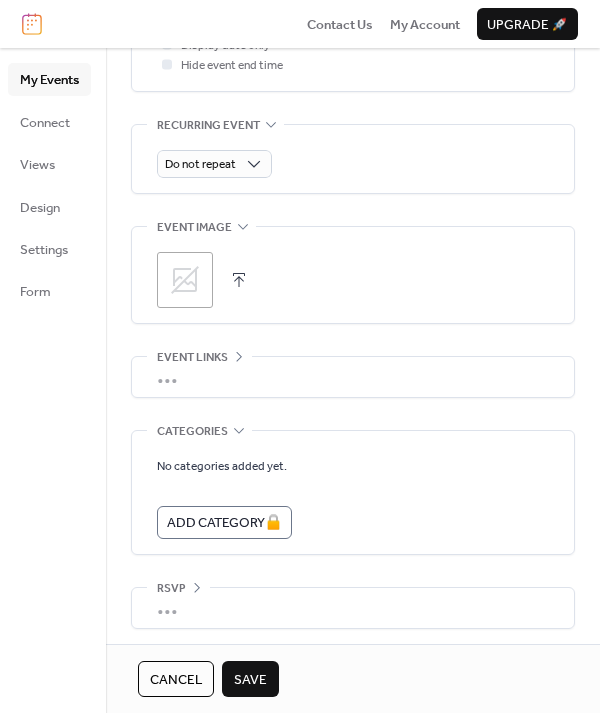 click on "Save" at bounding box center [250, 679] 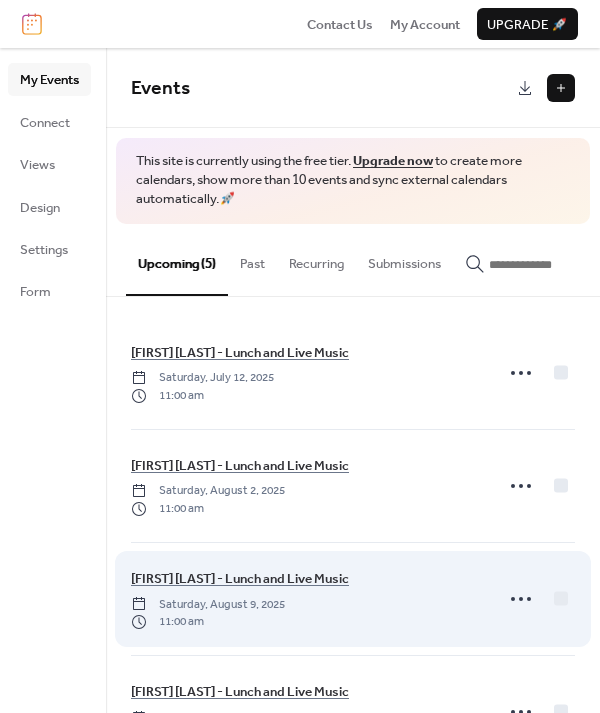 scroll, scrollTop: 194, scrollLeft: 0, axis: vertical 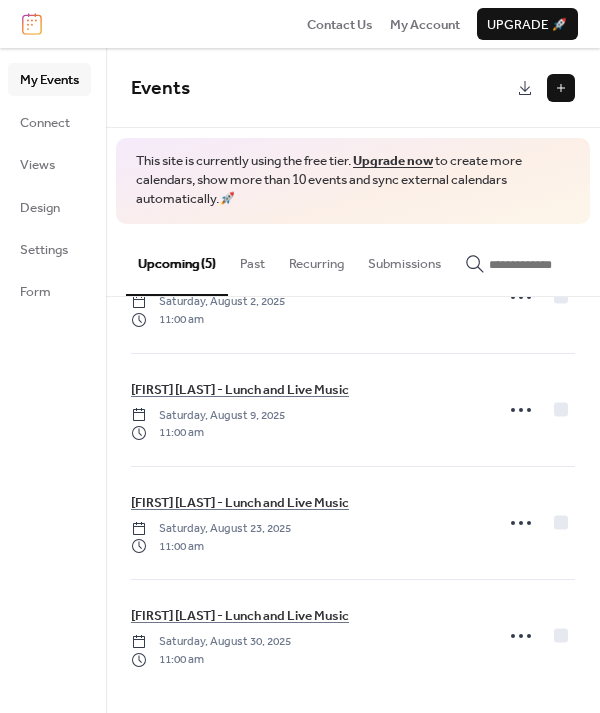 click at bounding box center [561, 88] 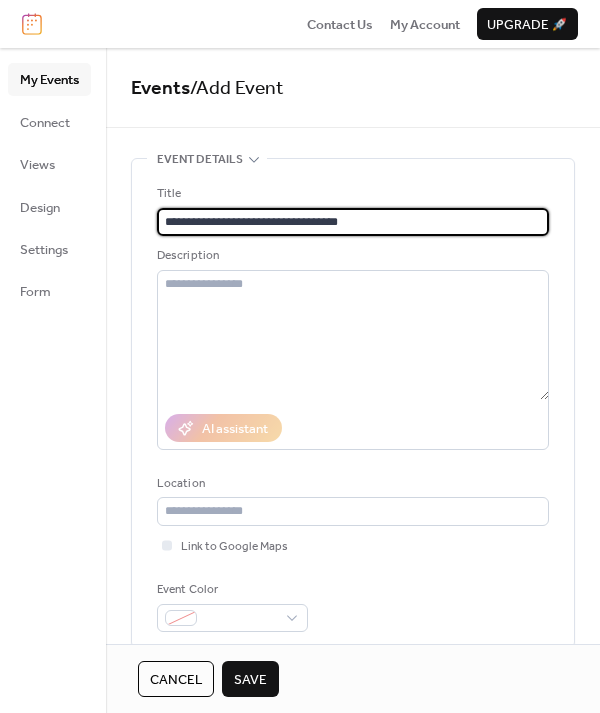 type on "**********" 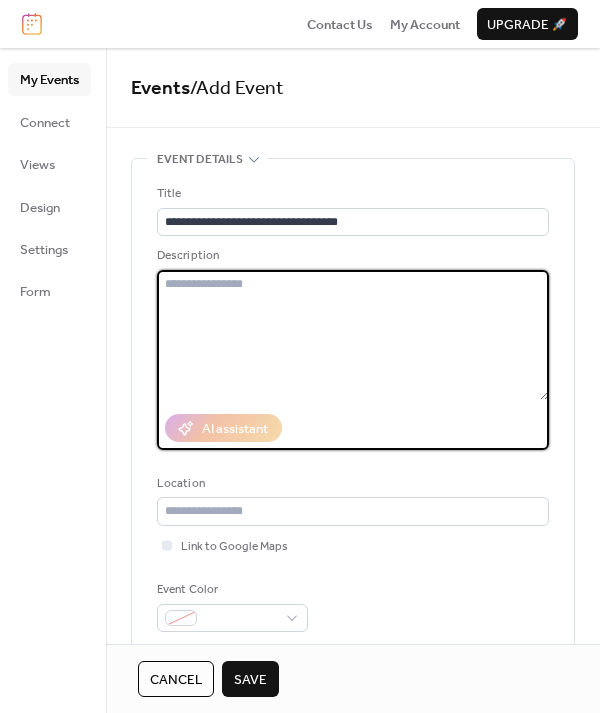 type 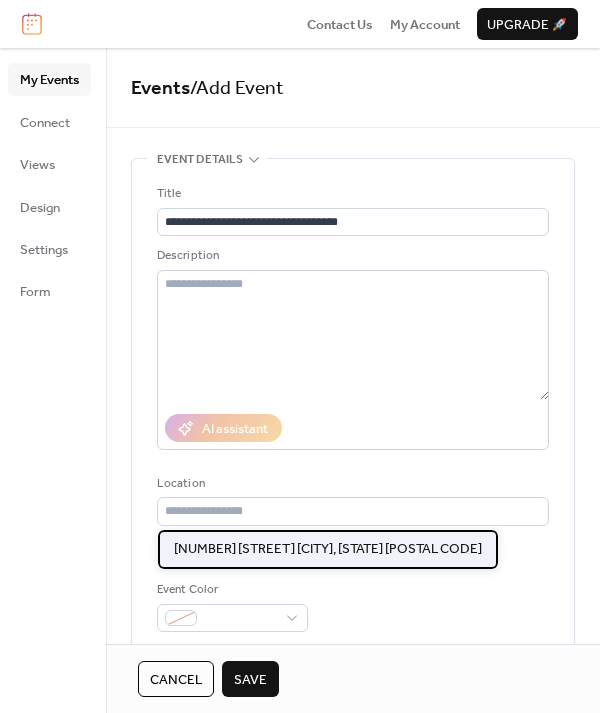 click on "102 N Second St Greenville, IL 62246" at bounding box center [328, 549] 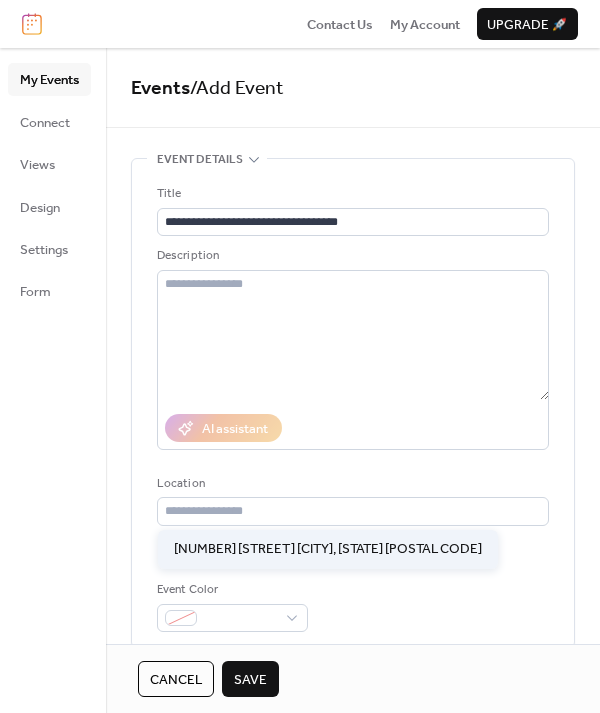 type on "**********" 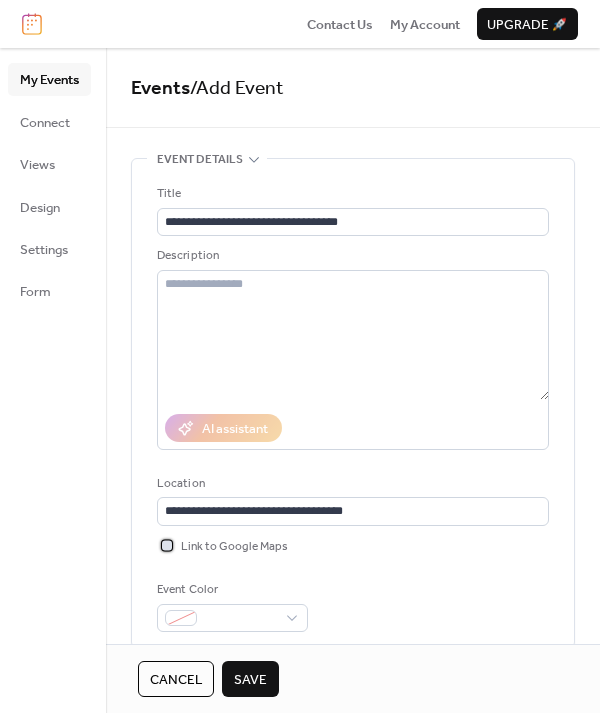 click on "Link to Google Maps" at bounding box center (234, 547) 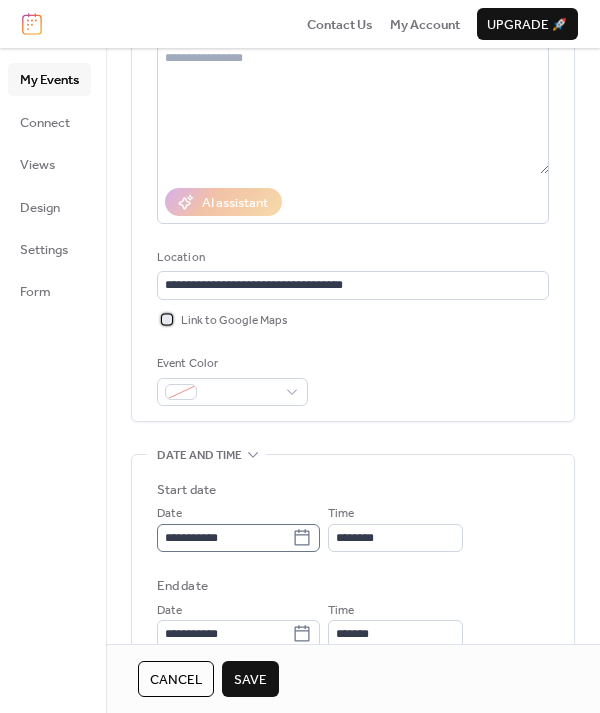 scroll, scrollTop: 286, scrollLeft: 0, axis: vertical 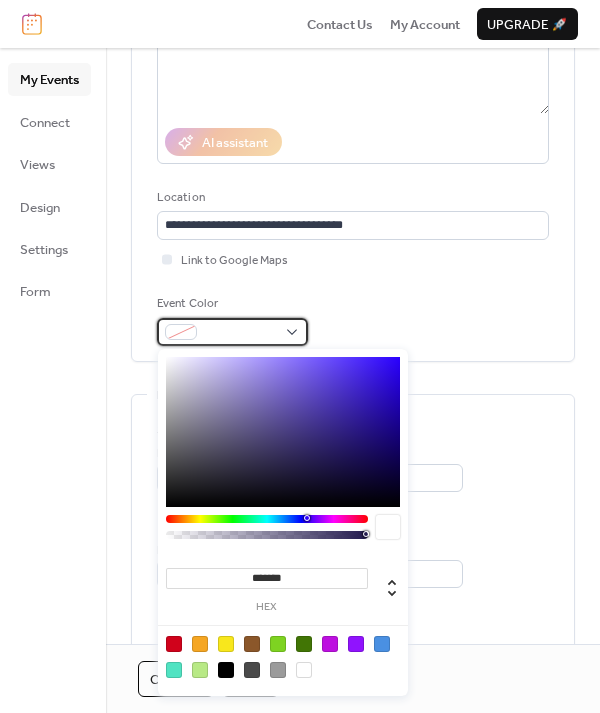 click at bounding box center [240, 333] 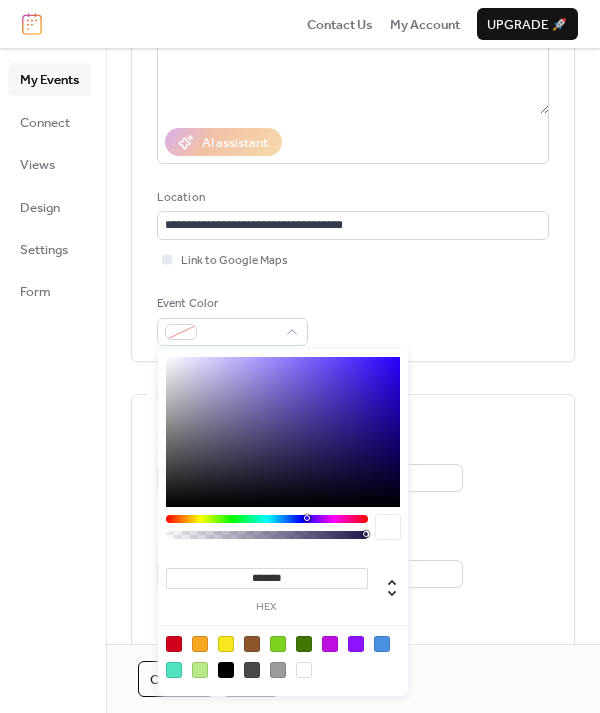 click on "*******" at bounding box center (267, 578) 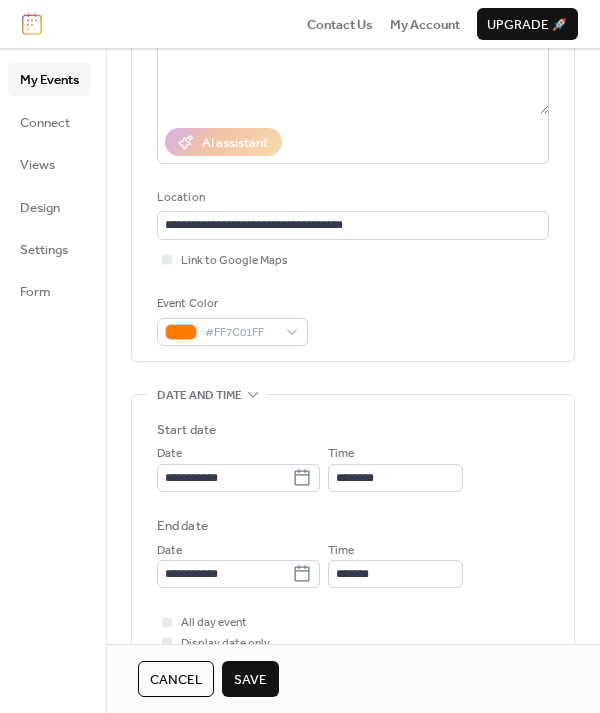 click on "**********" at bounding box center [353, 549] 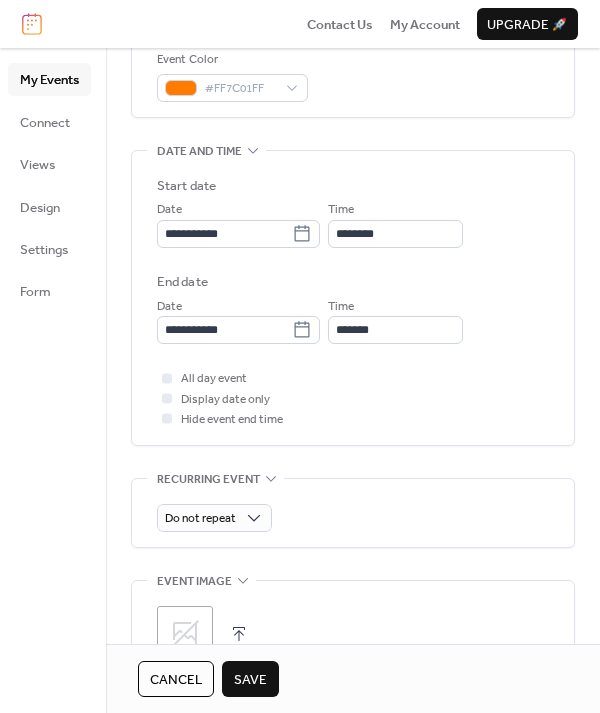 scroll, scrollTop: 541, scrollLeft: 0, axis: vertical 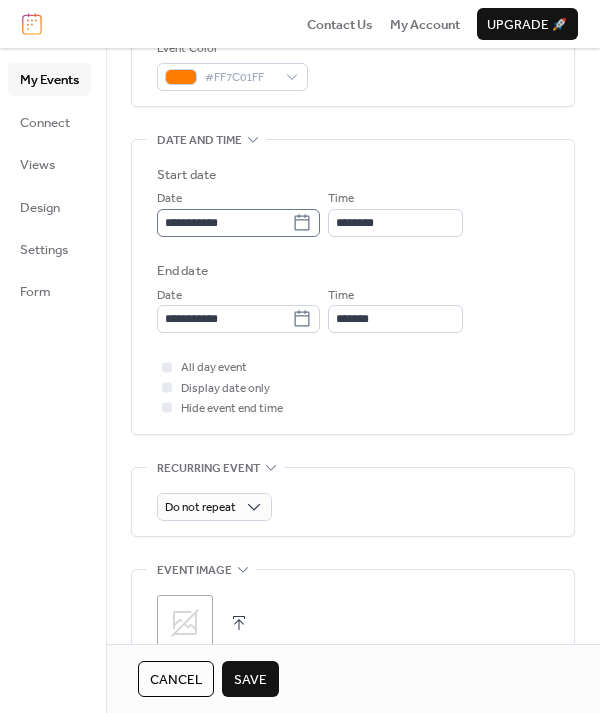click 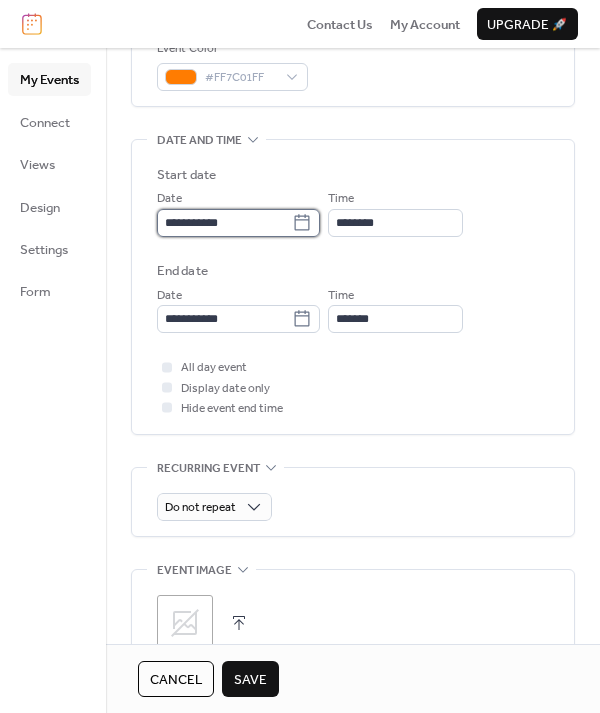click on "**********" at bounding box center [224, 223] 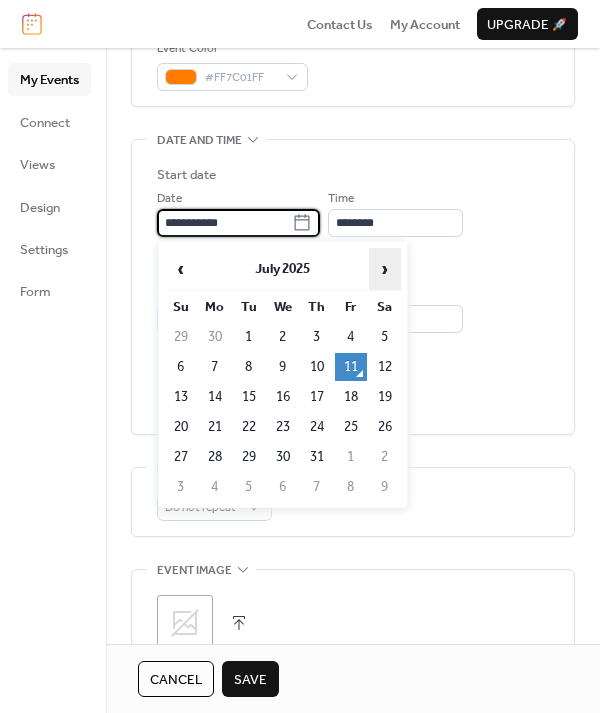 click on "›" at bounding box center (385, 269) 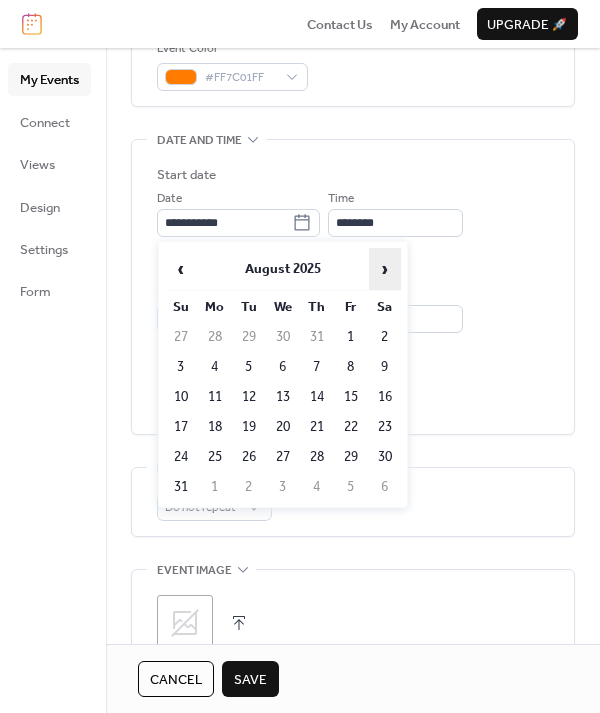 click on "›" at bounding box center [385, 269] 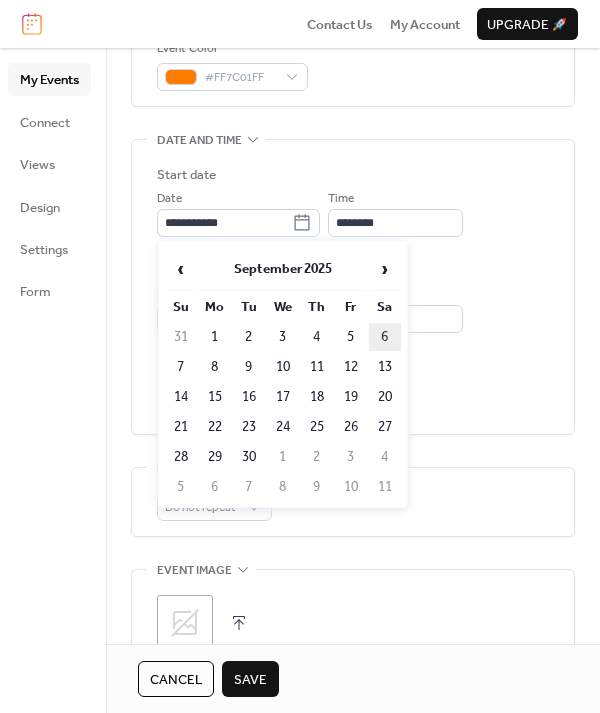 click on "6" at bounding box center (385, 337) 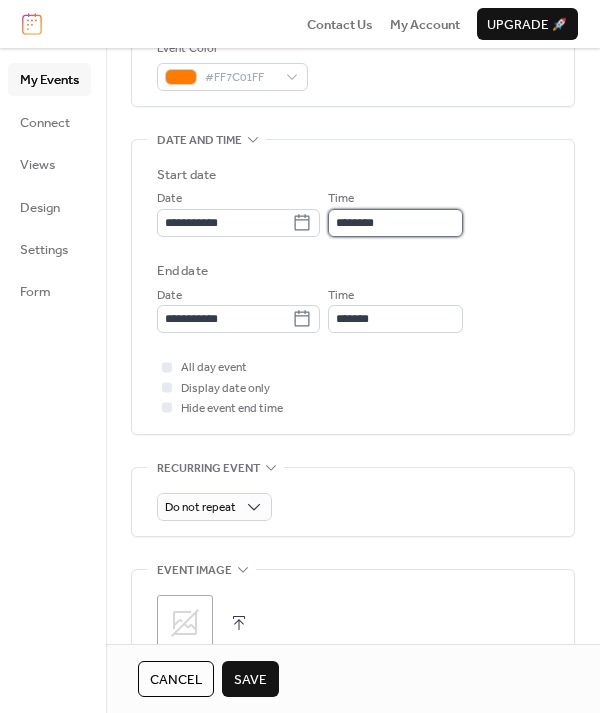 click on "********" at bounding box center (395, 223) 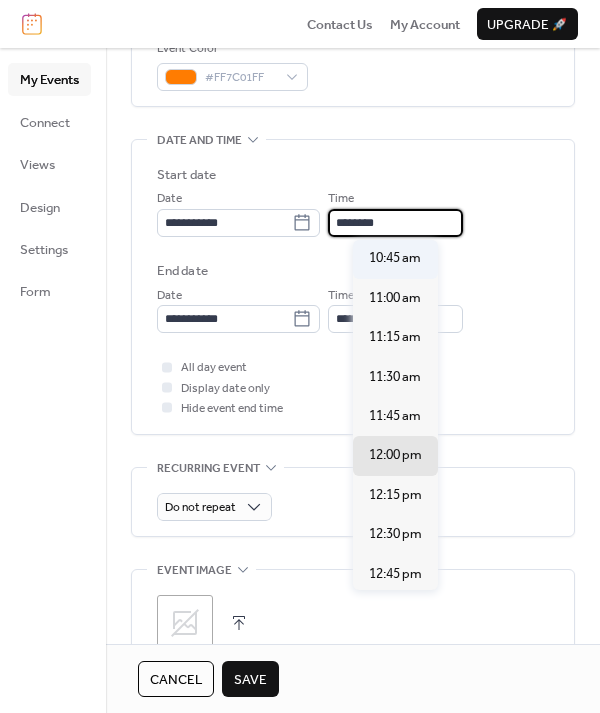scroll, scrollTop: 1654, scrollLeft: 0, axis: vertical 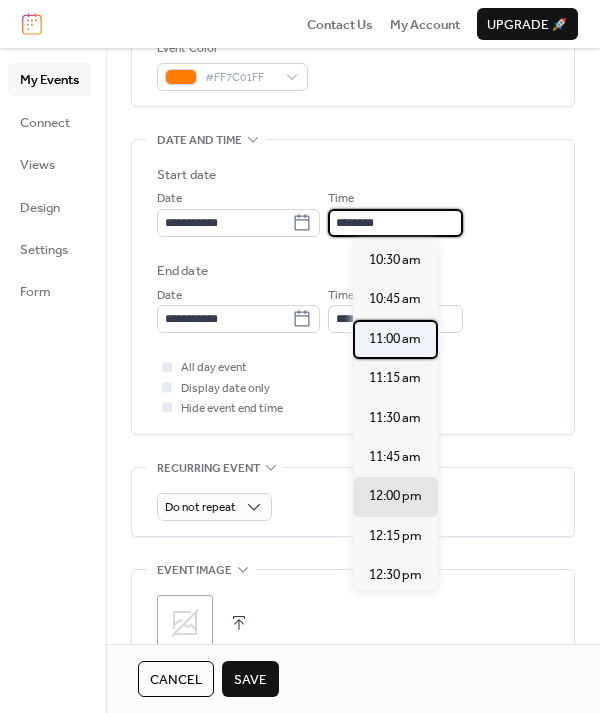 click on "11:00 am" at bounding box center (395, 339) 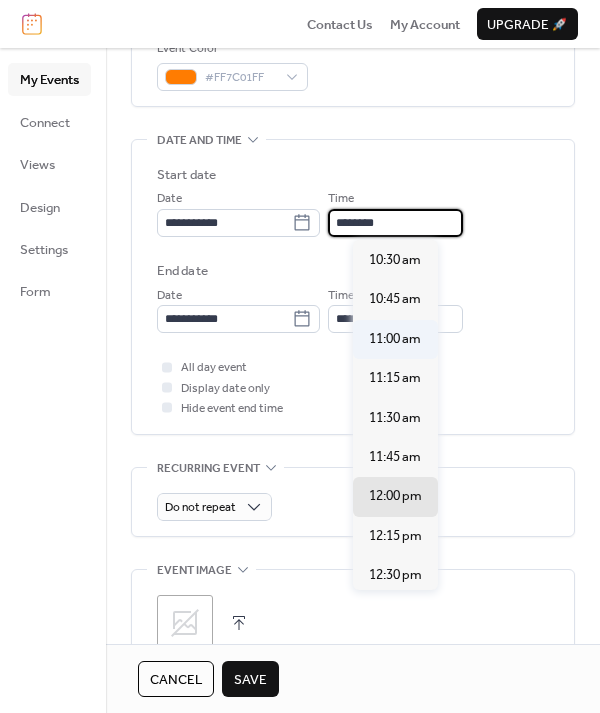 type on "********" 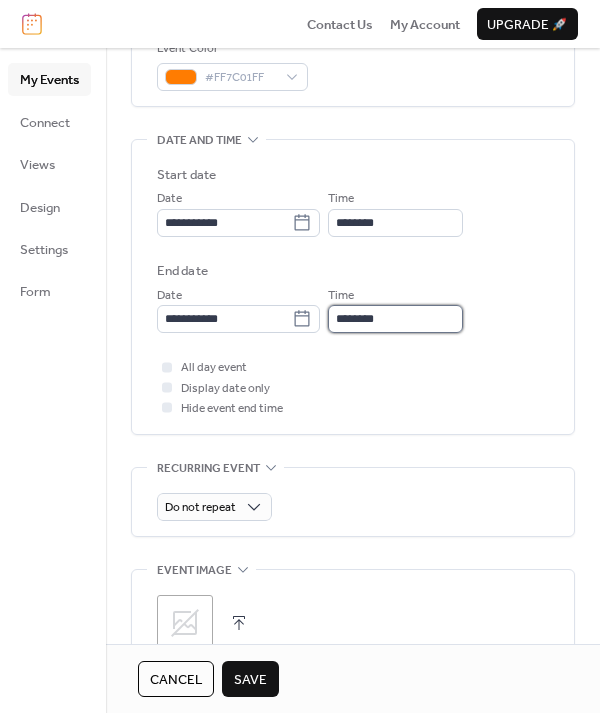 click on "********" at bounding box center [395, 319] 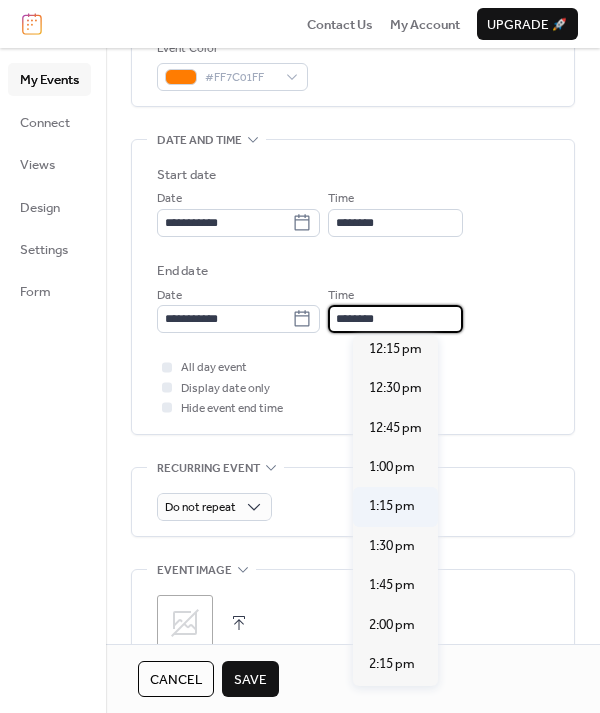 scroll, scrollTop: 215, scrollLeft: 0, axis: vertical 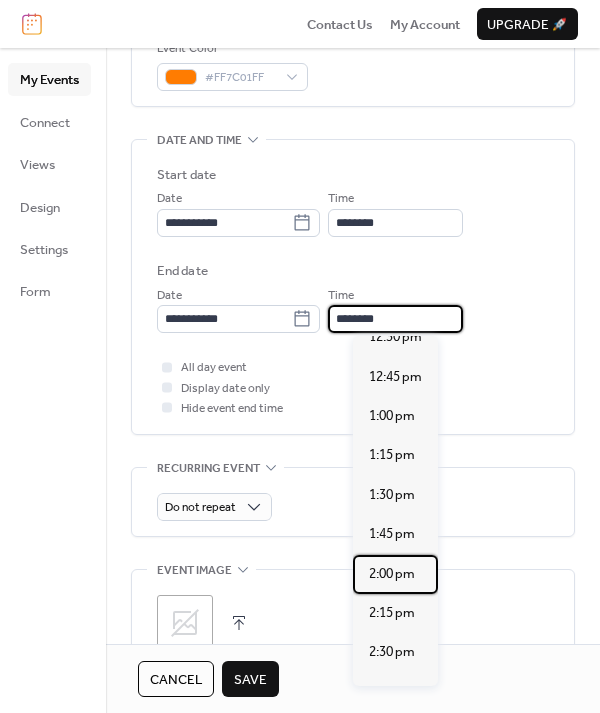 click on "2:00 pm" at bounding box center [395, 574] 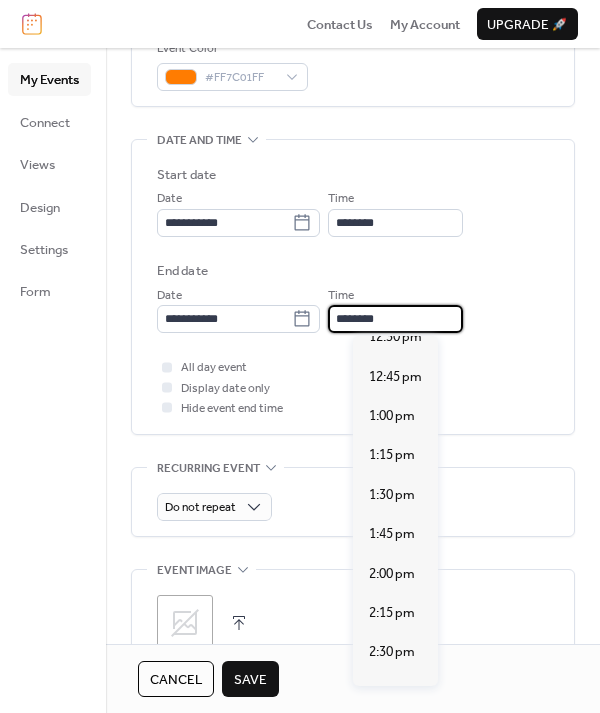 type on "*******" 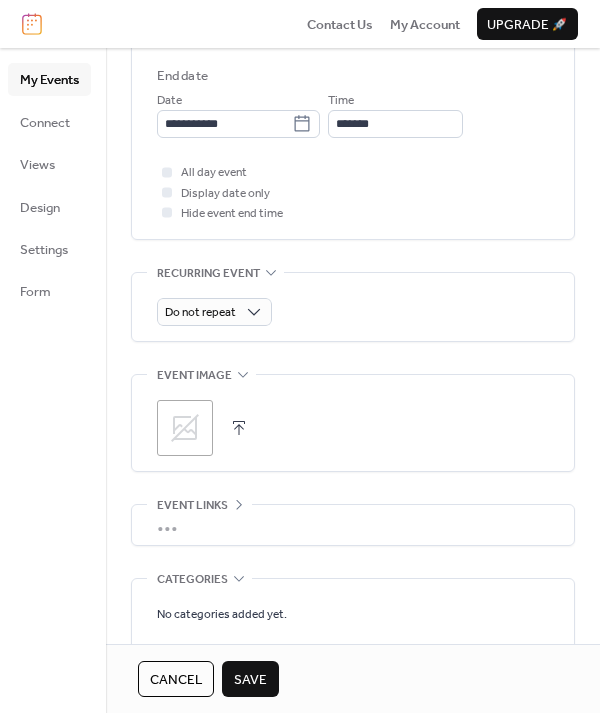 scroll, scrollTop: 884, scrollLeft: 0, axis: vertical 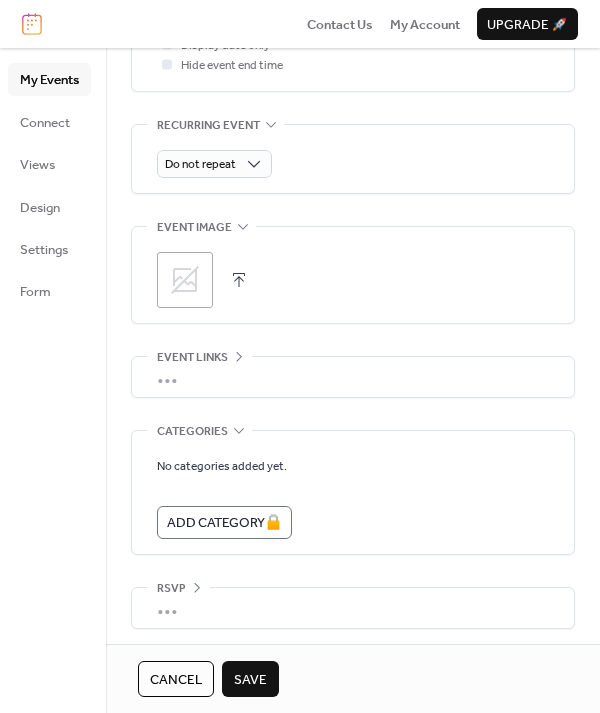 click on "Save" at bounding box center (250, 679) 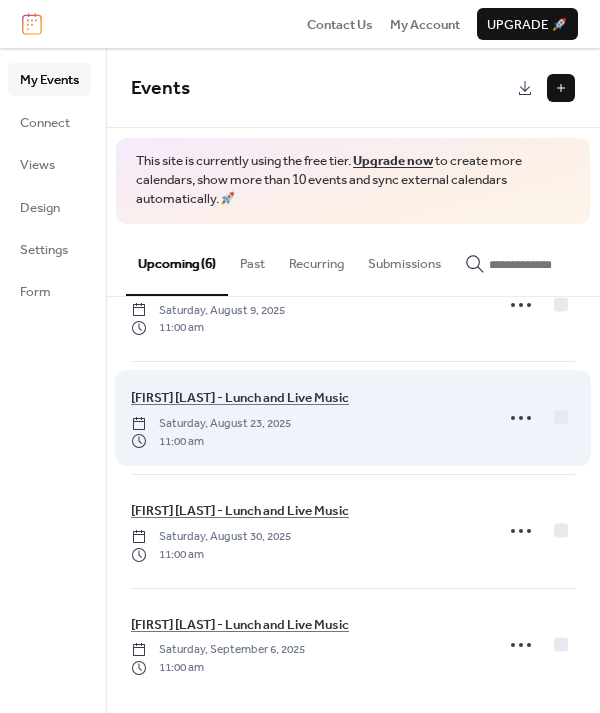 scroll, scrollTop: 308, scrollLeft: 0, axis: vertical 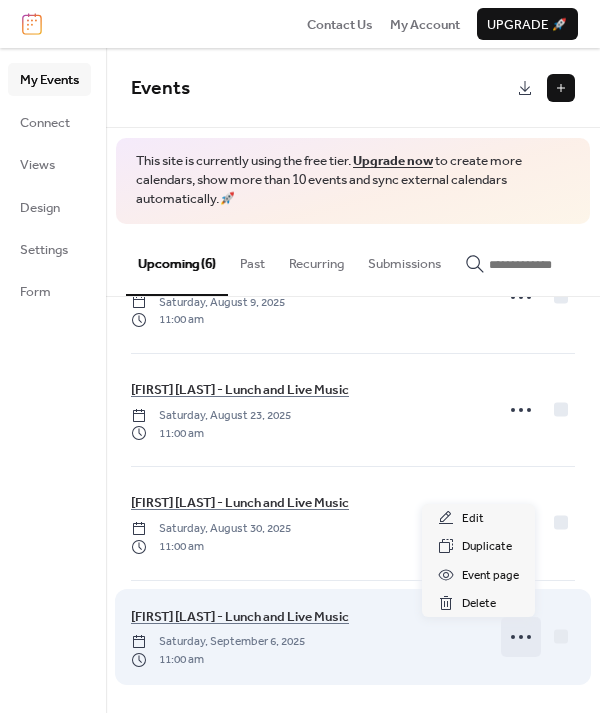 click 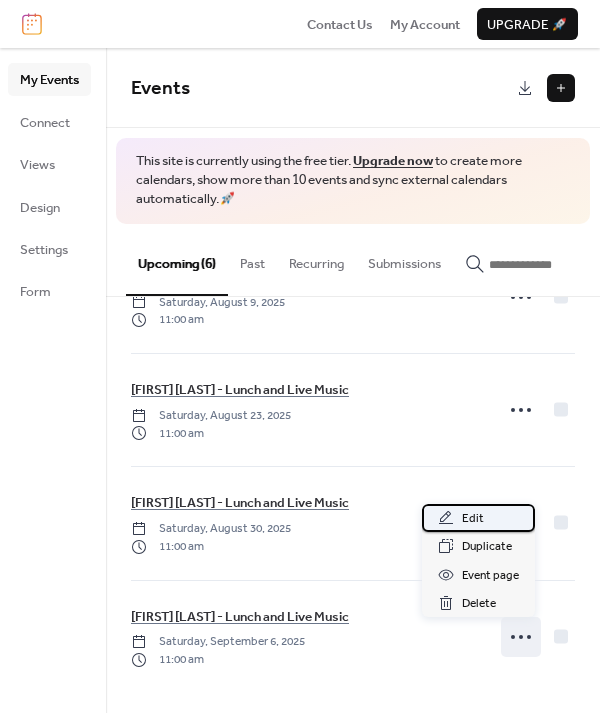 click on "Edit" at bounding box center (473, 519) 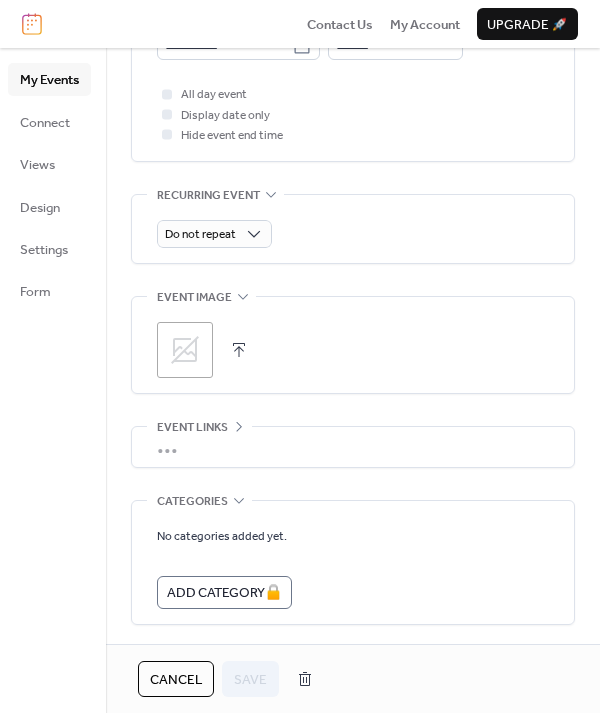 scroll, scrollTop: 816, scrollLeft: 0, axis: vertical 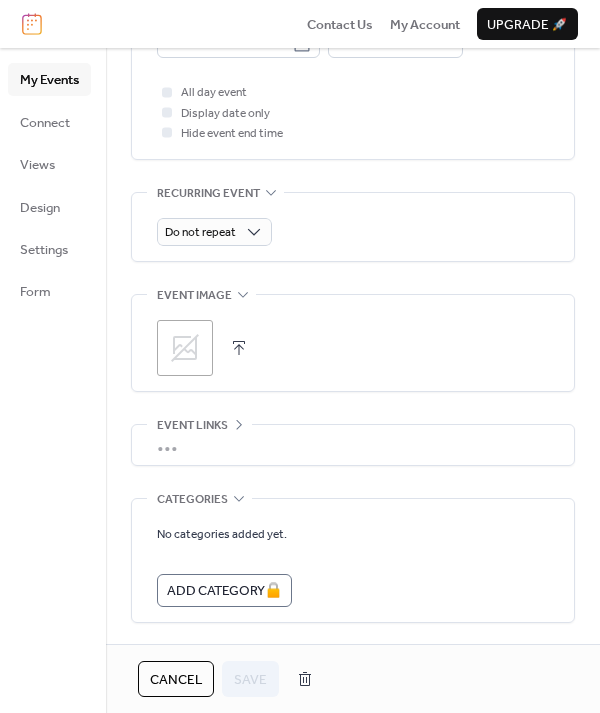 click on "Cancel" at bounding box center (176, 680) 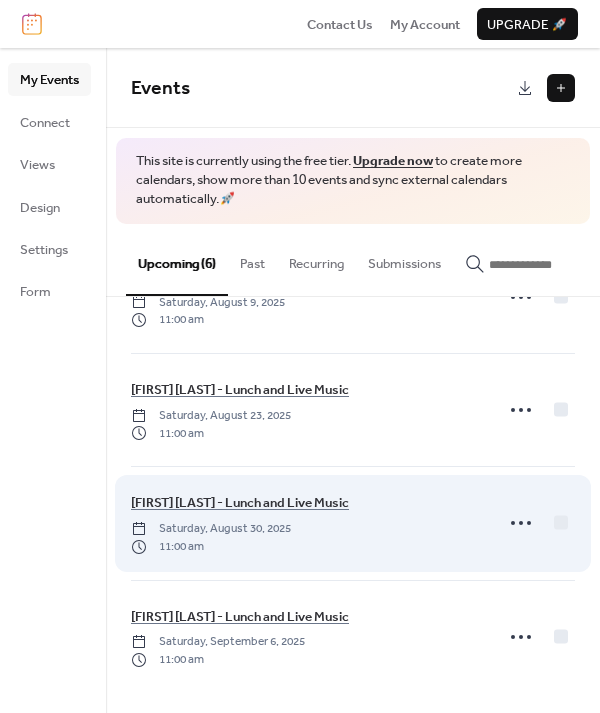 scroll, scrollTop: 308, scrollLeft: 0, axis: vertical 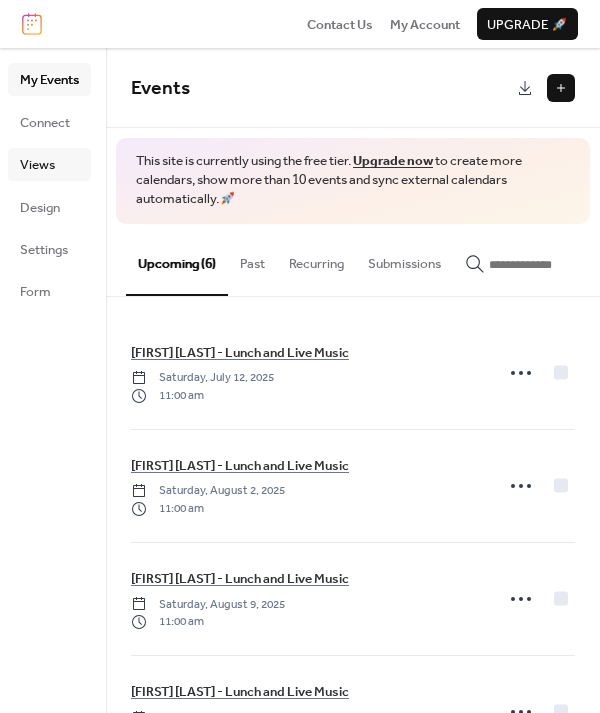 click on "Views" at bounding box center [37, 165] 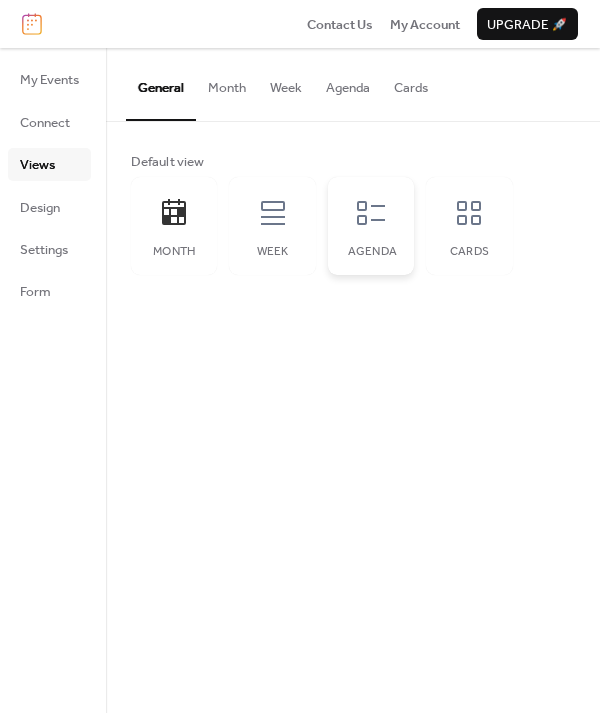 click on "Agenda" at bounding box center [371, 226] 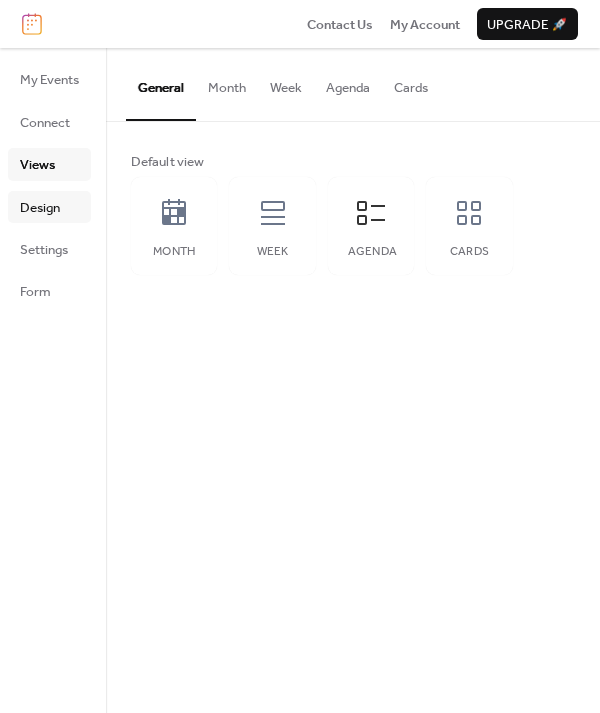 click on "Design" at bounding box center [40, 208] 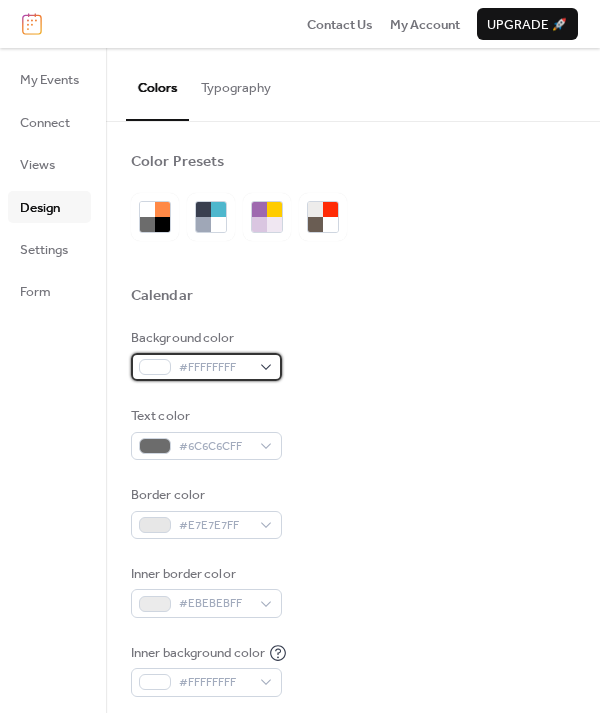 click on "#FFFFFFFF" at bounding box center (214, 368) 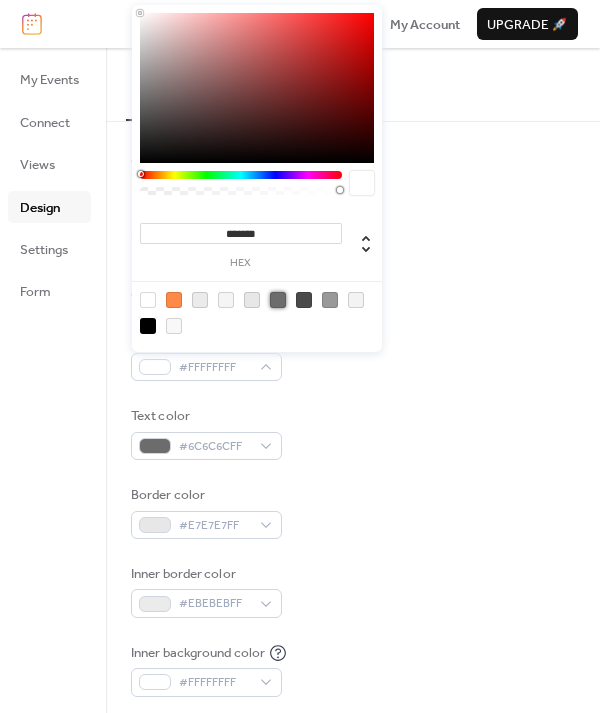 click at bounding box center [278, 300] 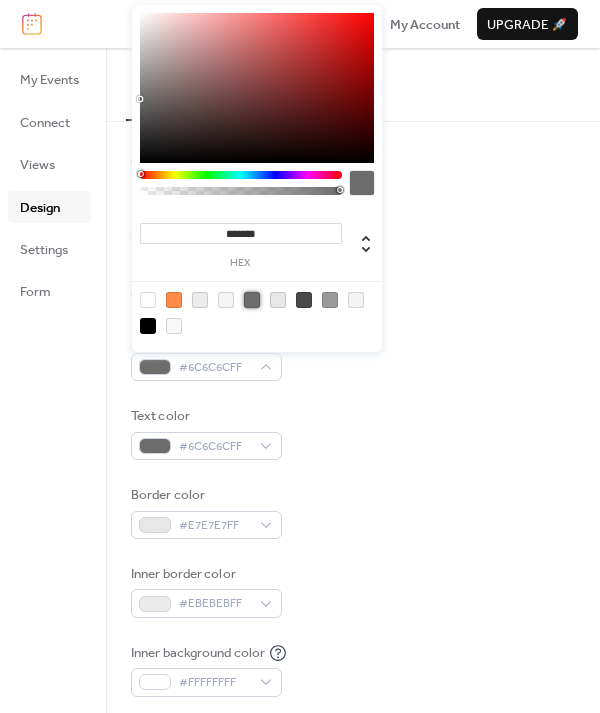 click at bounding box center (257, 312) 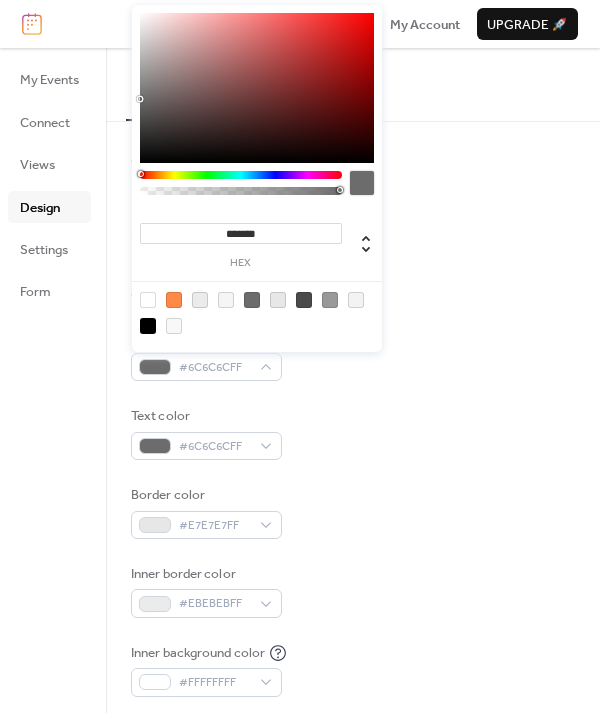 click at bounding box center (257, 312) 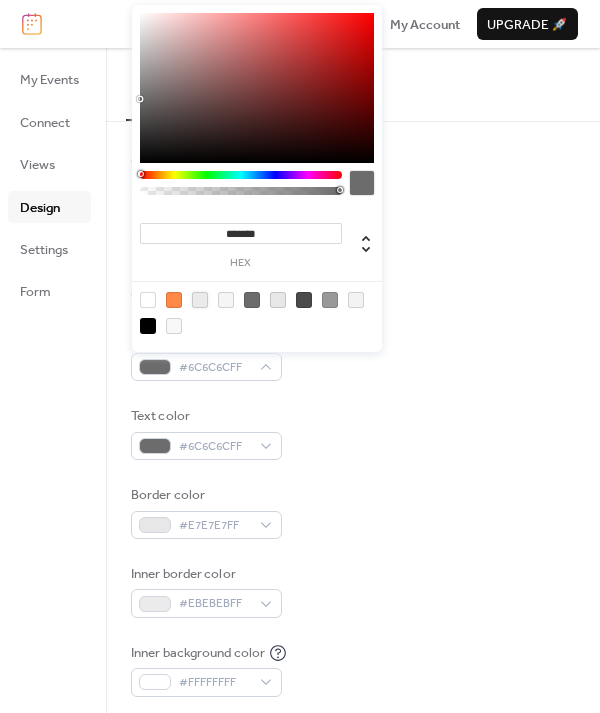 click at bounding box center (200, 300) 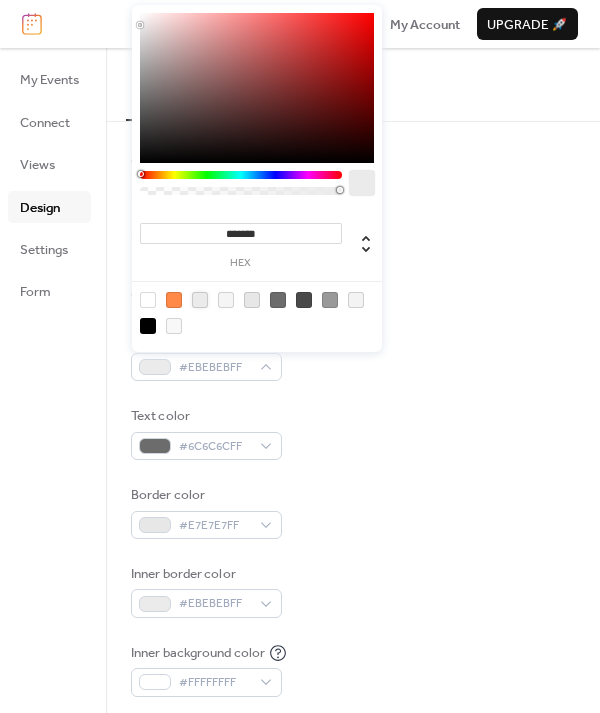 click at bounding box center (148, 300) 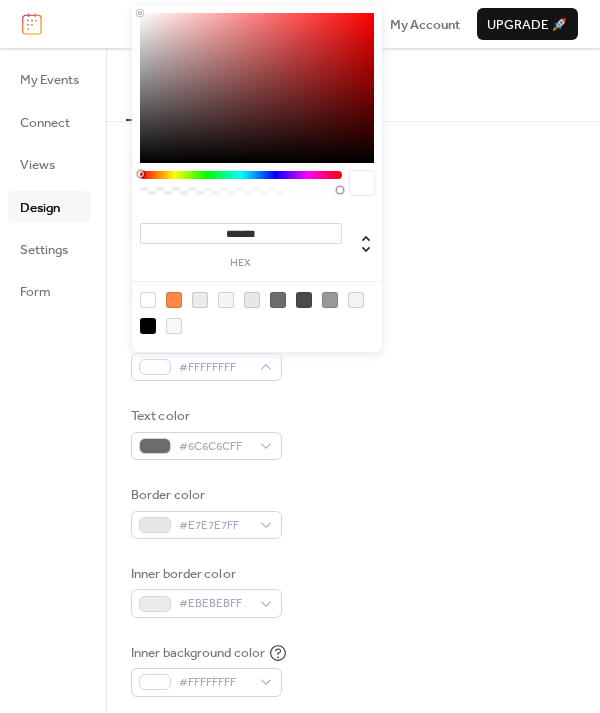 click on "Text color #6C6C6CFF" at bounding box center [353, 433] 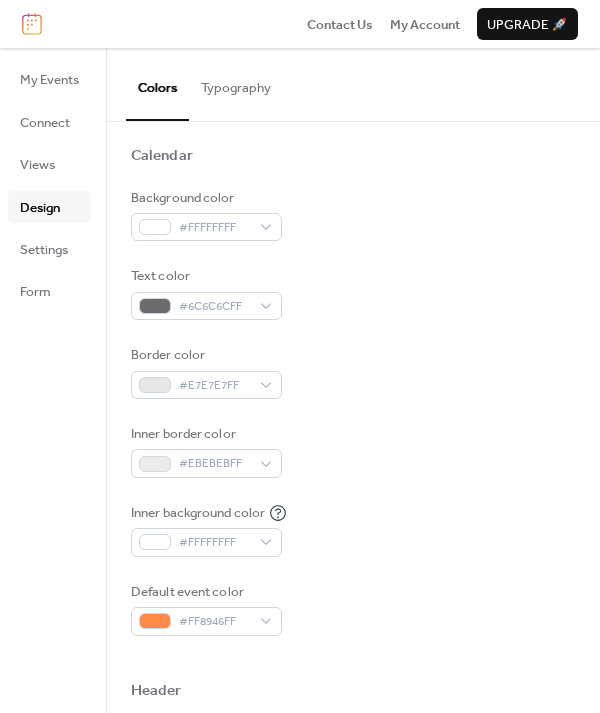 scroll, scrollTop: 160, scrollLeft: 0, axis: vertical 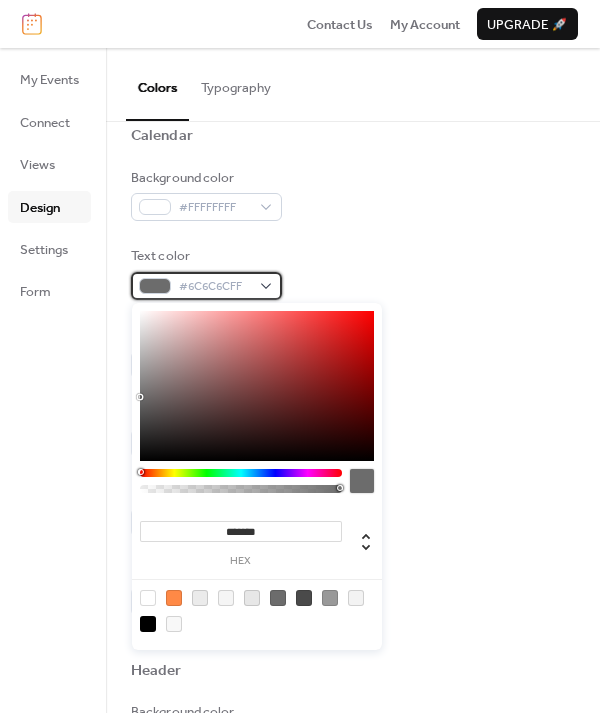 click on "#6C6C6CFF" at bounding box center (214, 287) 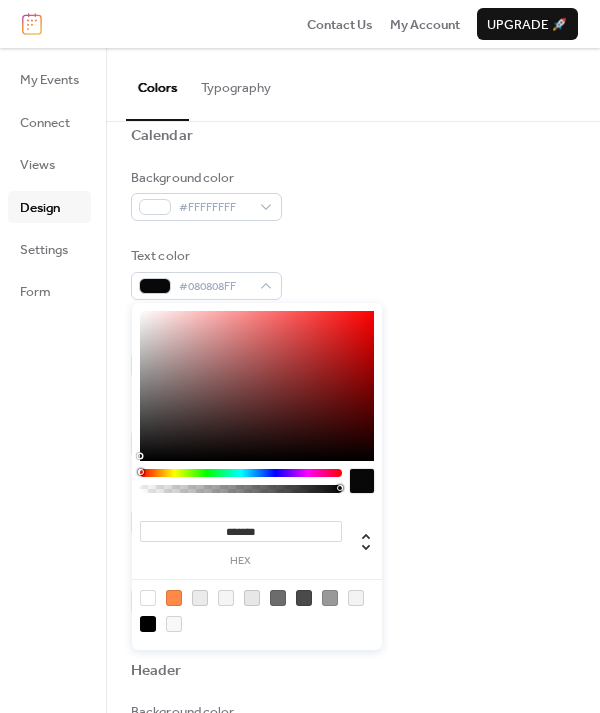 type on "*******" 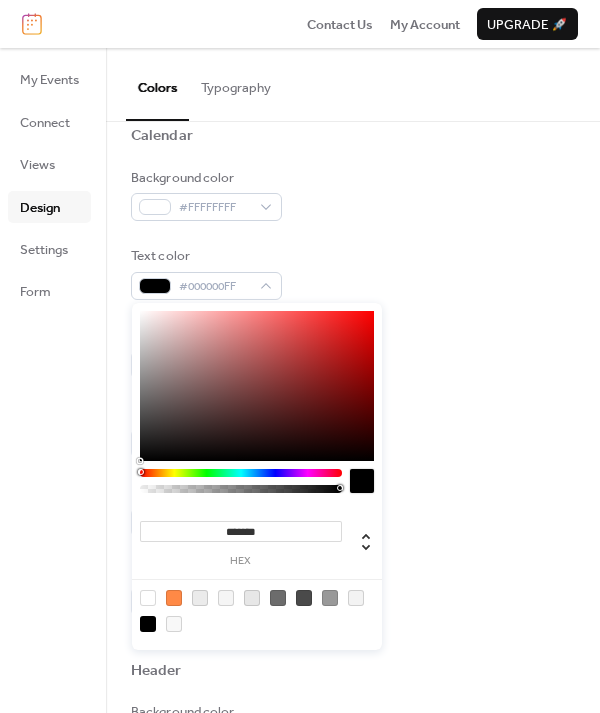 drag, startPoint x: 139, startPoint y: 394, endPoint x: 112, endPoint y: 464, distance: 75.026665 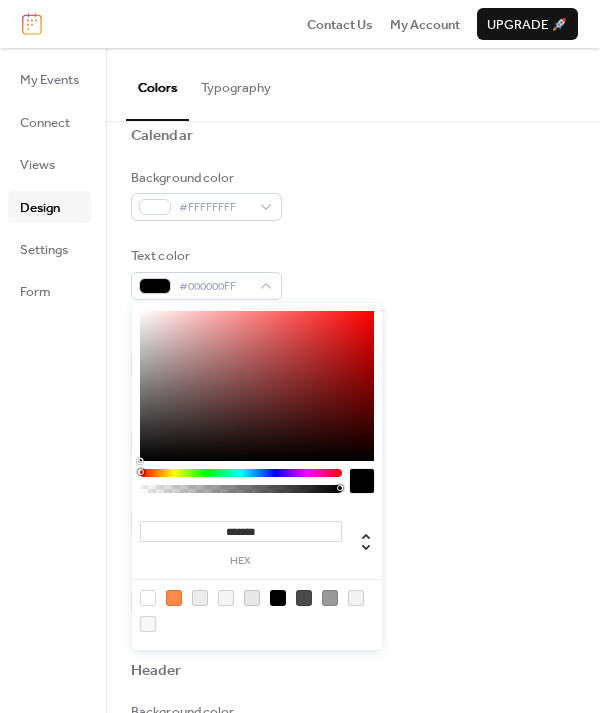 click on "Border color #E7E7E7FF" at bounding box center [353, 352] 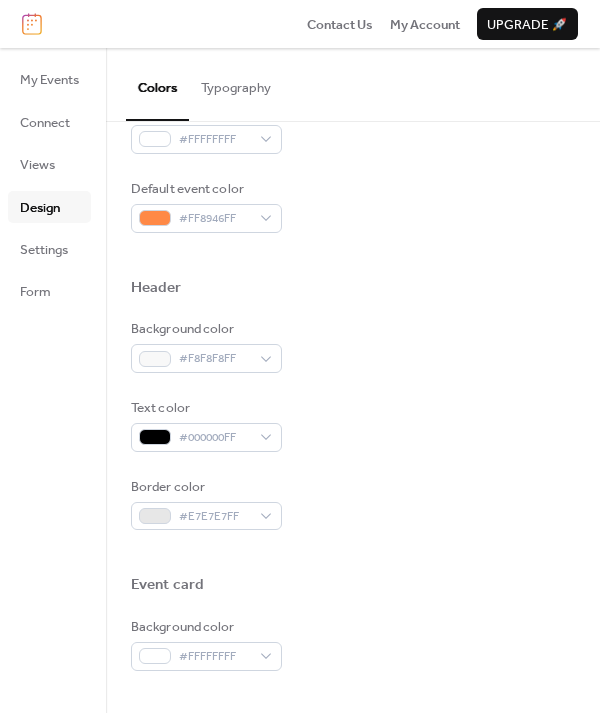 scroll, scrollTop: 545, scrollLeft: 0, axis: vertical 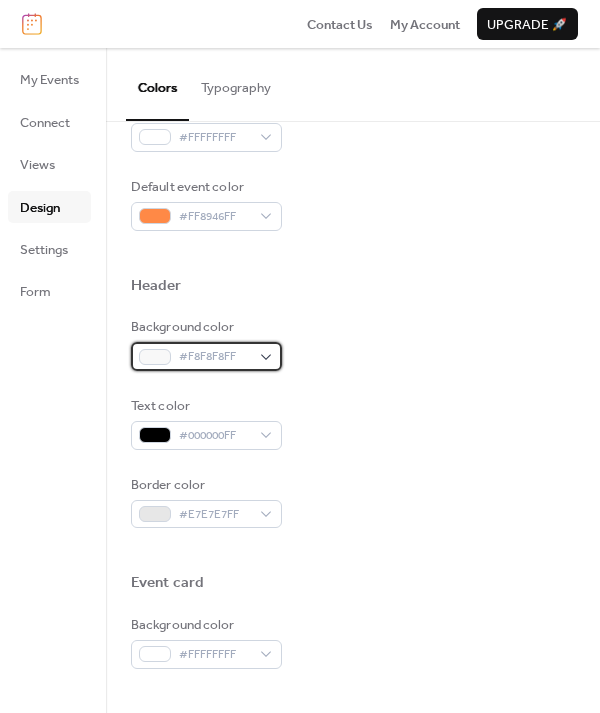 click on "#F8F8F8FF" at bounding box center [206, 356] 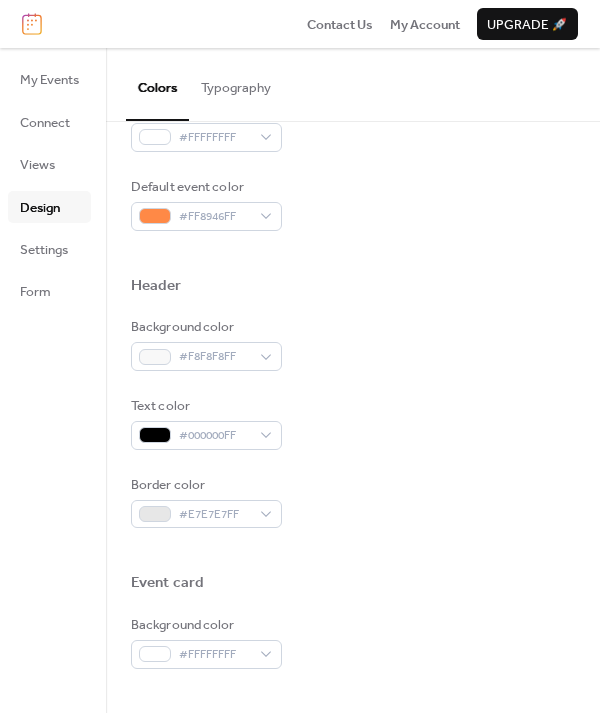 click on "Background color #F8F8F8FF" at bounding box center [353, 344] 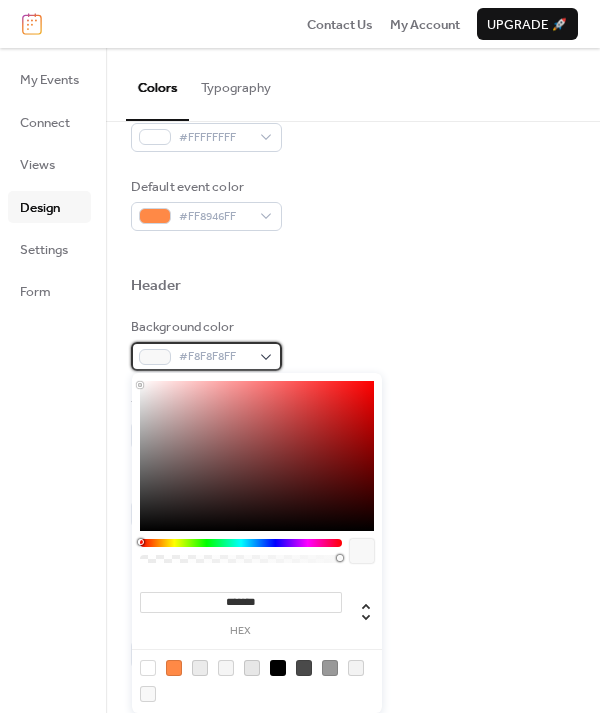 click on "#F8F8F8FF" at bounding box center (214, 357) 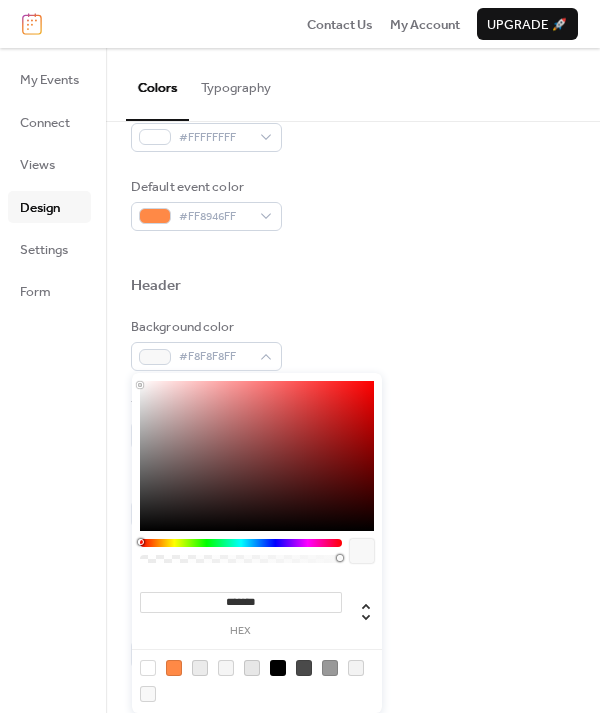 click on "*******" at bounding box center (241, 602) 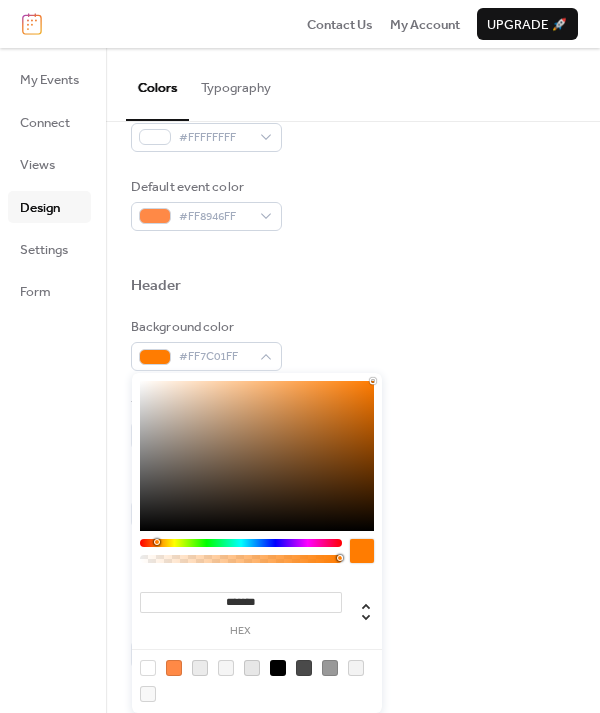 click on "Text color #000000FF" at bounding box center [353, 423] 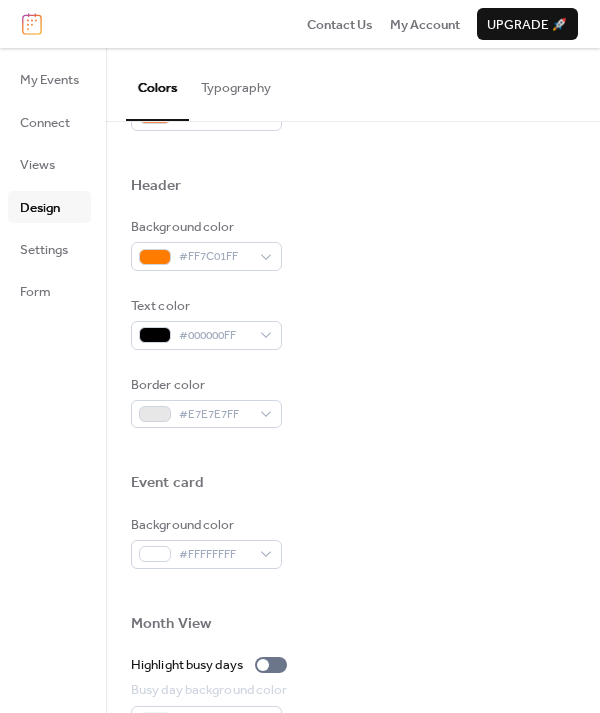 scroll, scrollTop: 660, scrollLeft: 0, axis: vertical 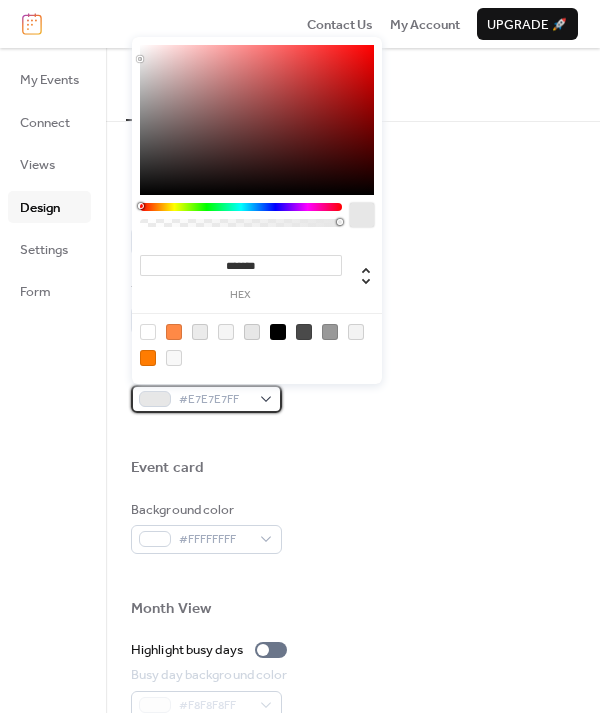 click on "#E7E7E7FF" at bounding box center (214, 400) 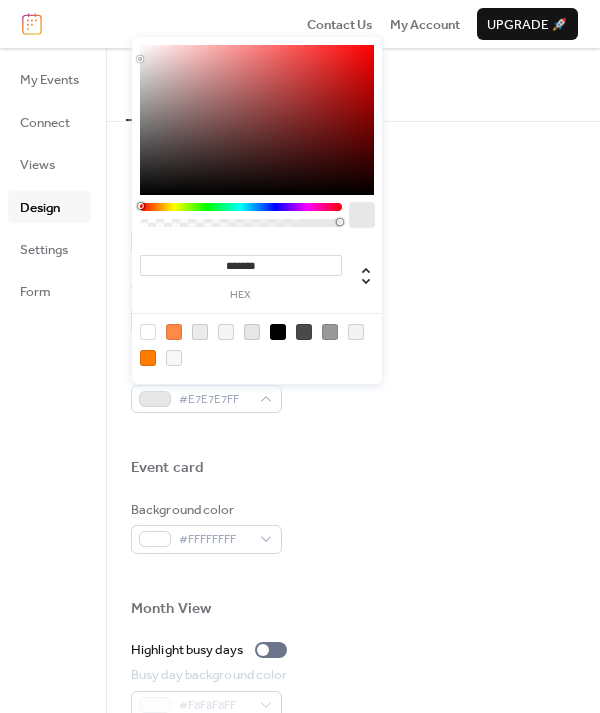 click at bounding box center (278, 332) 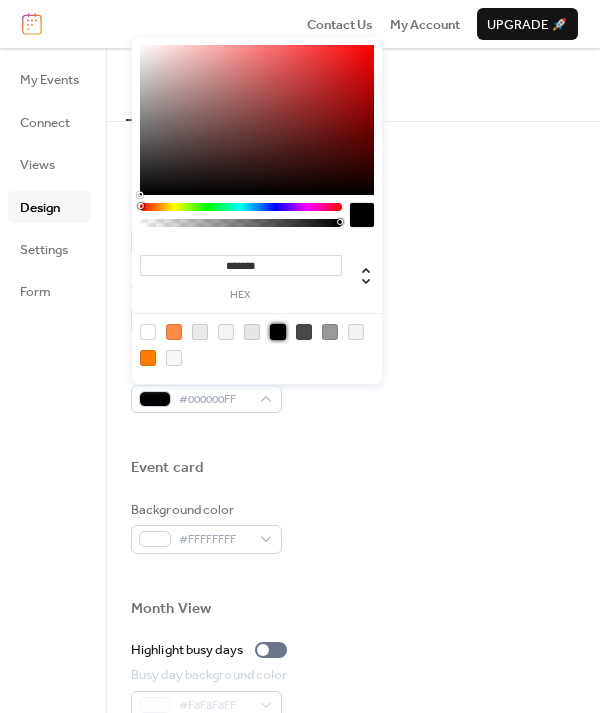 click on "Border color #000000FF" at bounding box center [353, 387] 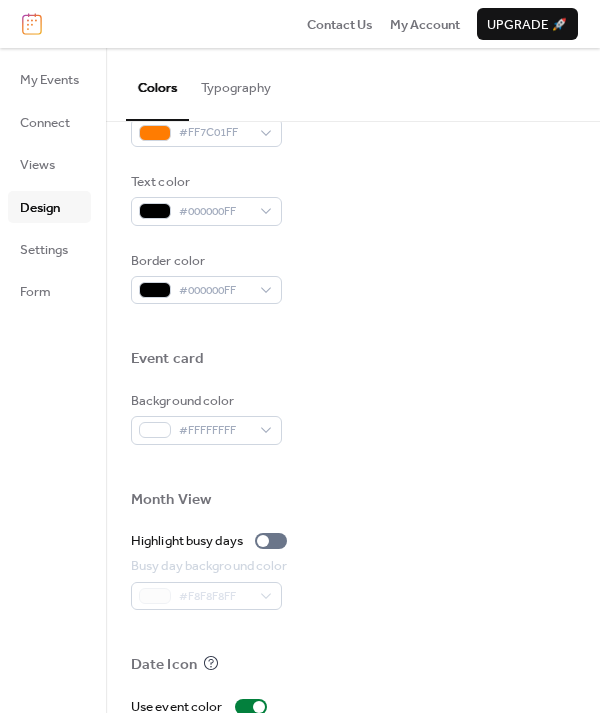 scroll, scrollTop: 791, scrollLeft: 0, axis: vertical 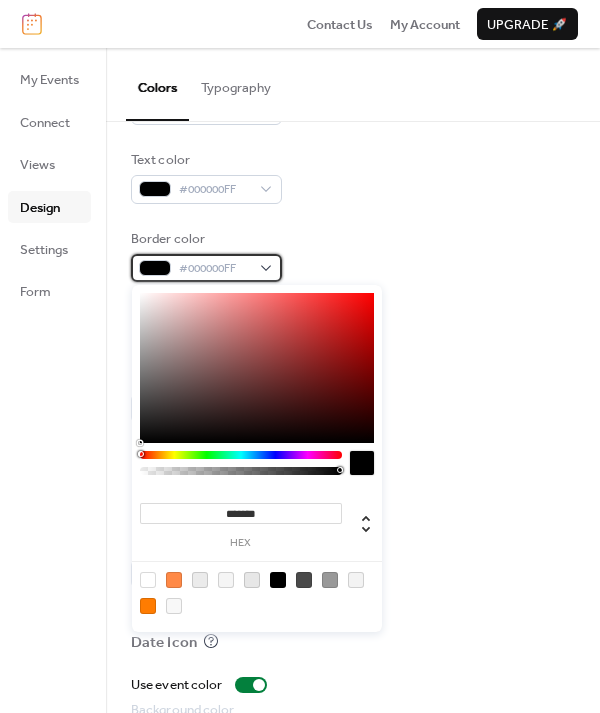 click on "#000000FF" at bounding box center (214, 269) 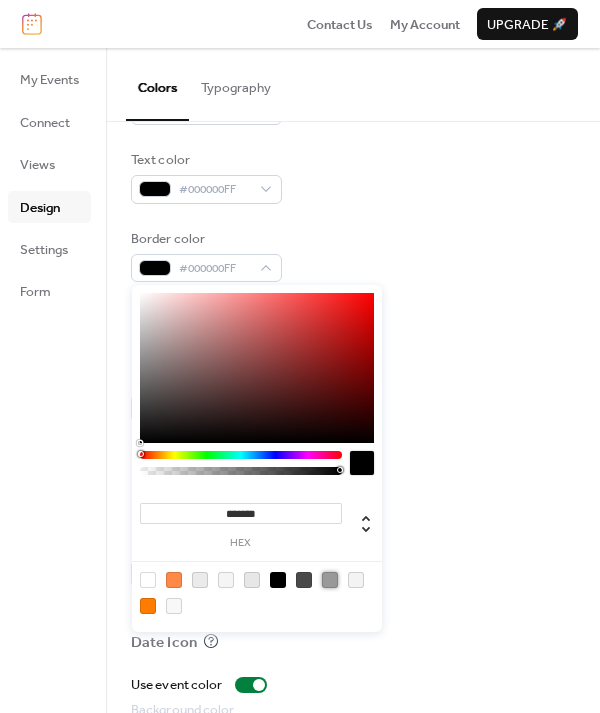 click at bounding box center (330, 580) 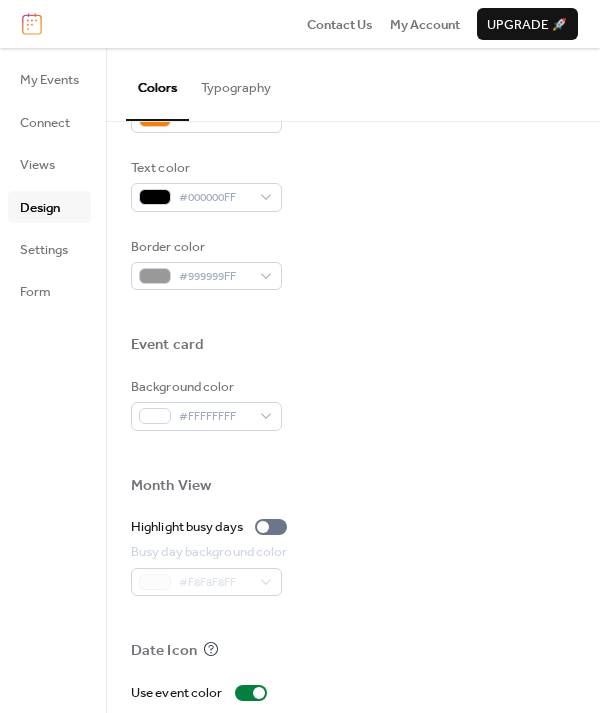 click at bounding box center [353, 453] 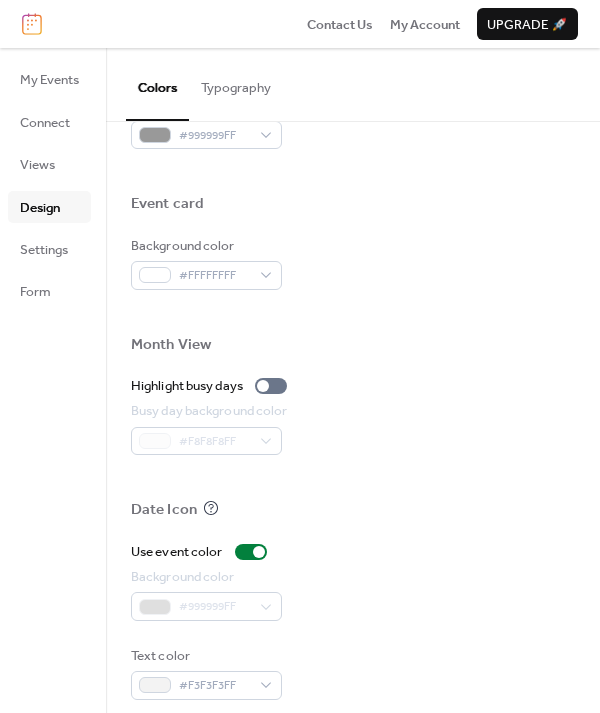 scroll, scrollTop: 939, scrollLeft: 0, axis: vertical 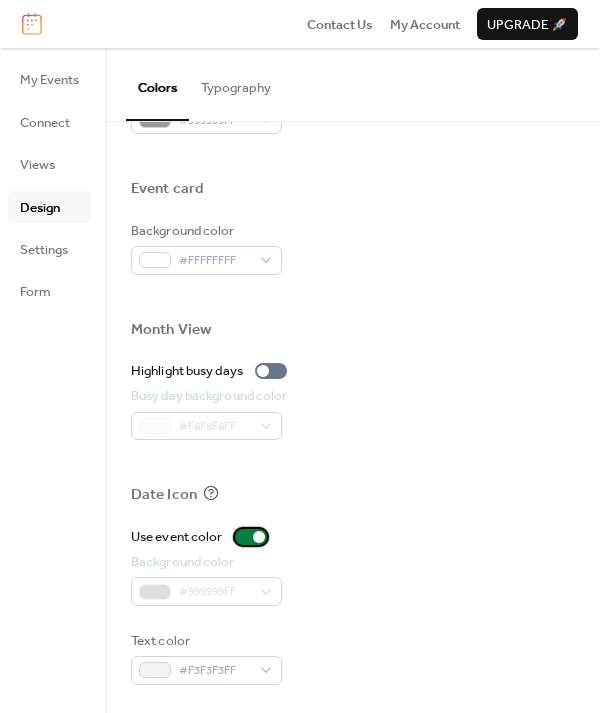 click at bounding box center (259, 537) 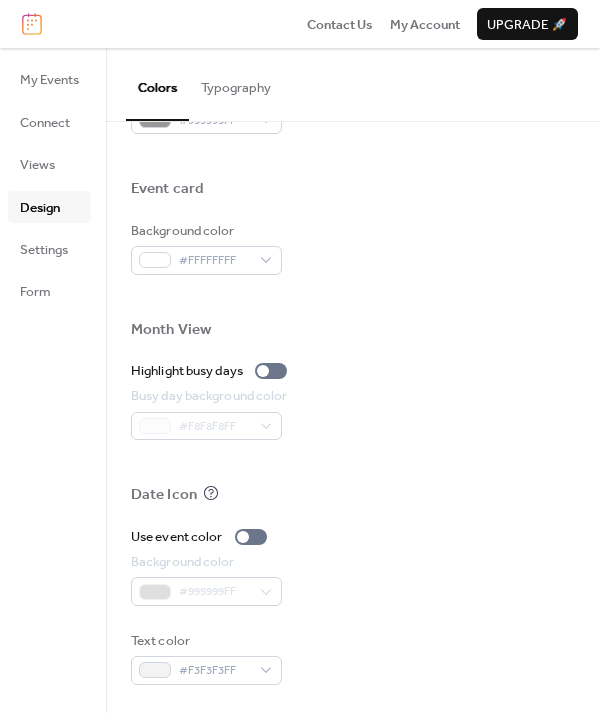 click at bounding box center (353, 519) 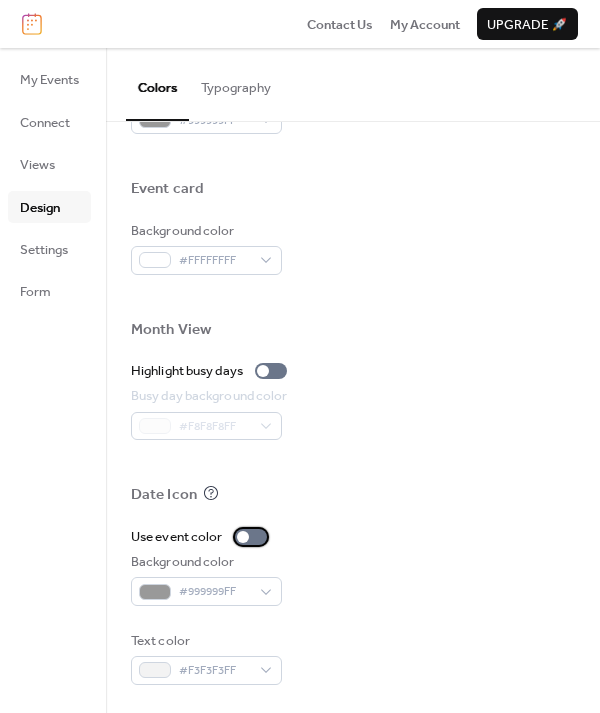 click at bounding box center [251, 537] 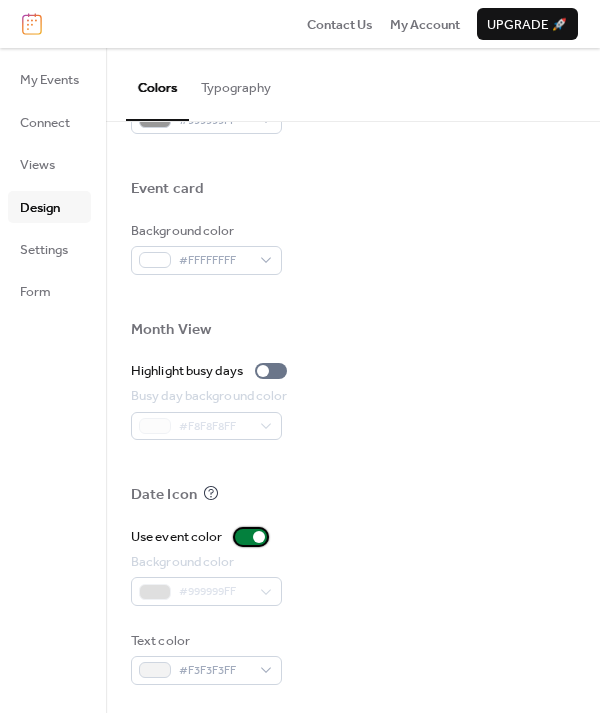 click at bounding box center [251, 537] 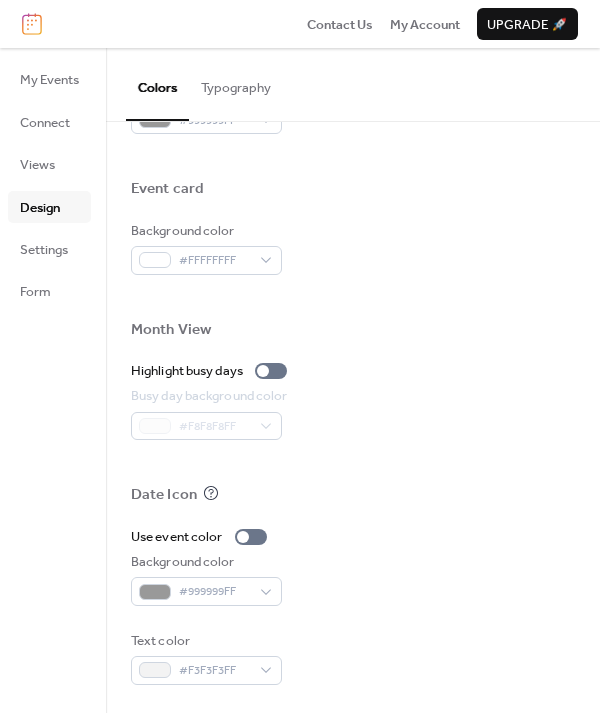 click on "Use event color" at bounding box center (353, 537) 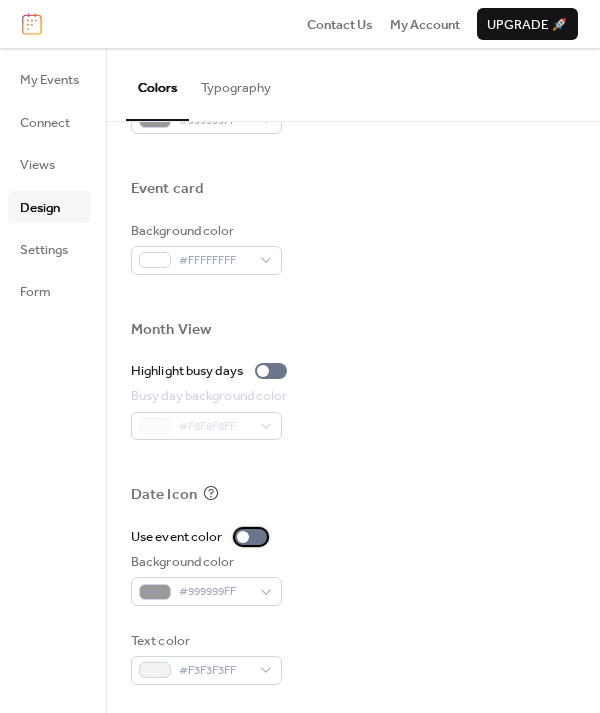 click on "Use event color" at bounding box center (203, 537) 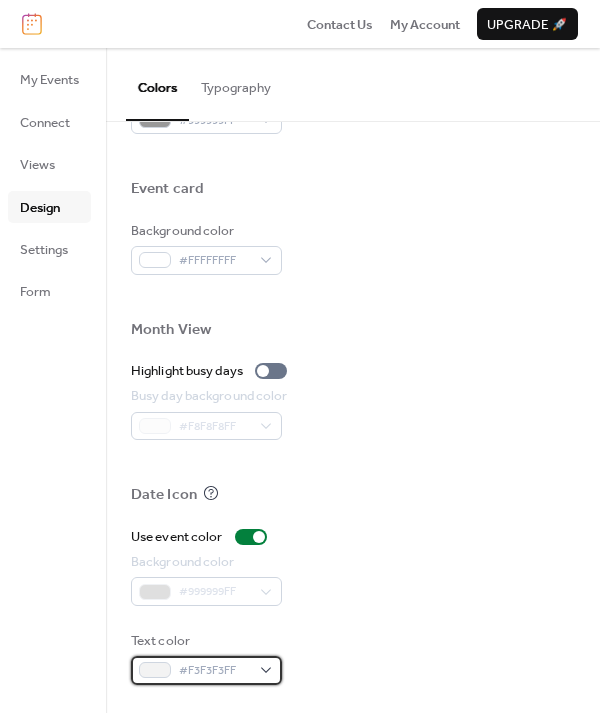 click on "#F3F3F3FF" at bounding box center (206, 670) 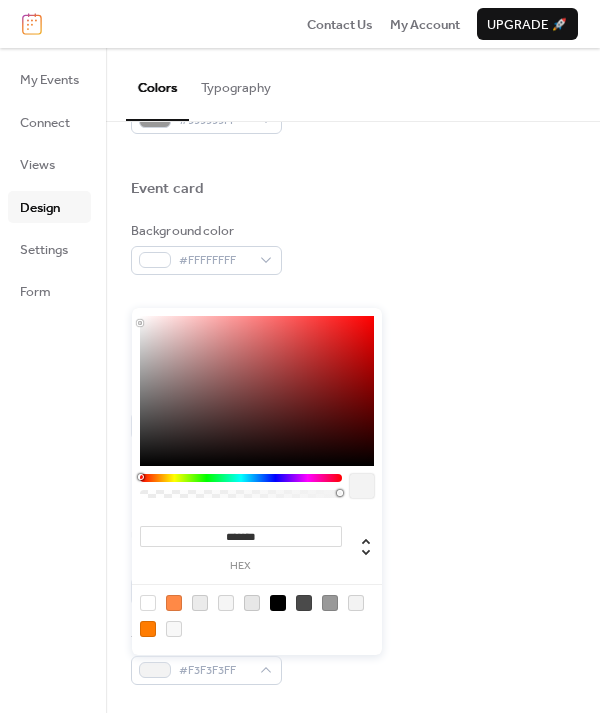 click at bounding box center (148, 603) 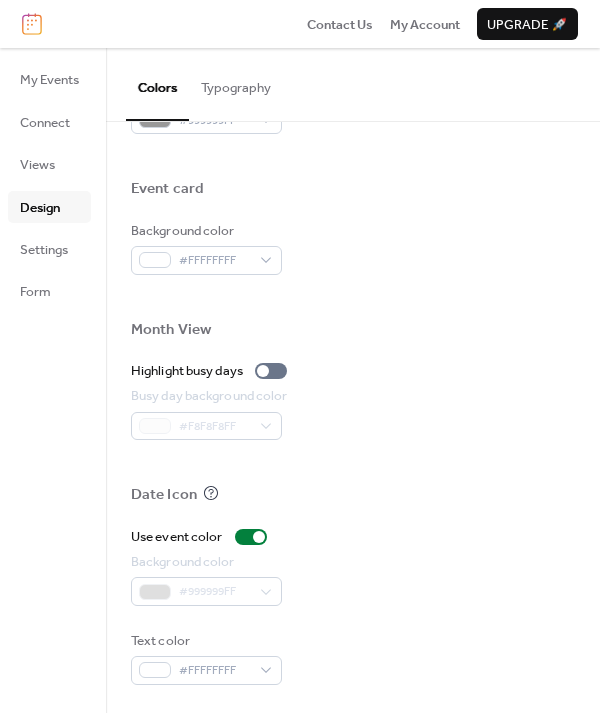 click on "Use event color" at bounding box center [353, 537] 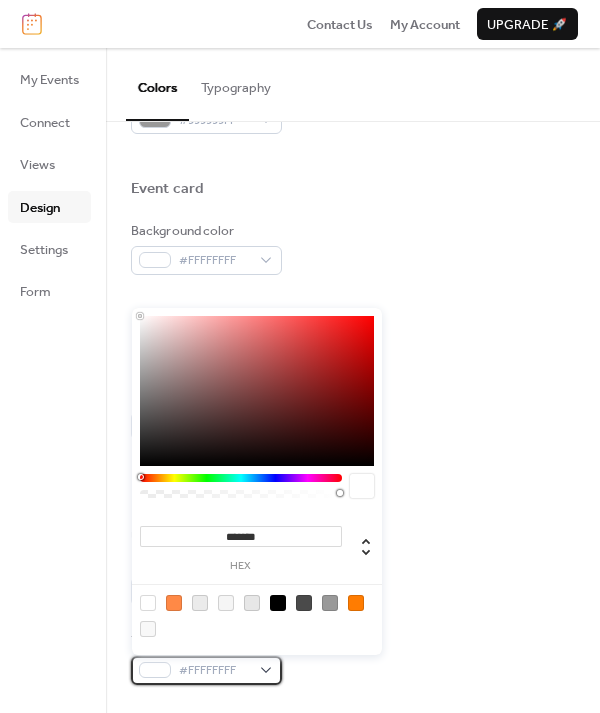 click on "#FFFFFFFF" at bounding box center [214, 671] 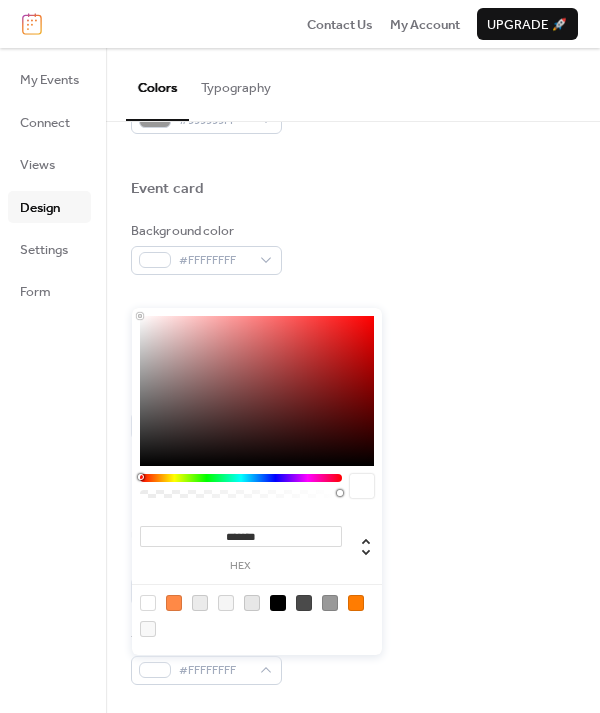 click at bounding box center [278, 603] 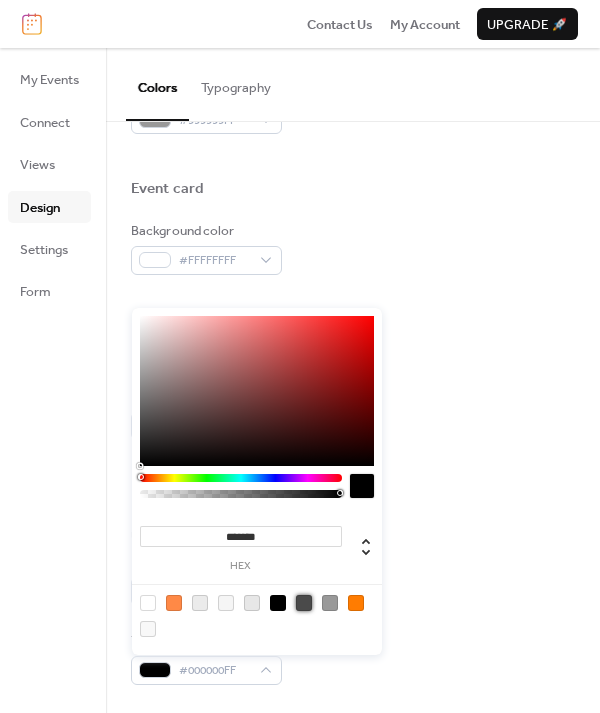 click at bounding box center (304, 603) 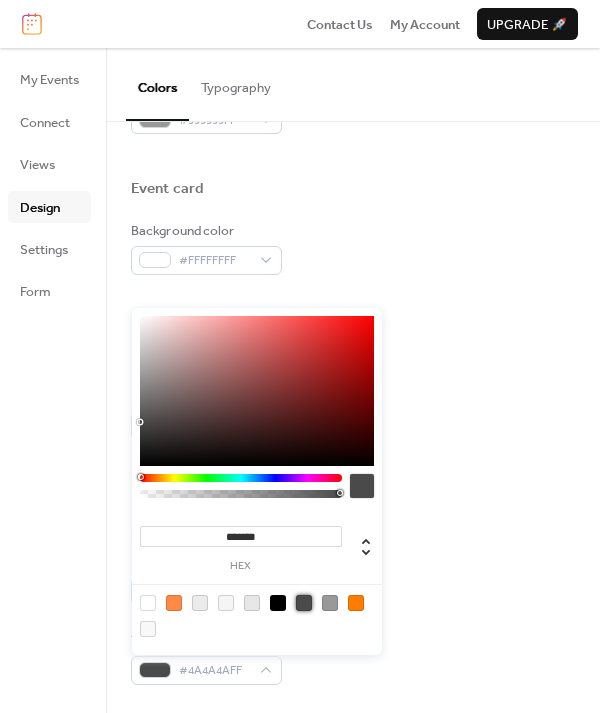 click at bounding box center [148, 603] 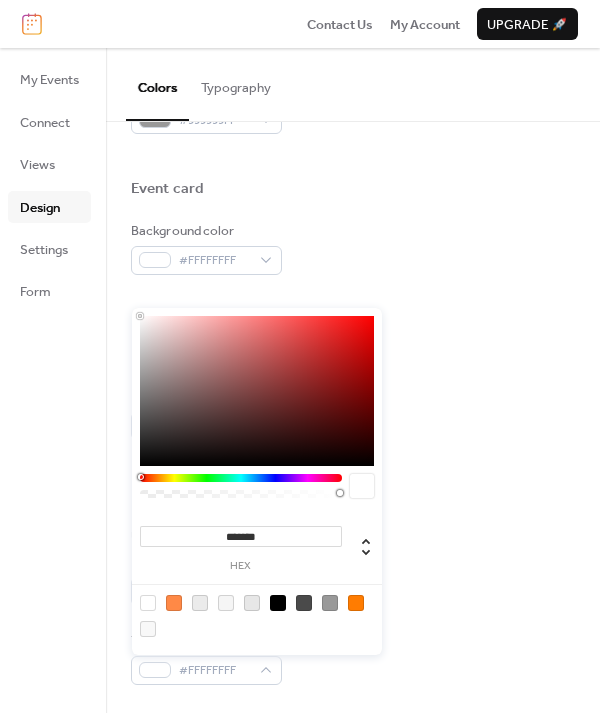 click on "Use event color" at bounding box center [353, 537] 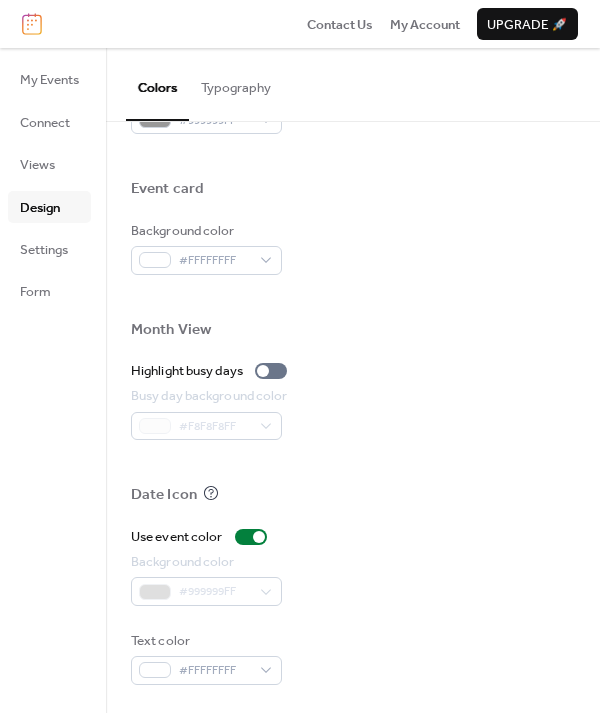 click at bounding box center (353, 462) 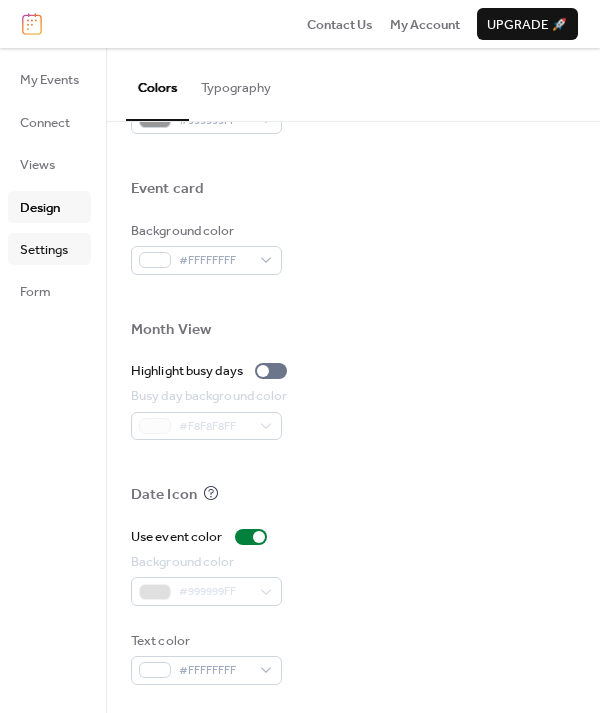 click on "Settings" at bounding box center (44, 250) 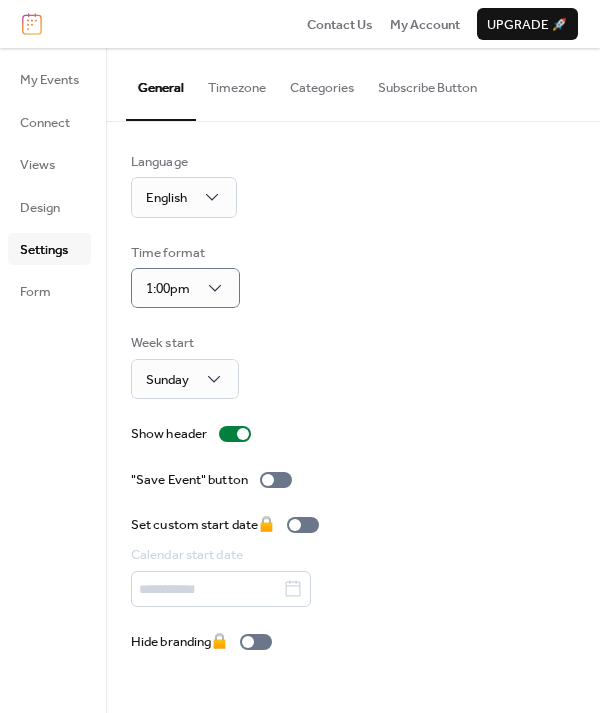 click on "Time format 1:00pm" at bounding box center [353, 276] 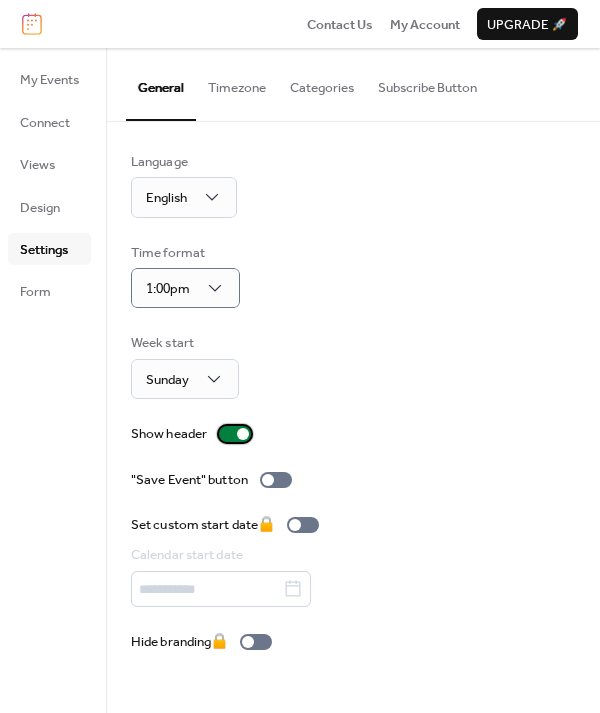 click at bounding box center (235, 434) 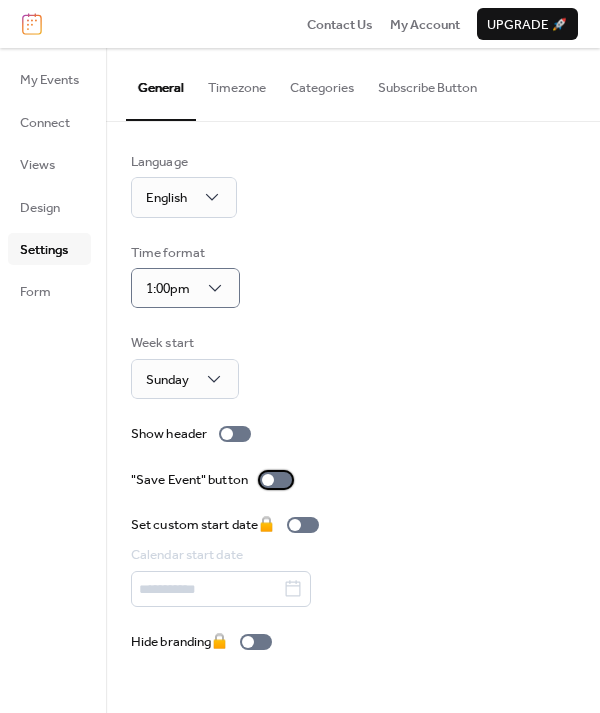 click at bounding box center [268, 480] 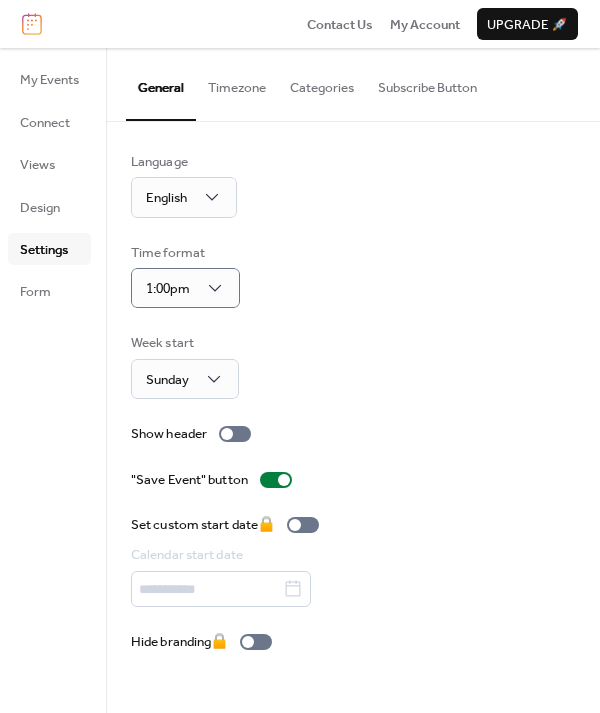 click on "Timezone" at bounding box center (237, 83) 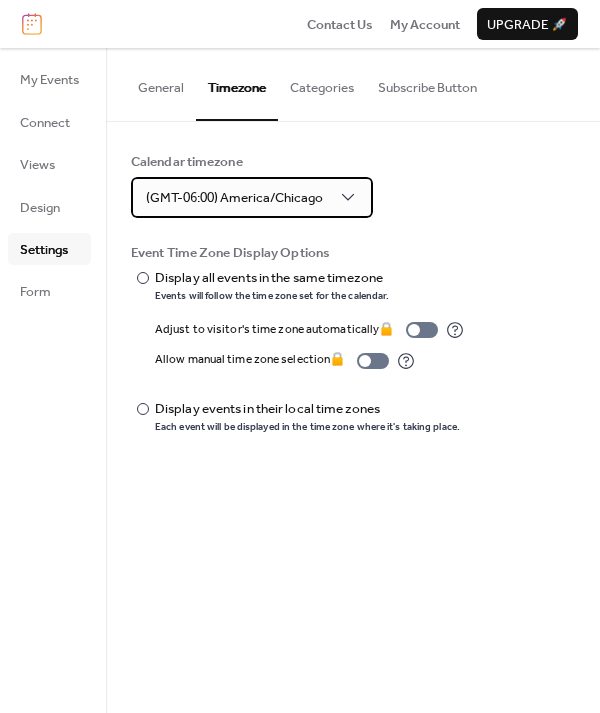 click on "(GMT-06:00) America/Chicago" at bounding box center [234, 198] 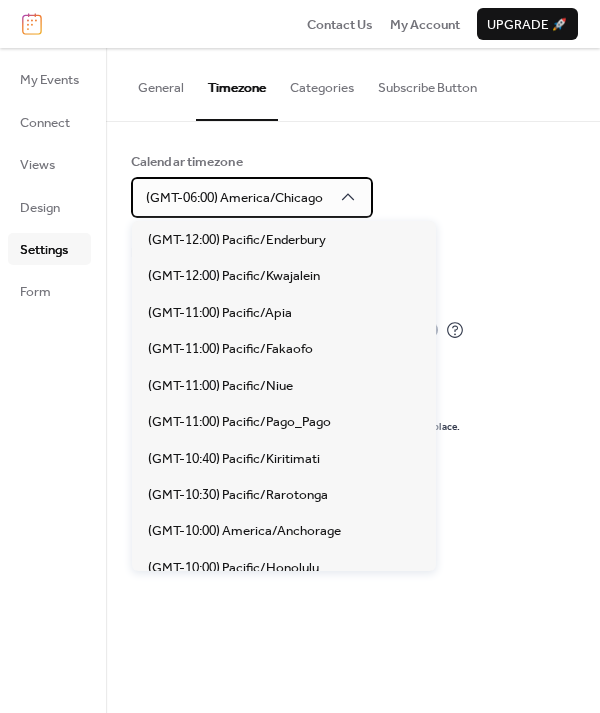 scroll, scrollTop: 982, scrollLeft: 0, axis: vertical 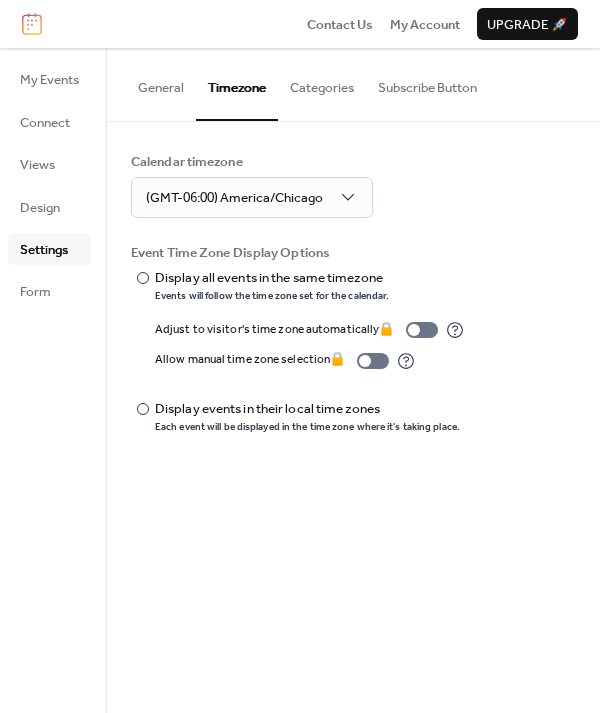 click on "Calendar timezone" at bounding box center [351, 162] 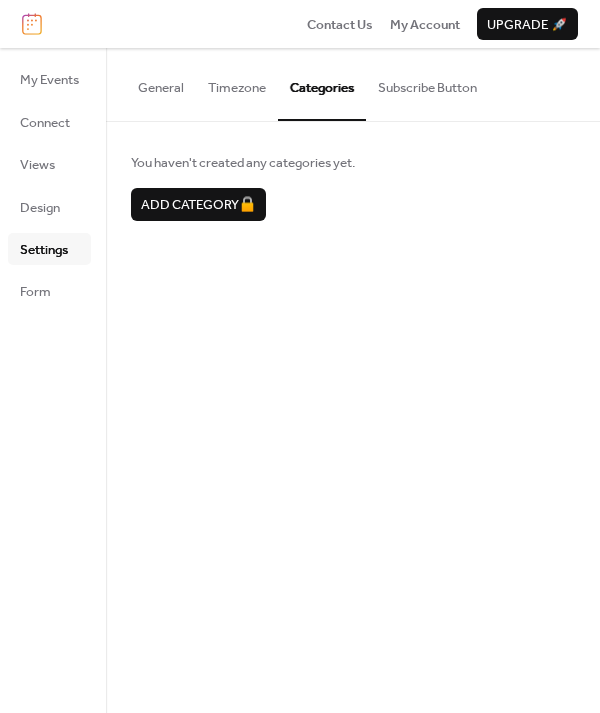 click on "Subscribe Button" at bounding box center [427, 83] 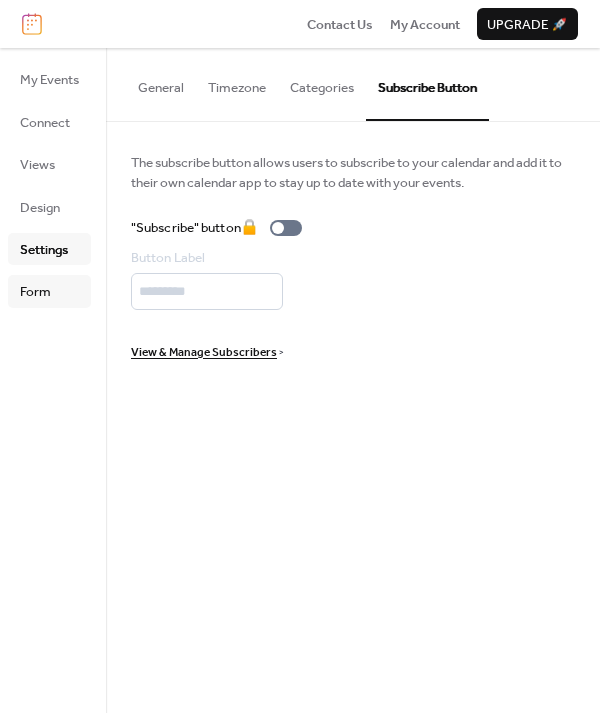 click on "Form" at bounding box center [35, 292] 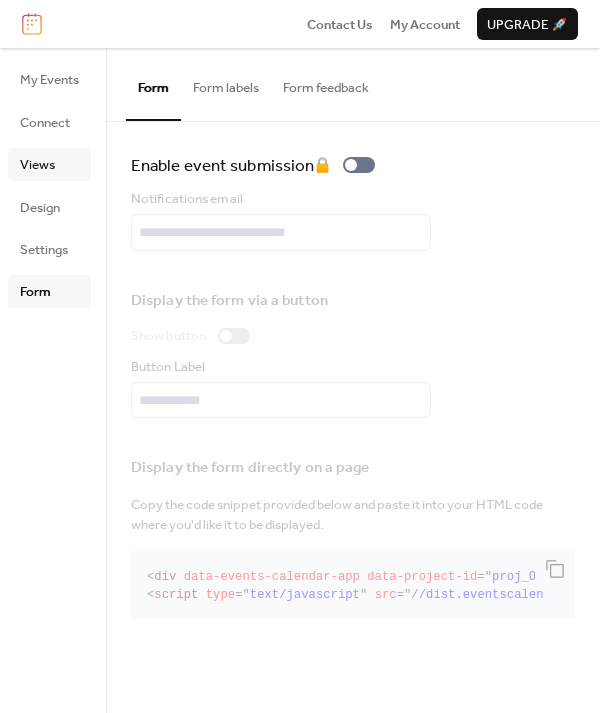 click on "Views" at bounding box center [37, 165] 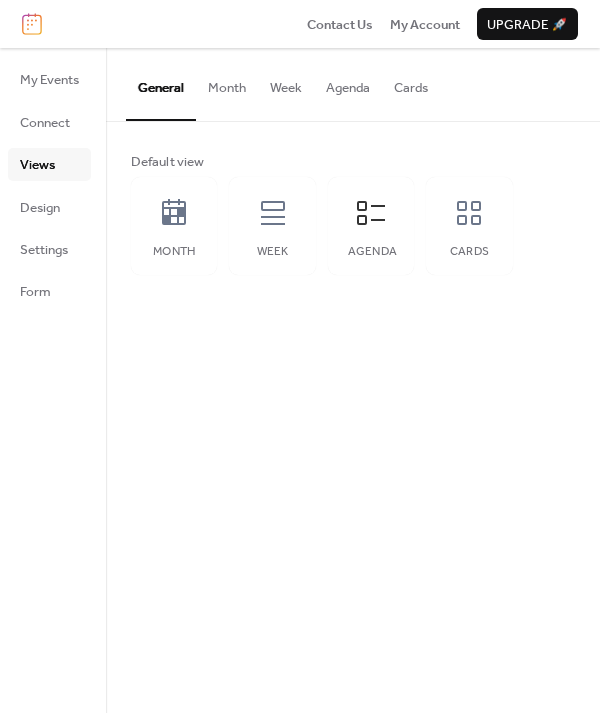 click on "Agenda" at bounding box center [348, 83] 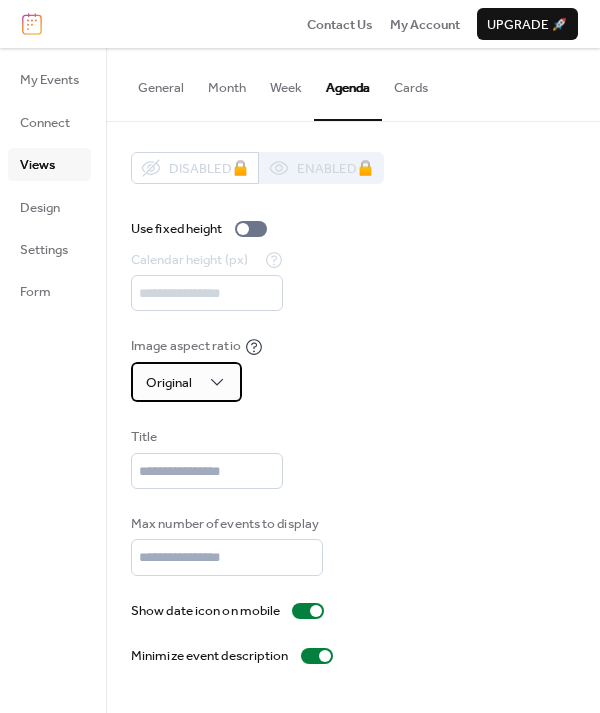 click on "Original" at bounding box center [186, 382] 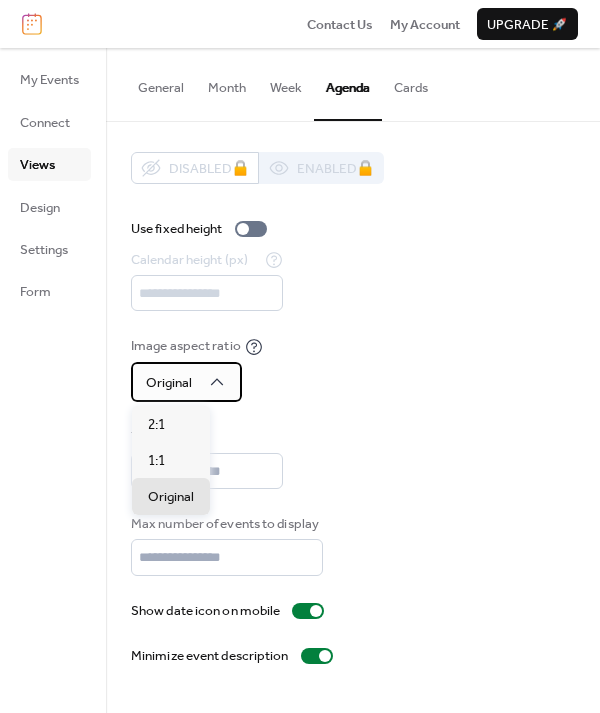 click on "Original" at bounding box center (186, 382) 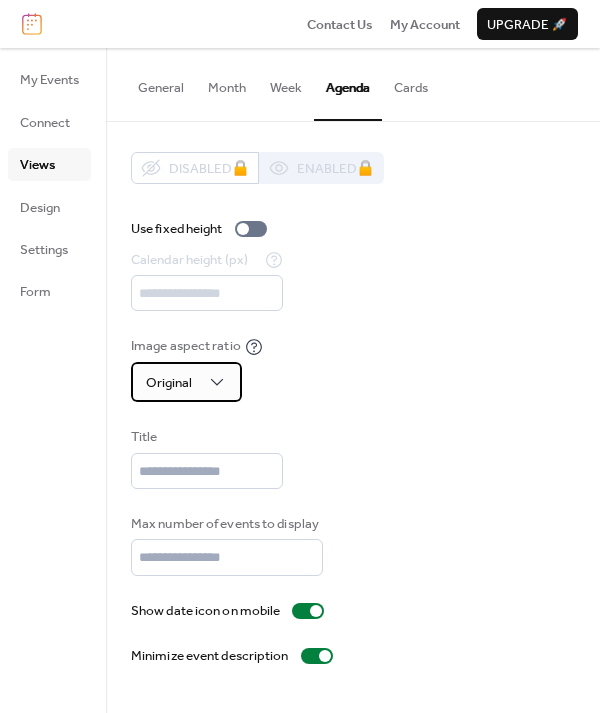 click on "Original" at bounding box center [186, 382] 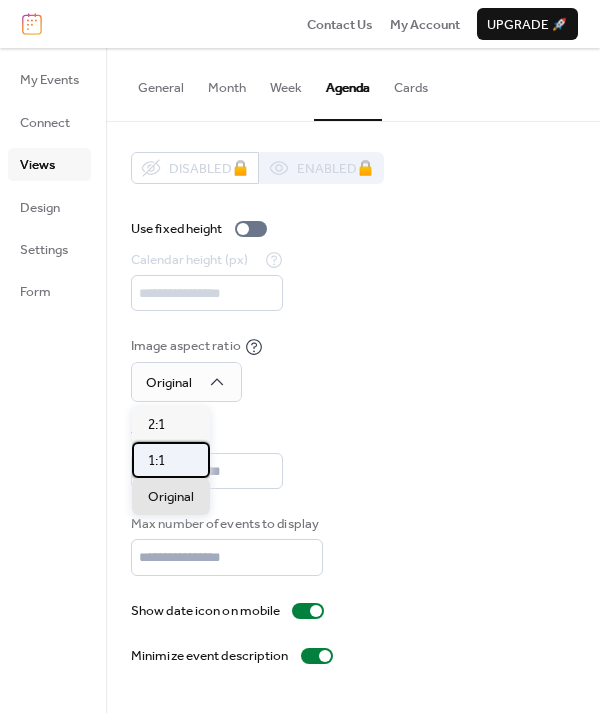 click on "1:1" at bounding box center [171, 460] 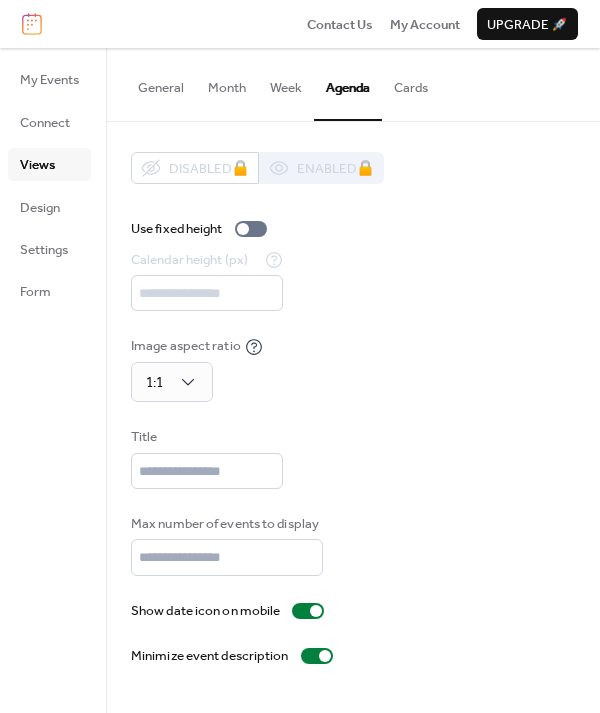 click on "Disabled  🔒 Enabled  🔒 Use fixed height Calendar height (px) *** Image aspect ratio 1:1 Title Max number of events to display ** Show date icon on mobile Minimize event description" at bounding box center (353, 409) 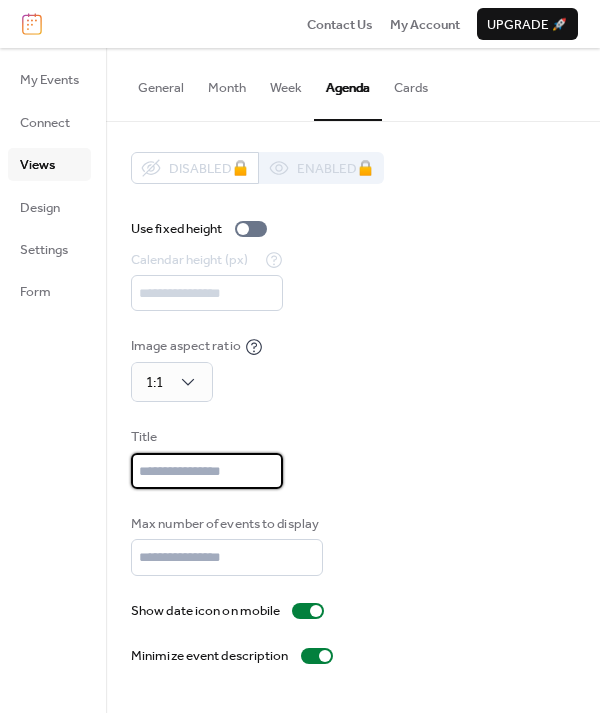 click at bounding box center [207, 471] 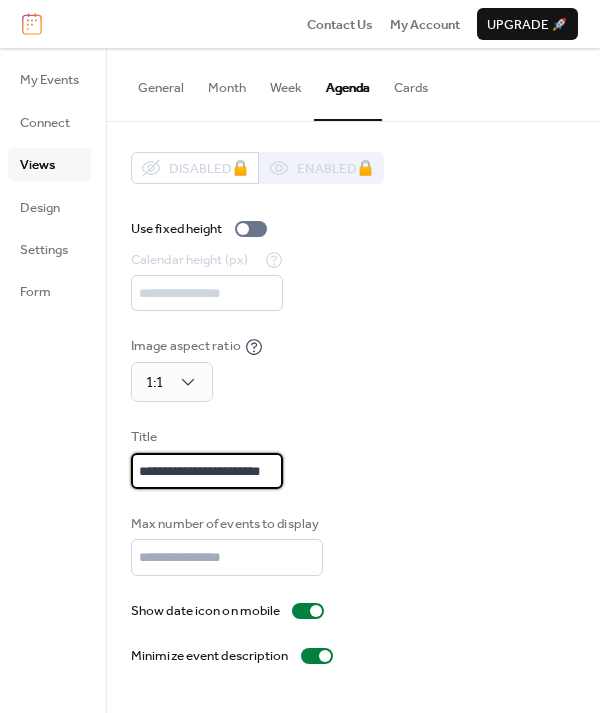 type on "**********" 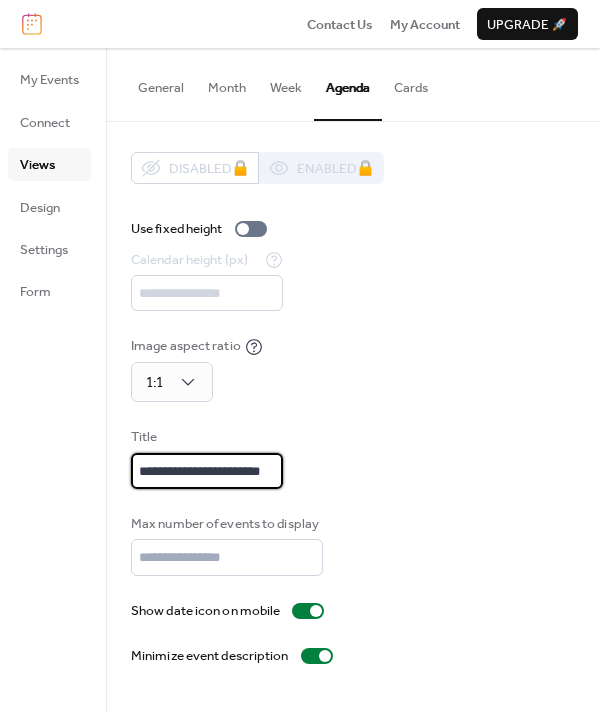 click on "**********" at bounding box center (353, 458) 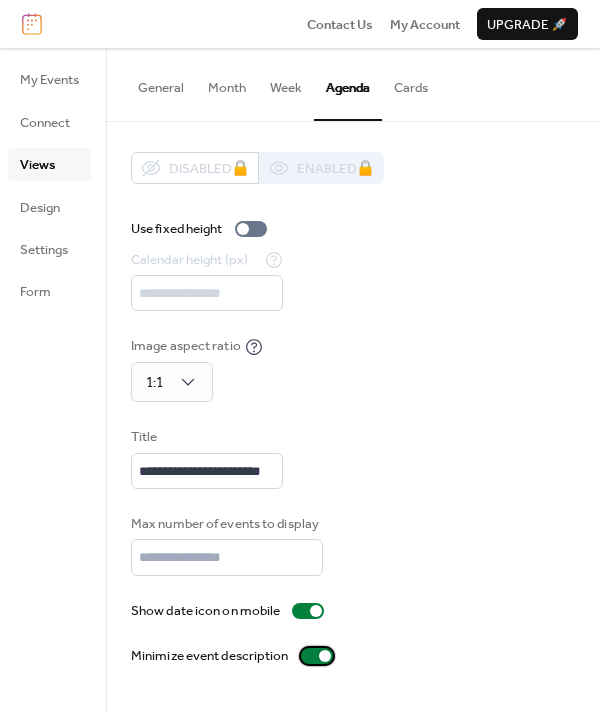 click at bounding box center [325, 656] 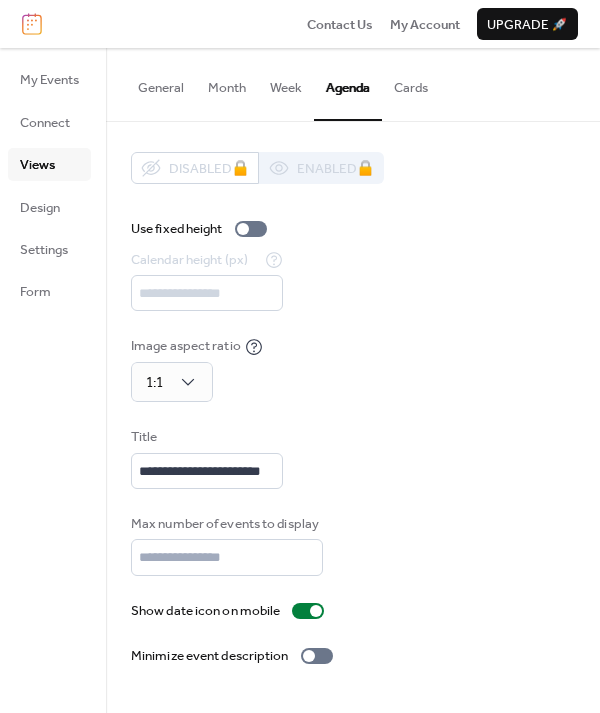 click on "Max number of events to display **" at bounding box center (353, 545) 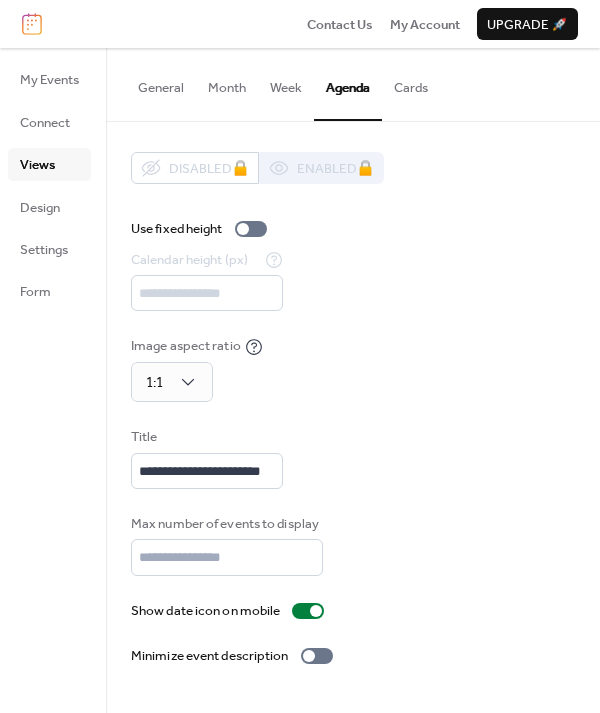 click on "Cards" at bounding box center [411, 83] 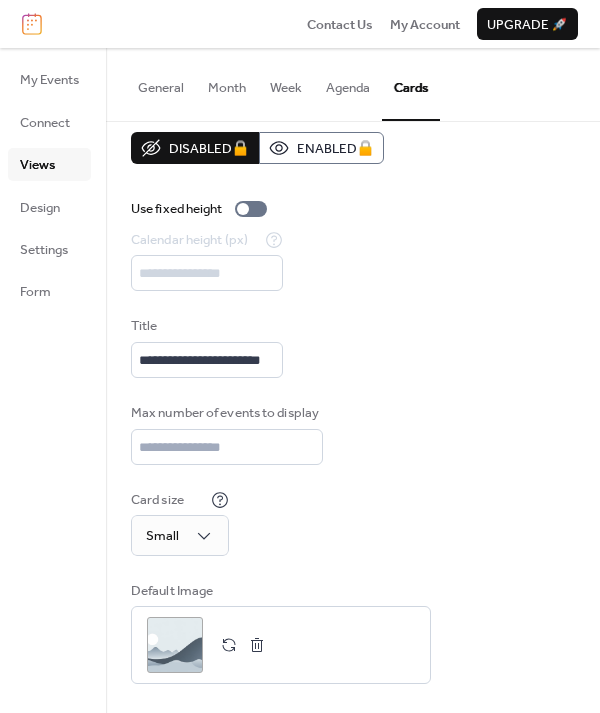 scroll, scrollTop: 0, scrollLeft: 0, axis: both 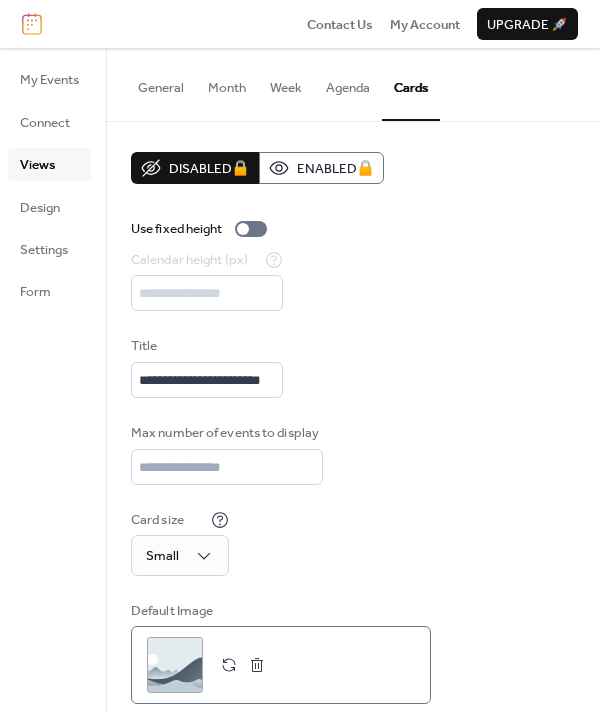 click on ";" at bounding box center [175, 665] 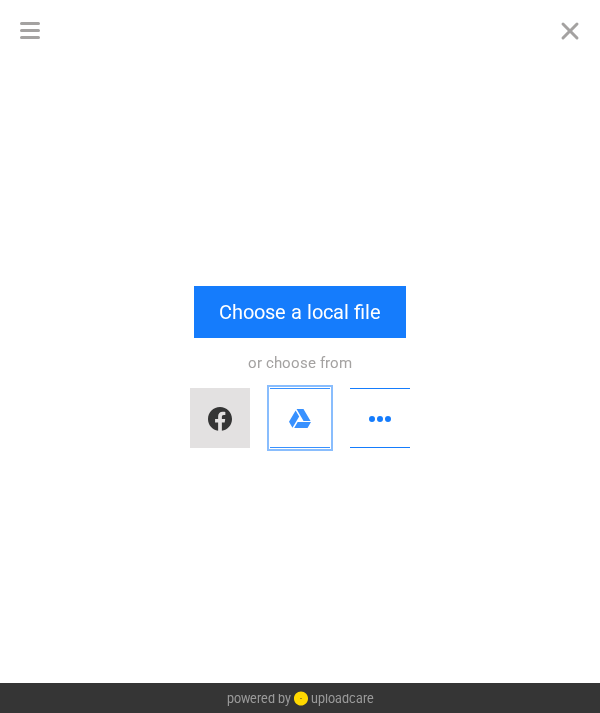click at bounding box center [300, 418] 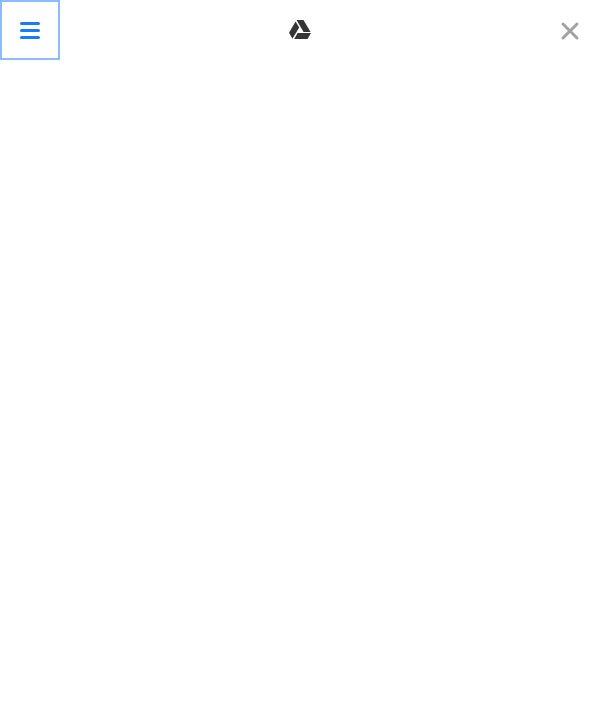 click at bounding box center [30, 30] 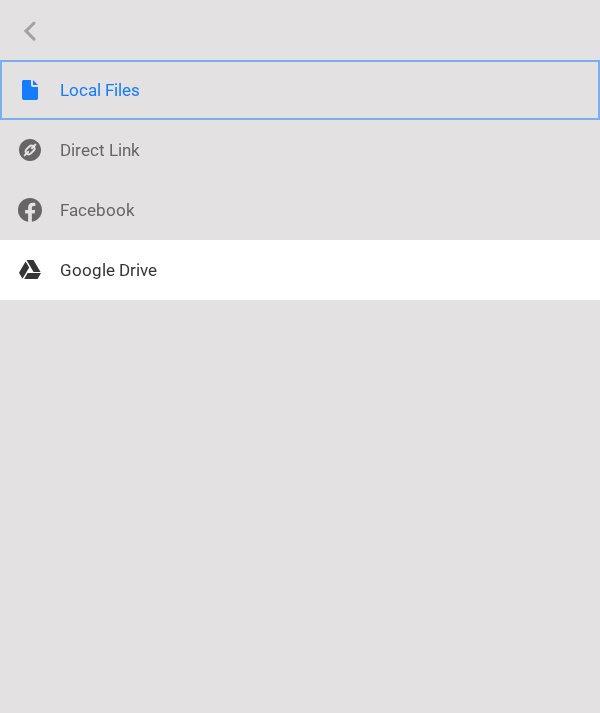 click at bounding box center (300, 90) 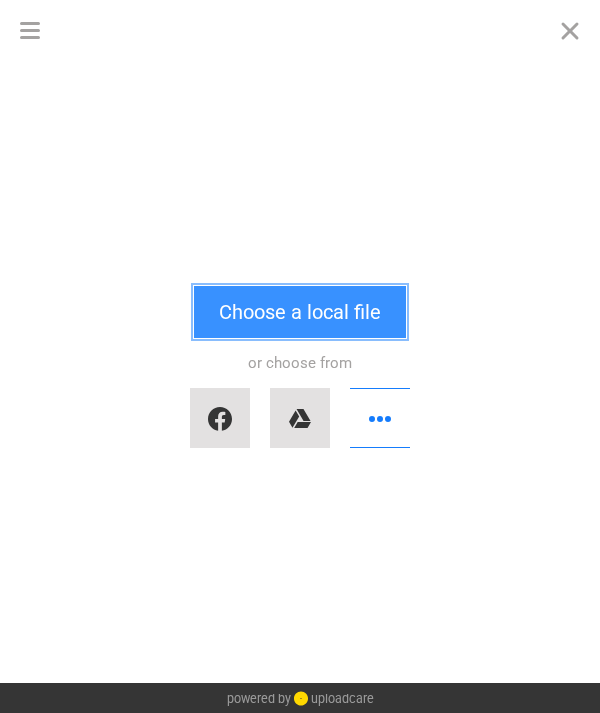 click on "Choose a local file" at bounding box center [300, 312] 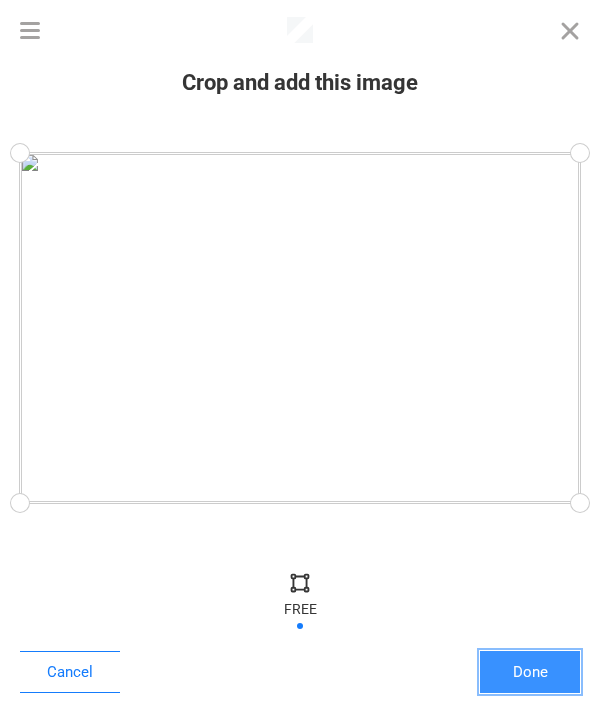 click on "Done" at bounding box center [530, 672] 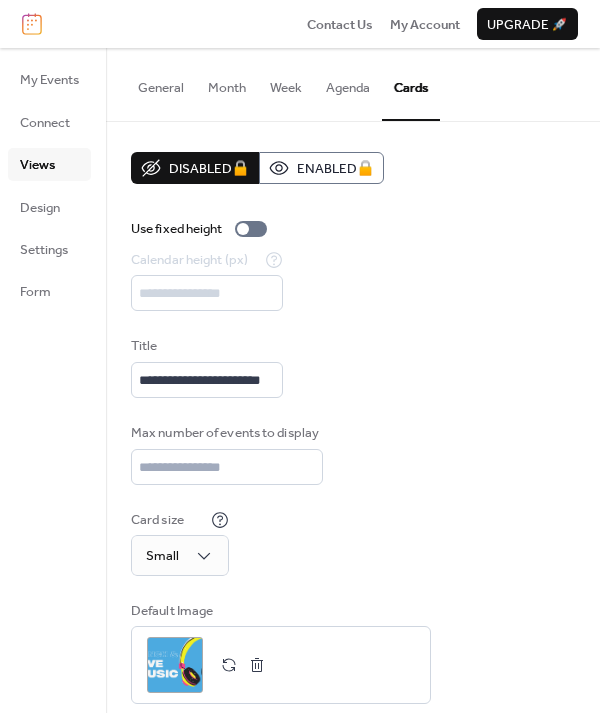 scroll, scrollTop: 20, scrollLeft: 0, axis: vertical 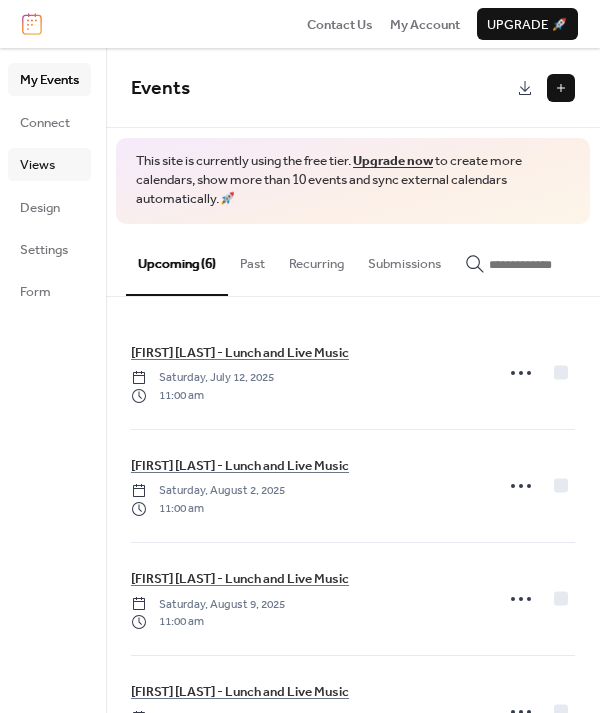 click on "Views" at bounding box center (37, 165) 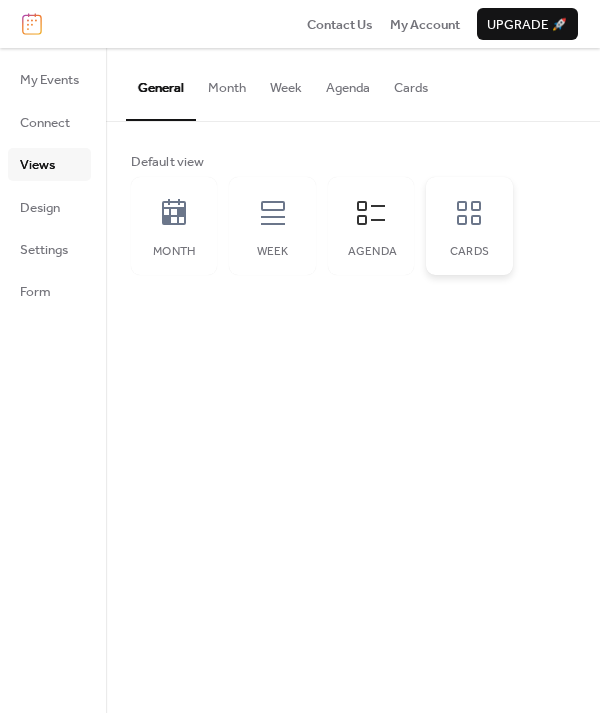 click 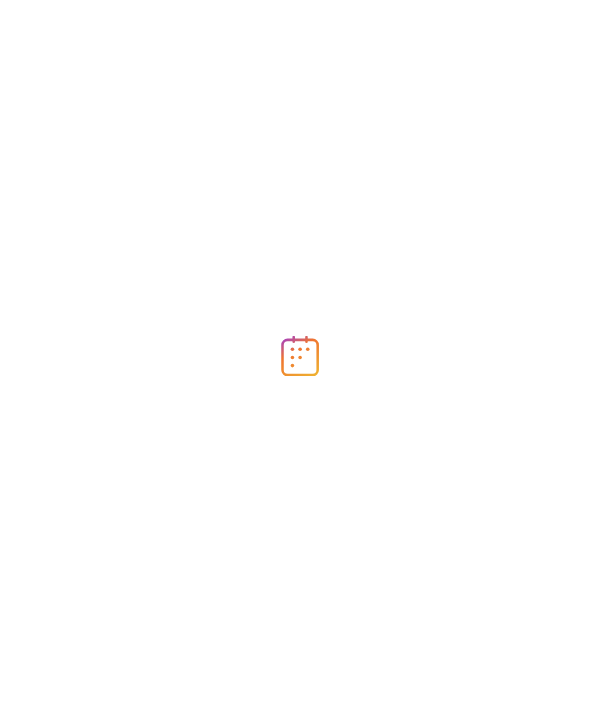 scroll, scrollTop: 0, scrollLeft: 0, axis: both 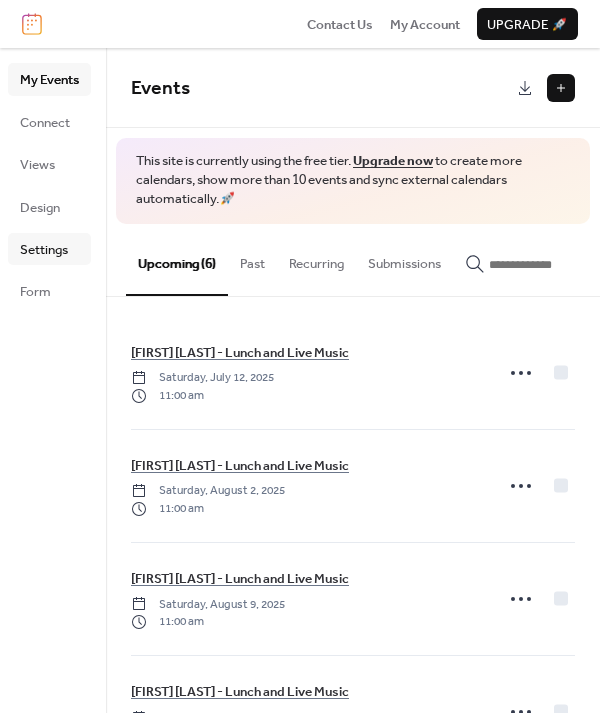 click on "Settings" at bounding box center (44, 250) 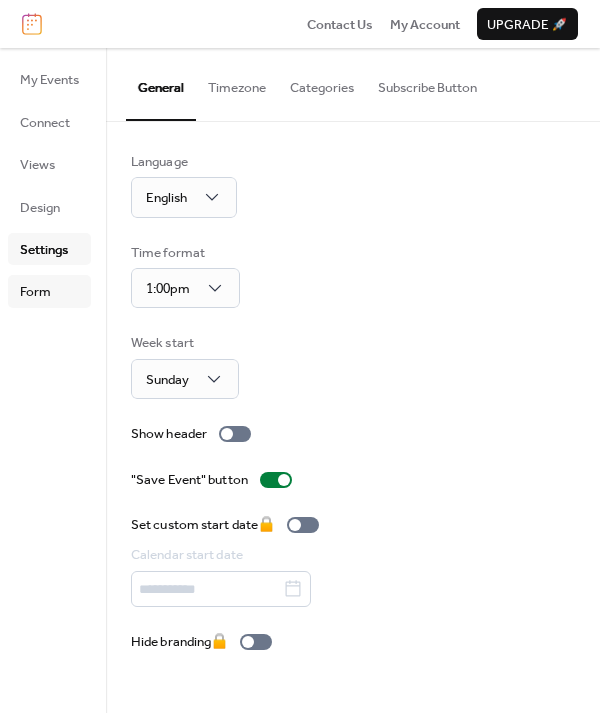 click on "Form" at bounding box center [49, 291] 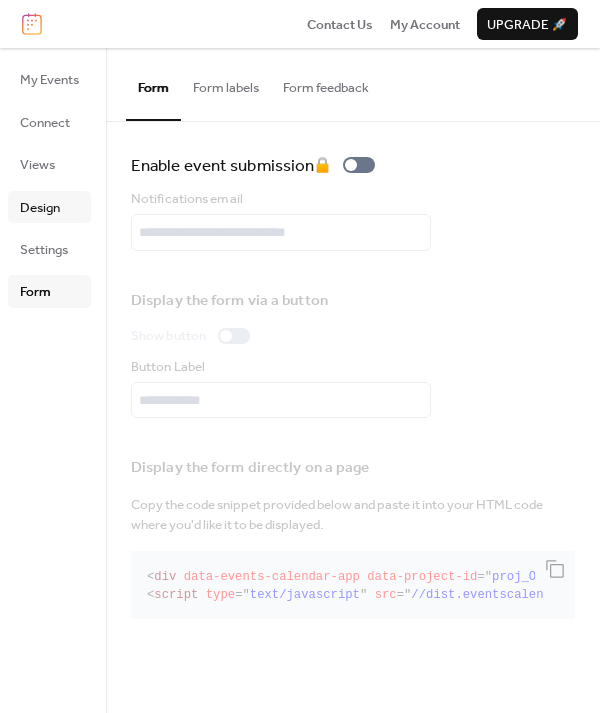click on "Design" at bounding box center [40, 208] 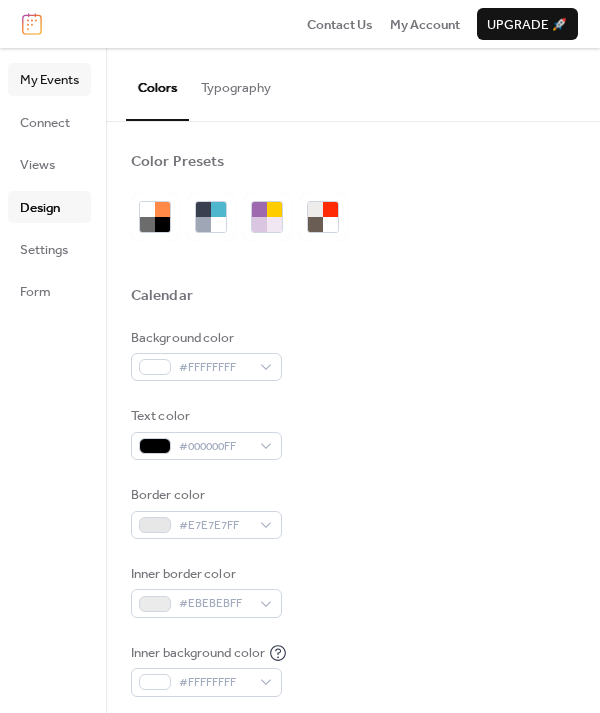 click on "My Events" at bounding box center [49, 80] 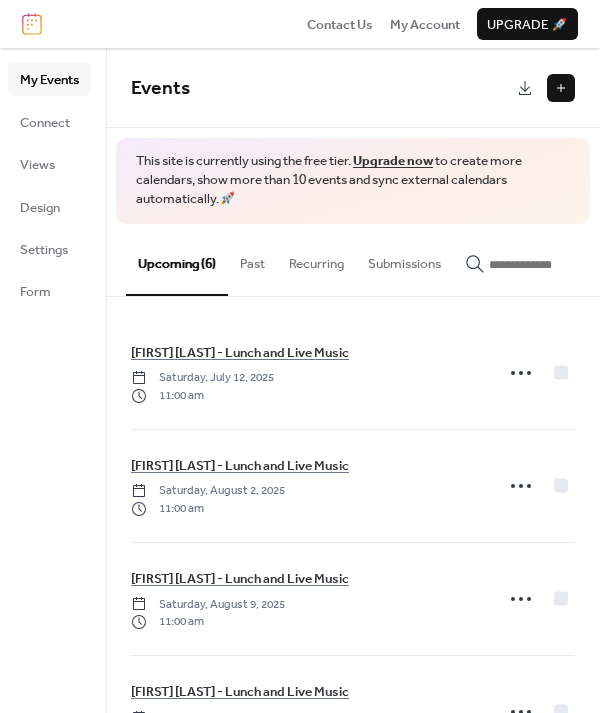 click on "My Events Connect Views Design Settings Form" at bounding box center [49, 185] 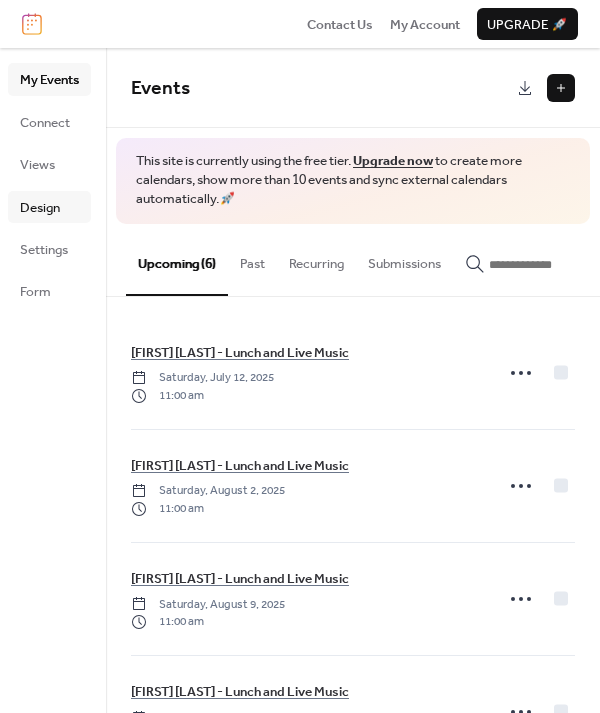click on "Design" at bounding box center [40, 208] 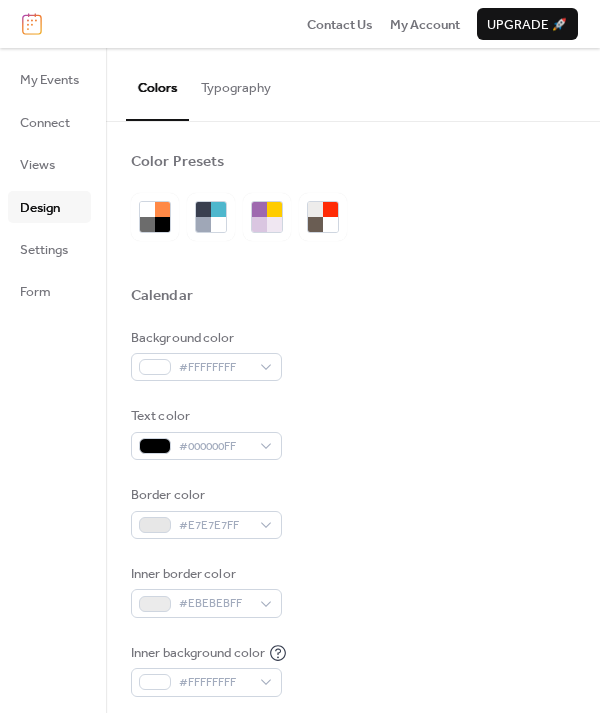 click on "Views" at bounding box center (37, 165) 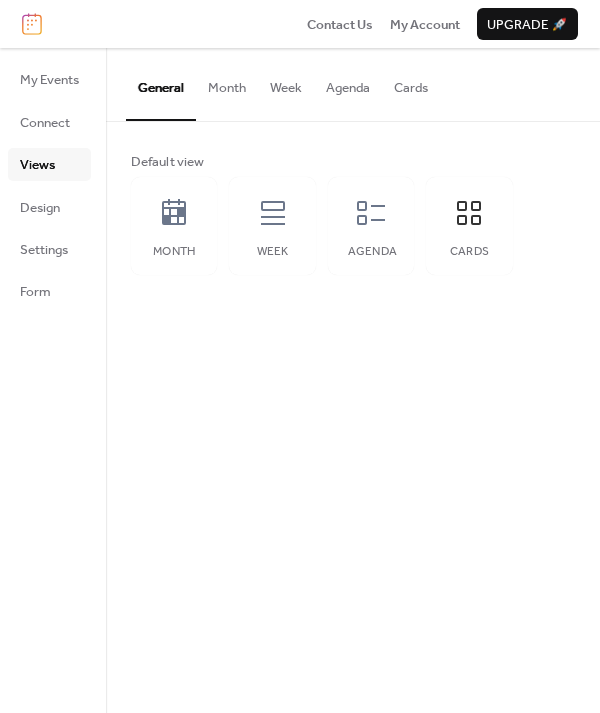 click on "Cards" at bounding box center (411, 83) 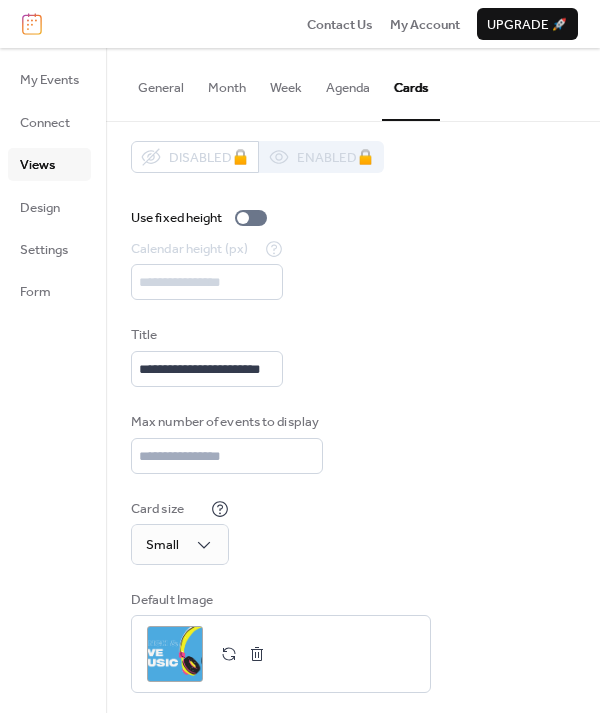 scroll, scrollTop: 20, scrollLeft: 0, axis: vertical 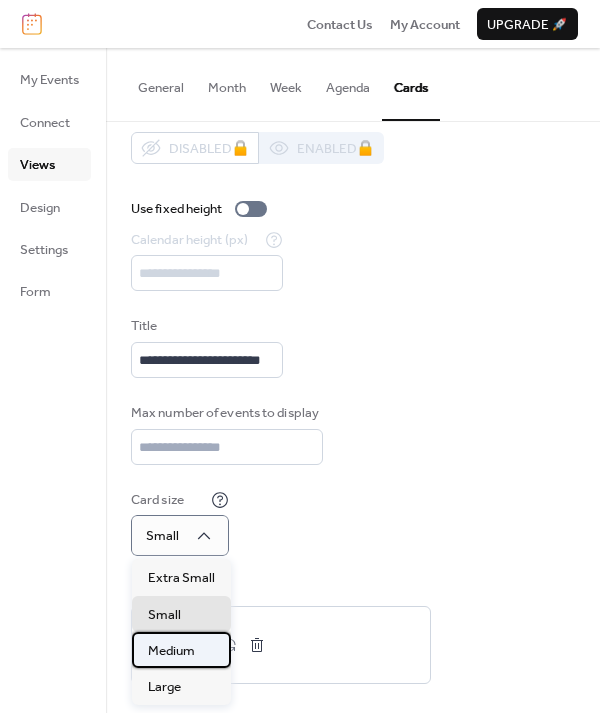 click on "Medium" at bounding box center [171, 651] 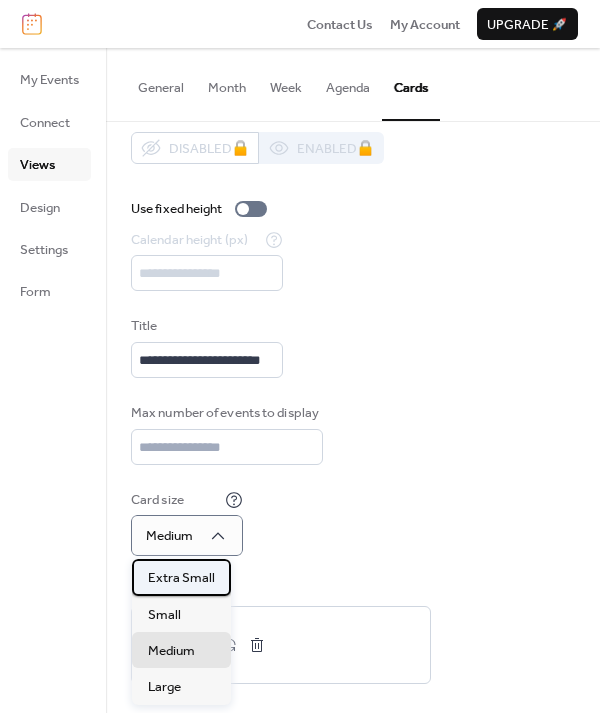 click on "Extra Small" at bounding box center (181, 578) 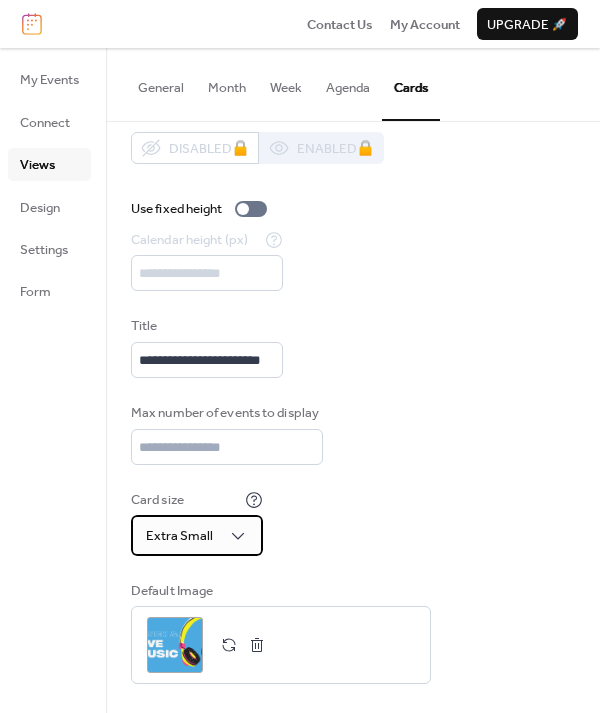 click on "Extra Small" at bounding box center (179, 536) 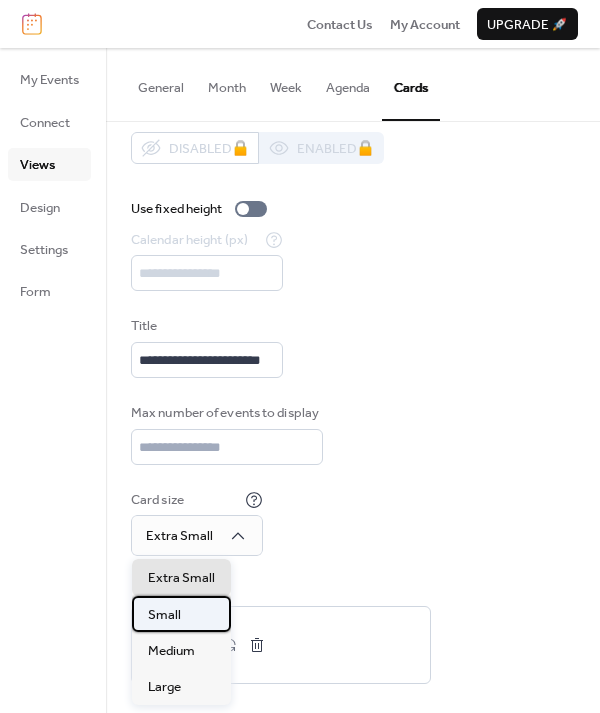 click on "Small" at bounding box center [164, 615] 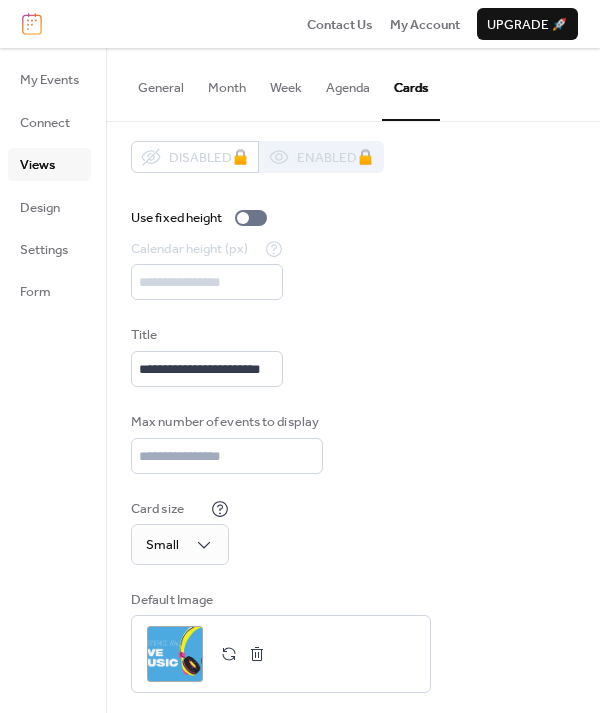 scroll, scrollTop: 0, scrollLeft: 0, axis: both 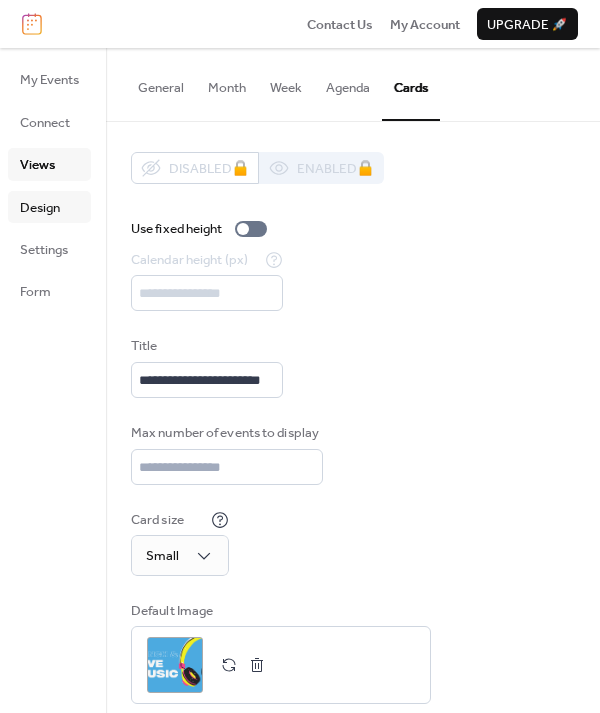click on "Design" at bounding box center [40, 208] 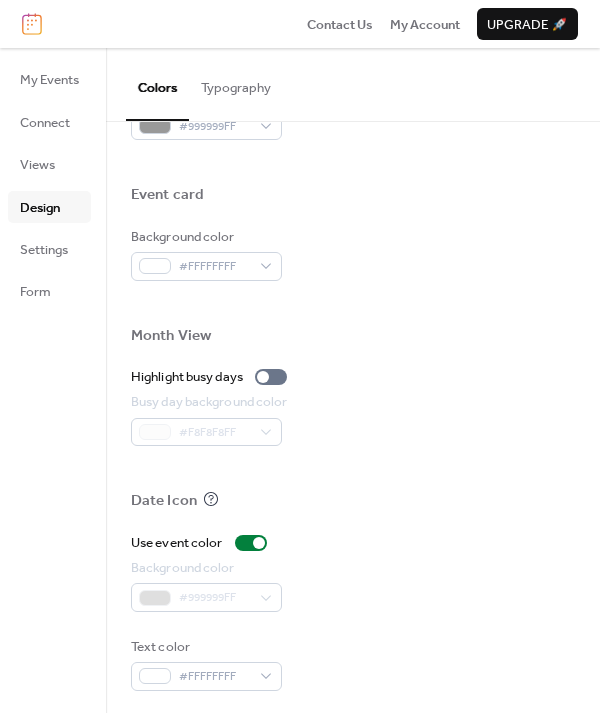 scroll, scrollTop: 939, scrollLeft: 0, axis: vertical 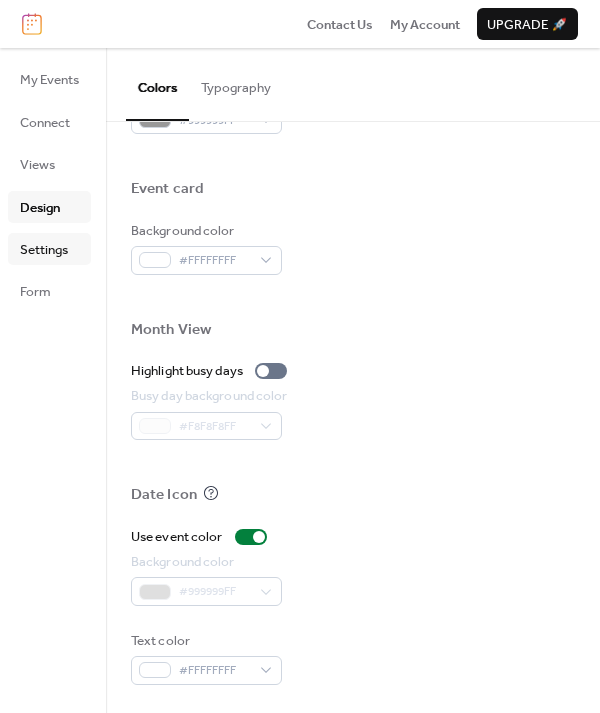 click on "Settings" at bounding box center (44, 250) 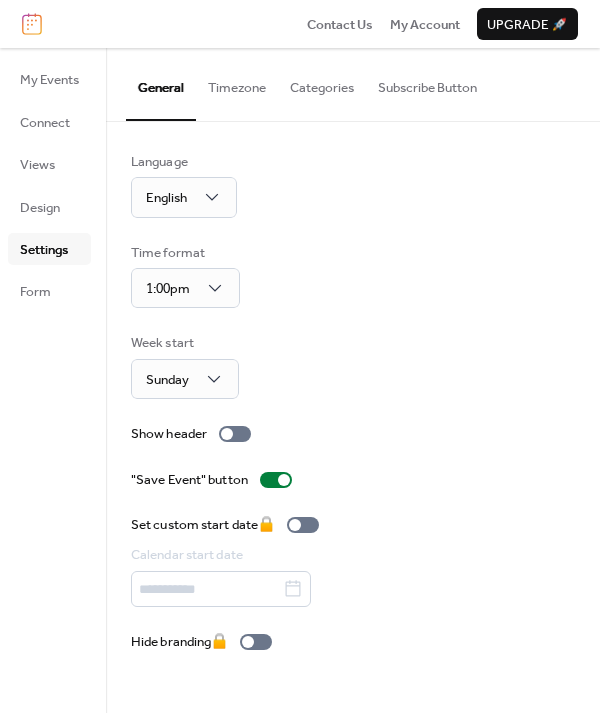 click on "Categories" at bounding box center (322, 83) 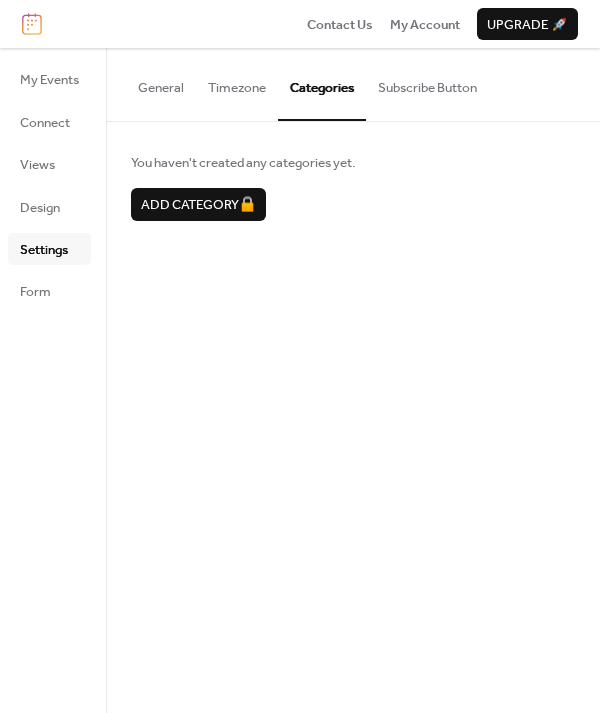 click on "Subscribe Button" at bounding box center (427, 83) 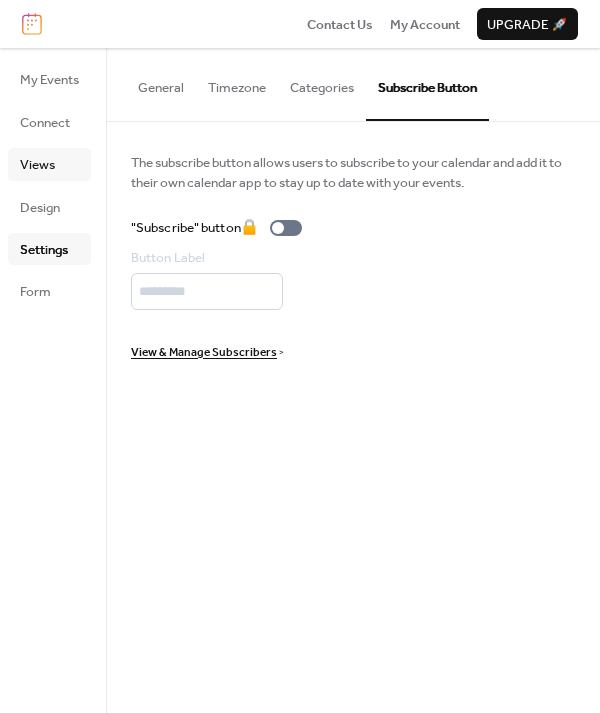 click on "Views" at bounding box center [49, 164] 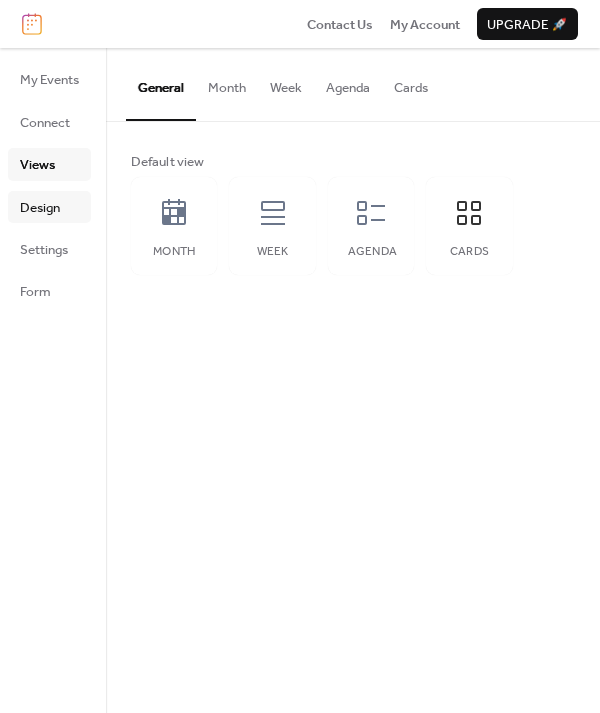 click on "Design" at bounding box center (49, 207) 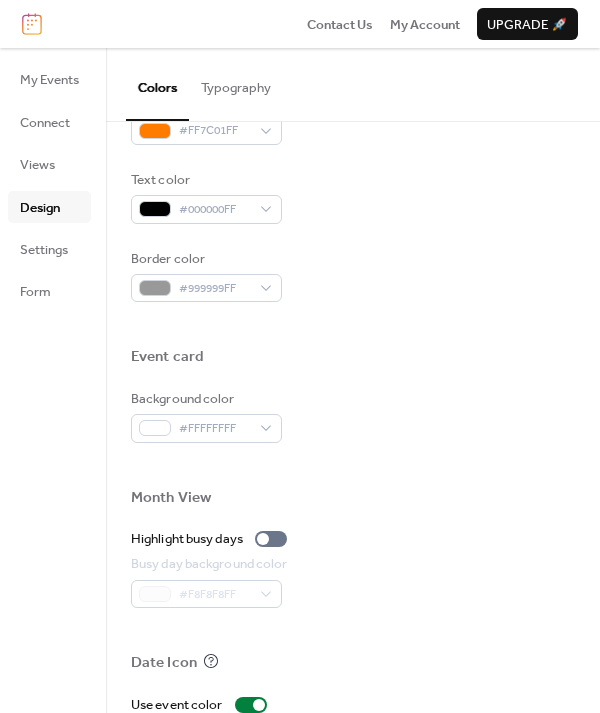 scroll, scrollTop: 939, scrollLeft: 0, axis: vertical 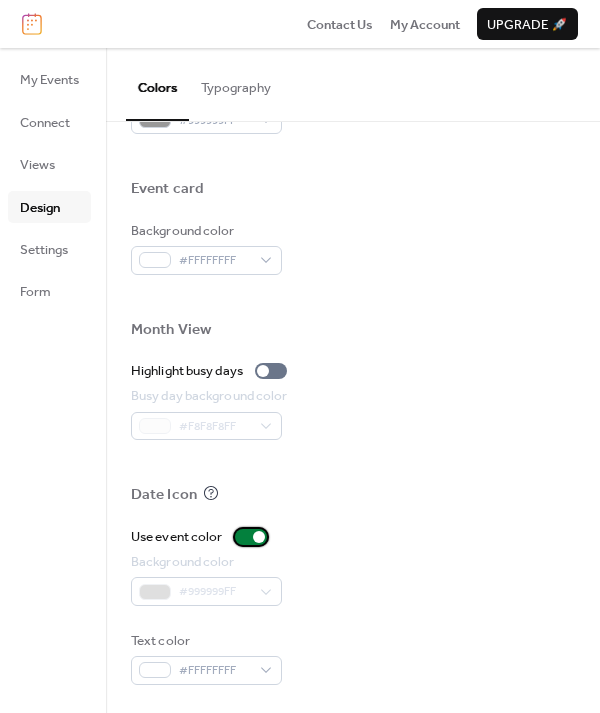 click at bounding box center (251, 537) 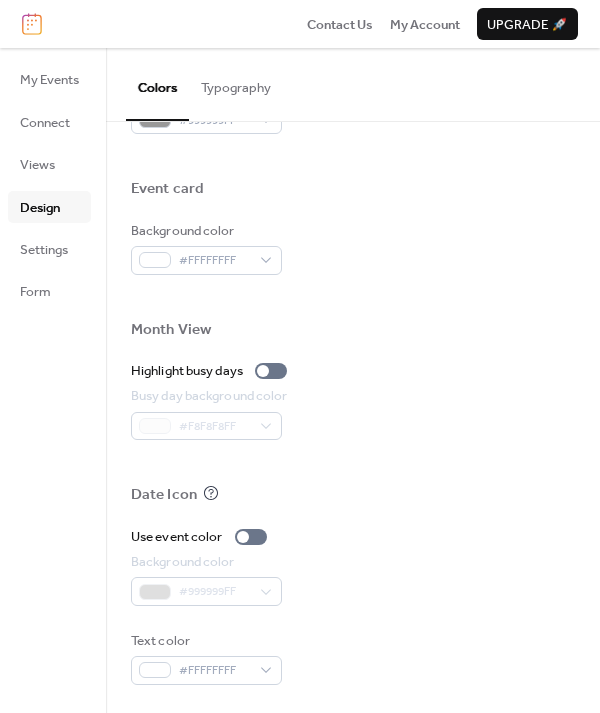 click at bounding box center (353, 462) 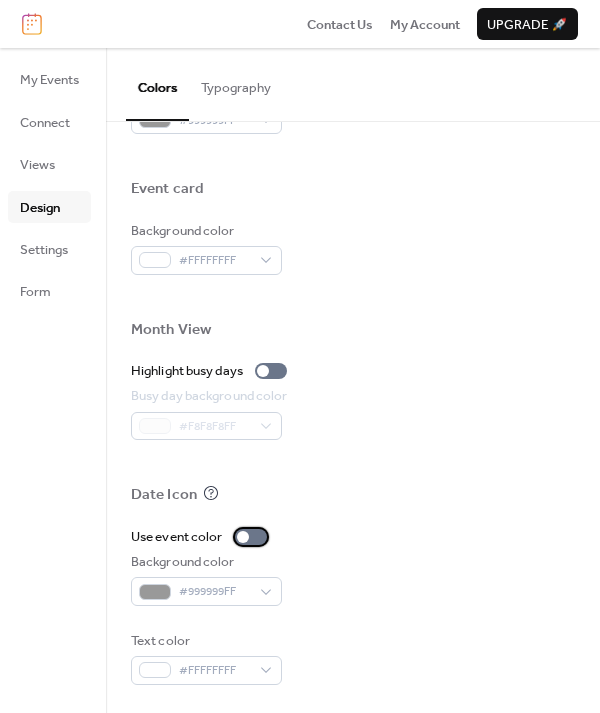 click at bounding box center [243, 537] 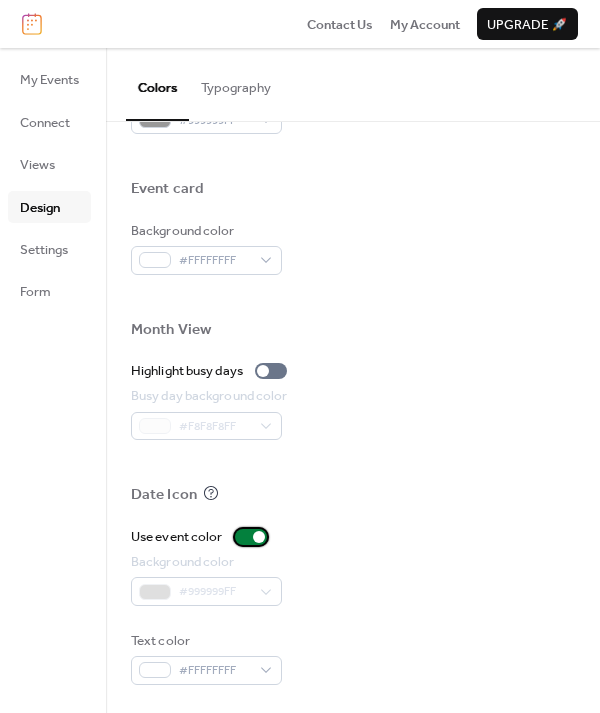 click at bounding box center [251, 537] 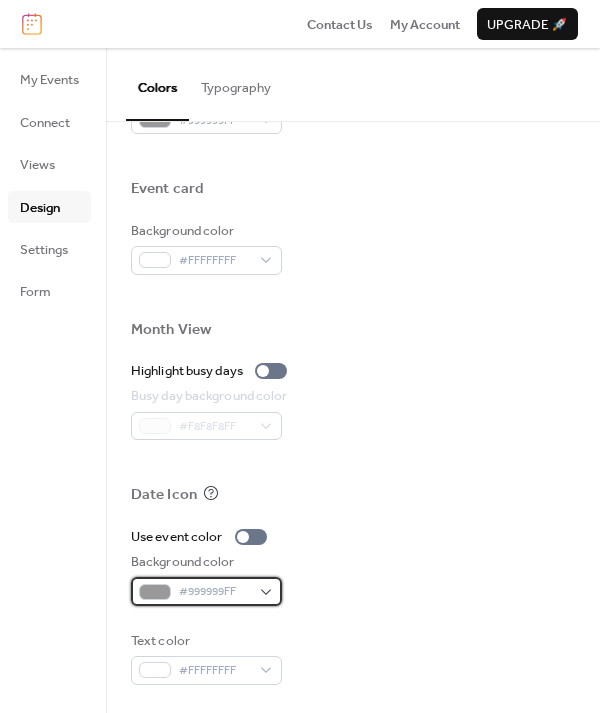 click on "#999999FF" at bounding box center (214, 592) 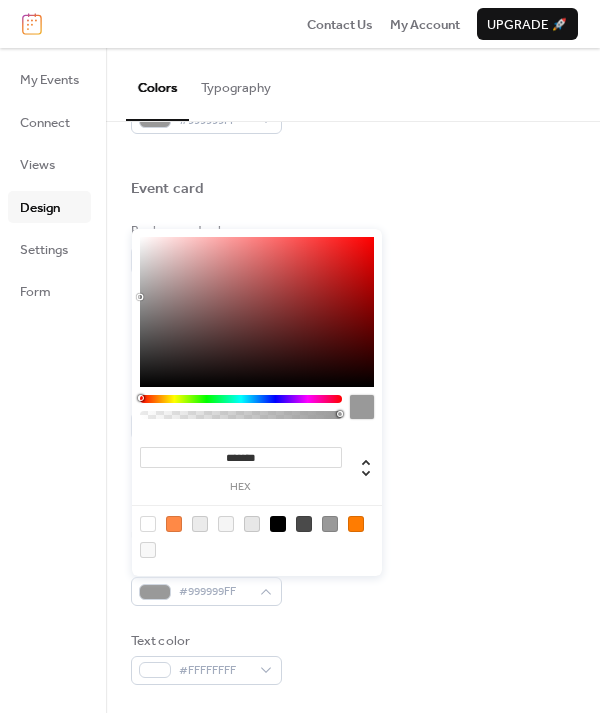 type on "***" 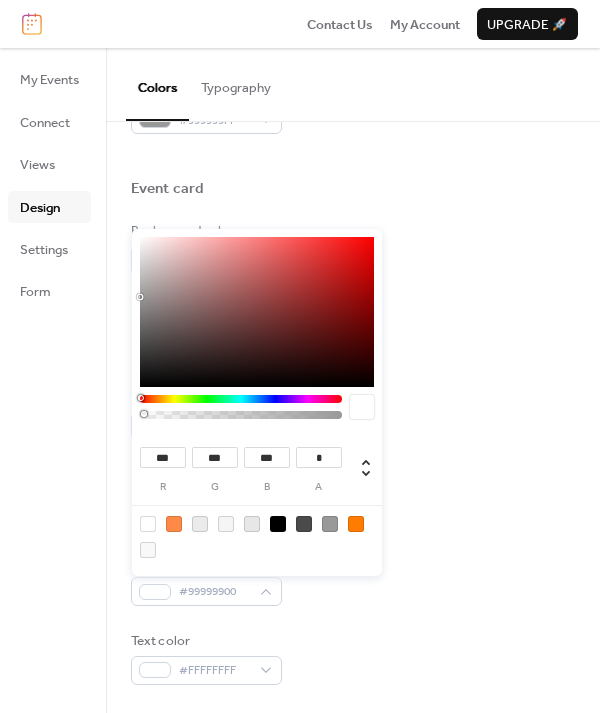 drag, startPoint x: 174, startPoint y: 416, endPoint x: 120, endPoint y: 409, distance: 54.451813 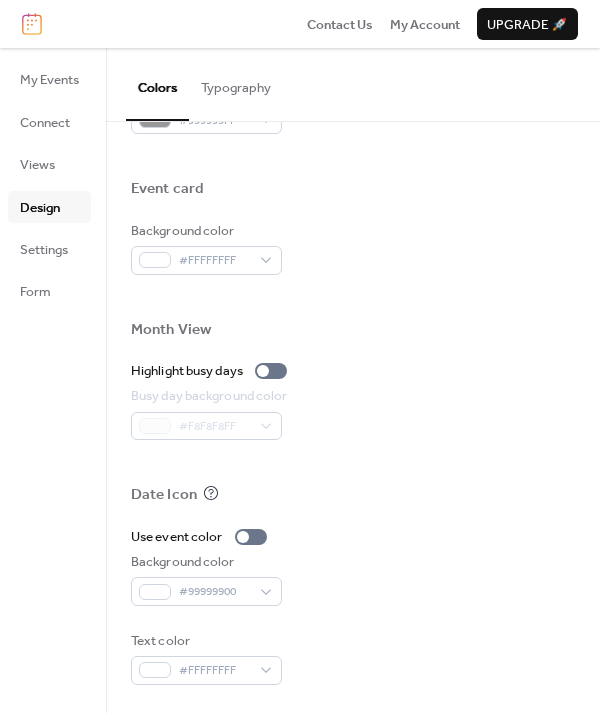 click on "Busy day background color #F8F8F8FF" at bounding box center (353, 413) 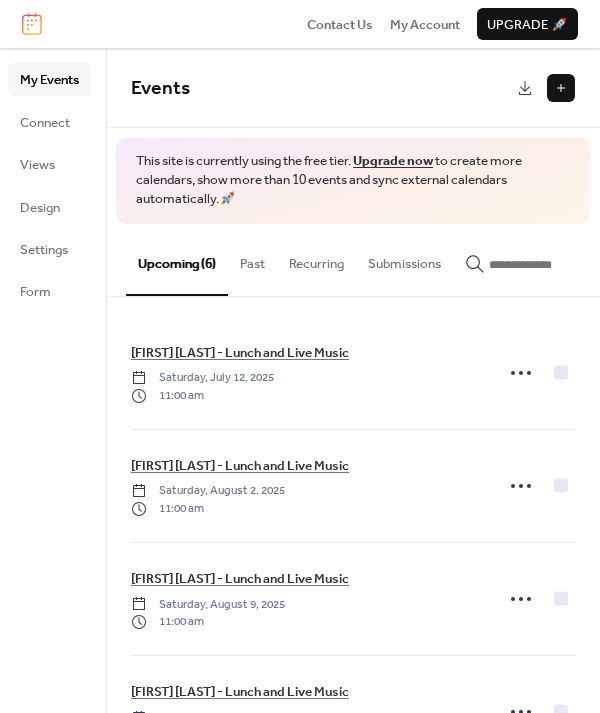 scroll, scrollTop: 0, scrollLeft: 0, axis: both 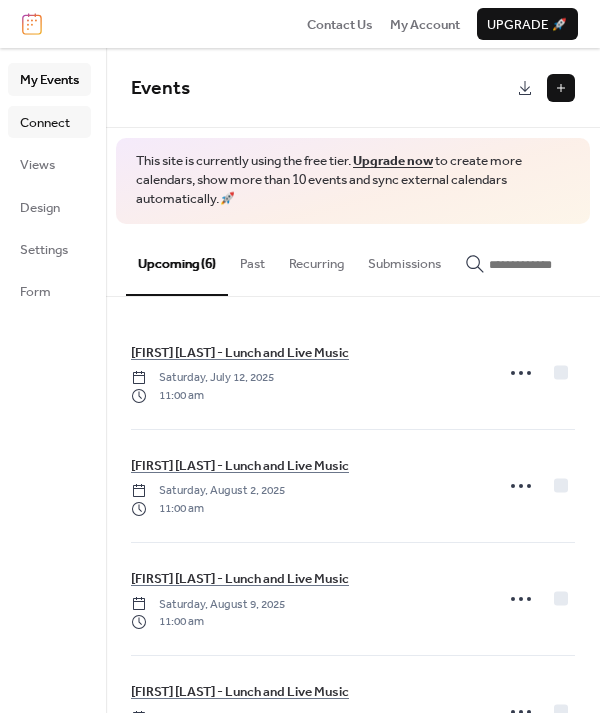 click on "Connect" at bounding box center (45, 123) 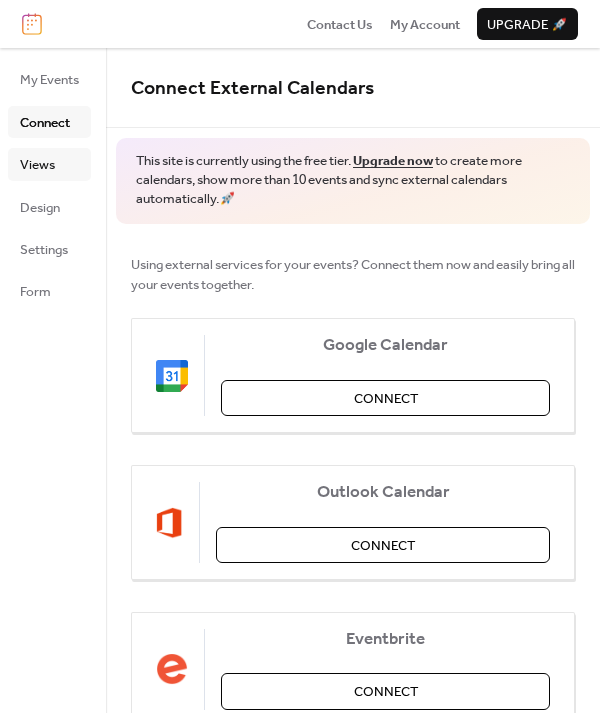 click on "Views" at bounding box center [37, 165] 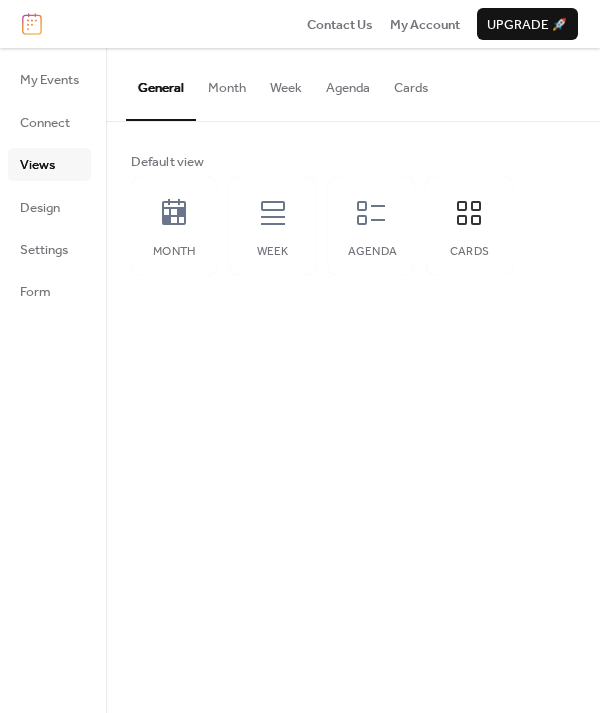 click on "Cards" at bounding box center (411, 83) 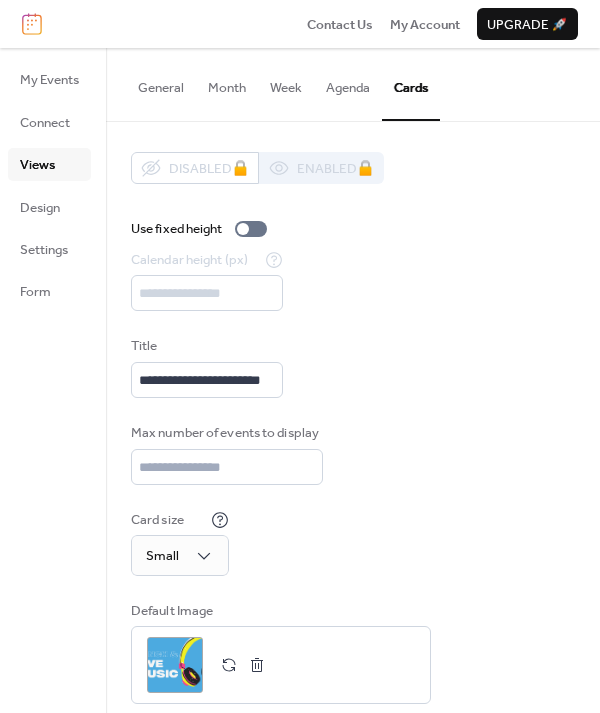 scroll, scrollTop: 1, scrollLeft: 0, axis: vertical 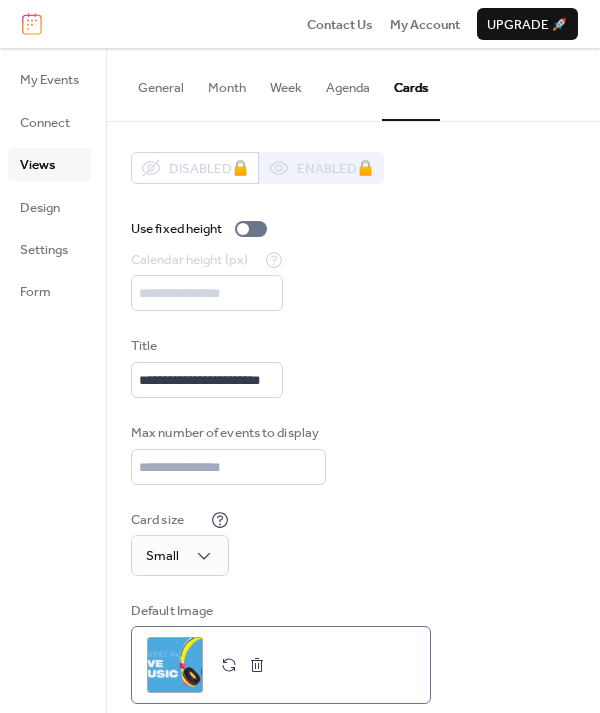 click on ";" at bounding box center (175, 665) 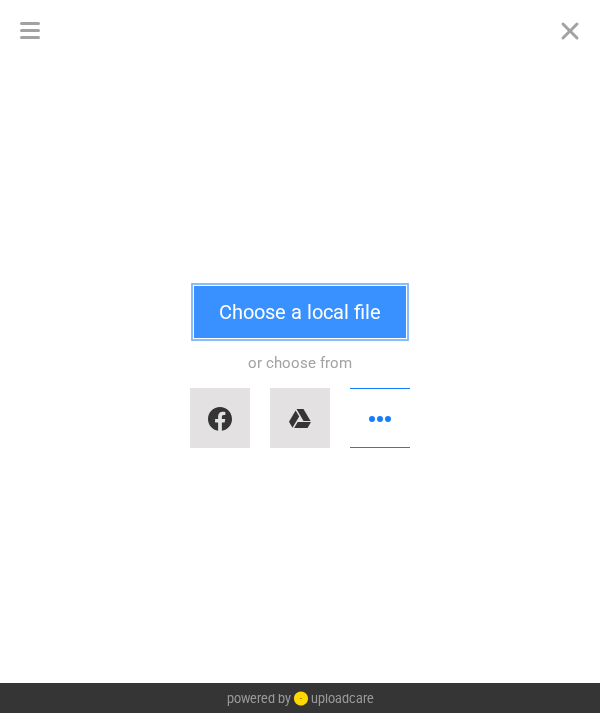 click on "Choose a local file" at bounding box center (300, 312) 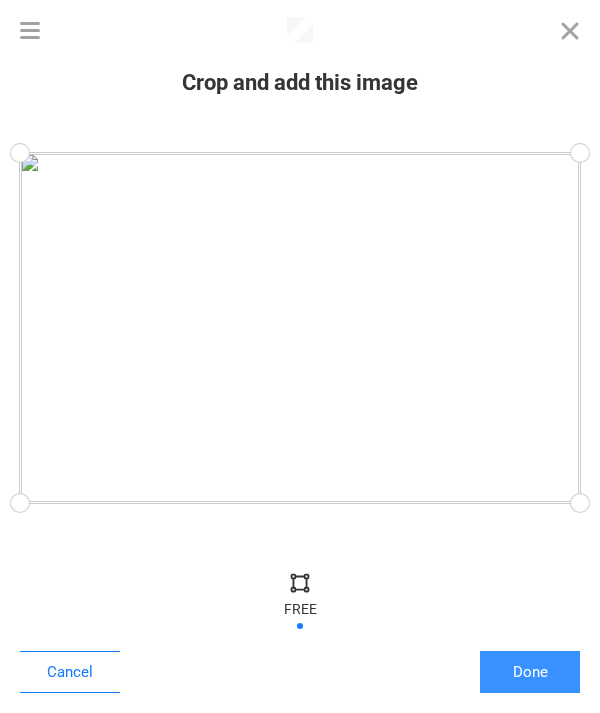 drag, startPoint x: 524, startPoint y: 699, endPoint x: 524, endPoint y: 688, distance: 11 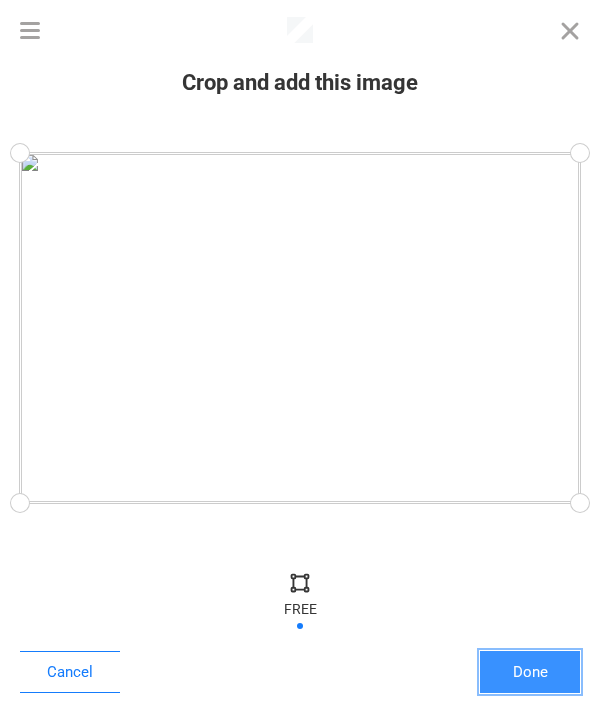 click on "Done" at bounding box center [530, 672] 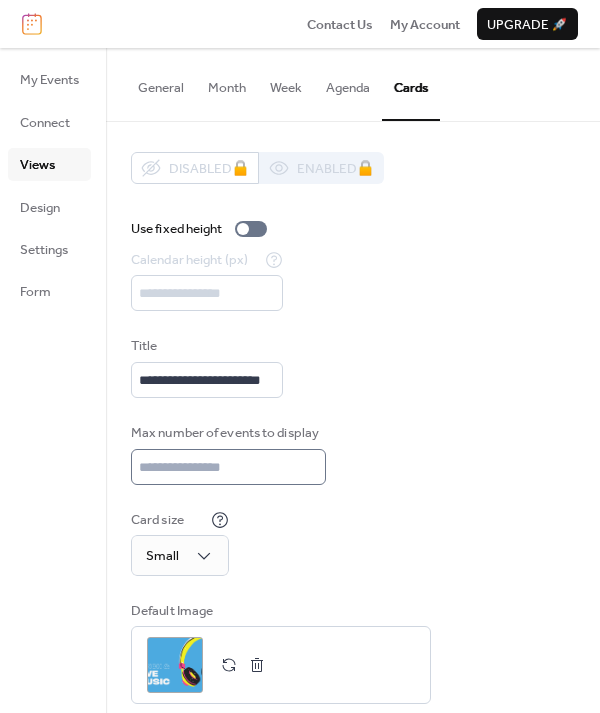 scroll, scrollTop: 0, scrollLeft: 0, axis: both 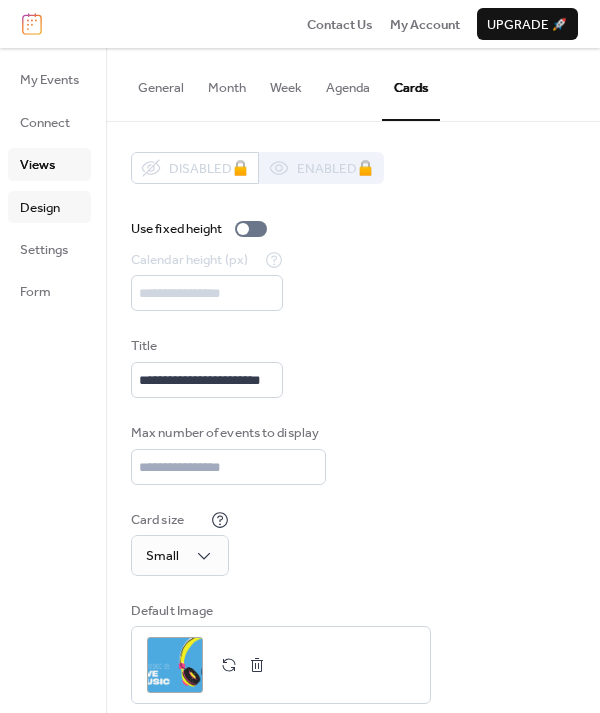 click on "Design" at bounding box center (40, 208) 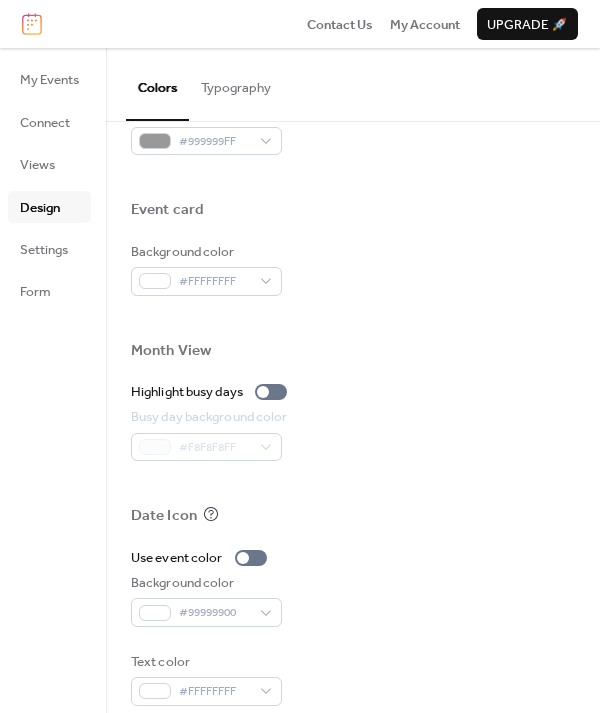 scroll, scrollTop: 939, scrollLeft: 0, axis: vertical 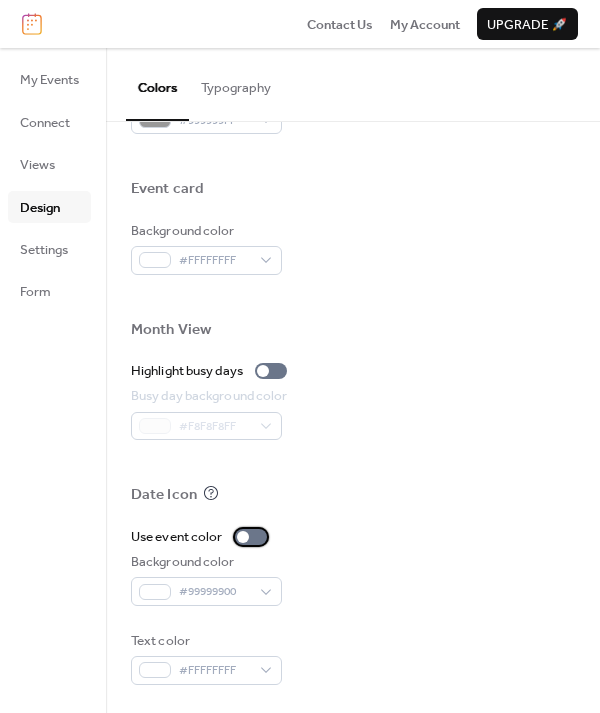 click at bounding box center (251, 537) 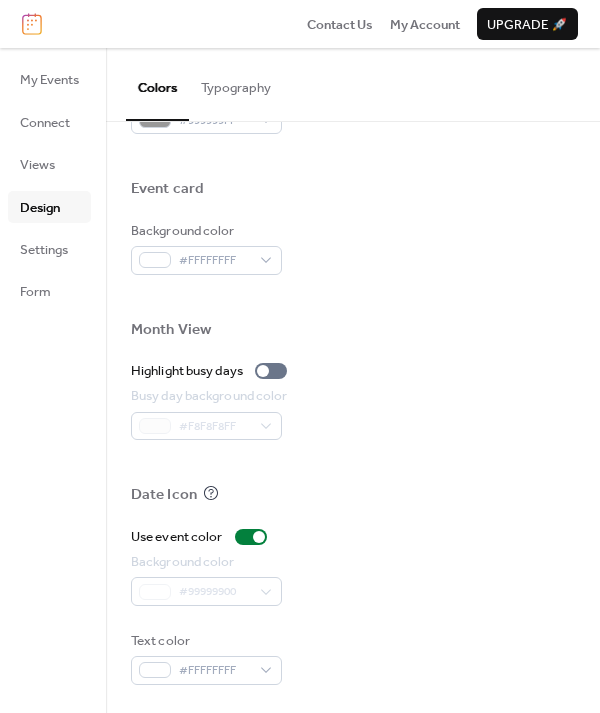 click on "Month View" at bounding box center [353, 332] 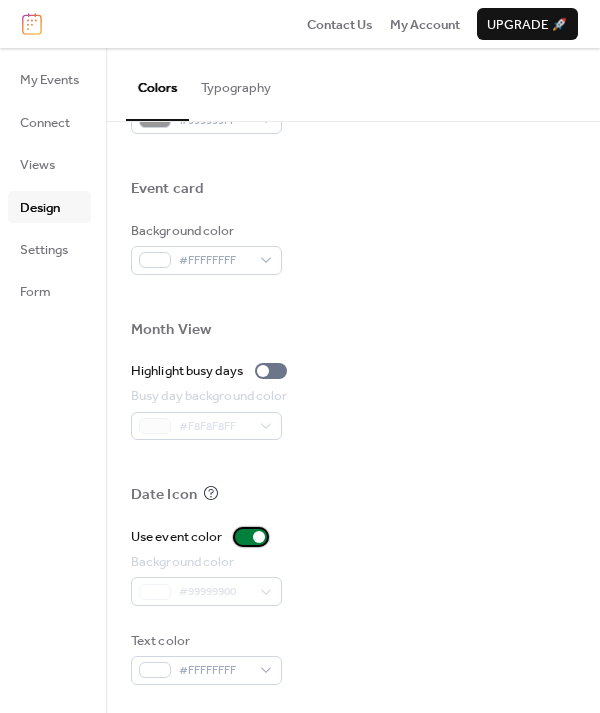 click at bounding box center (251, 537) 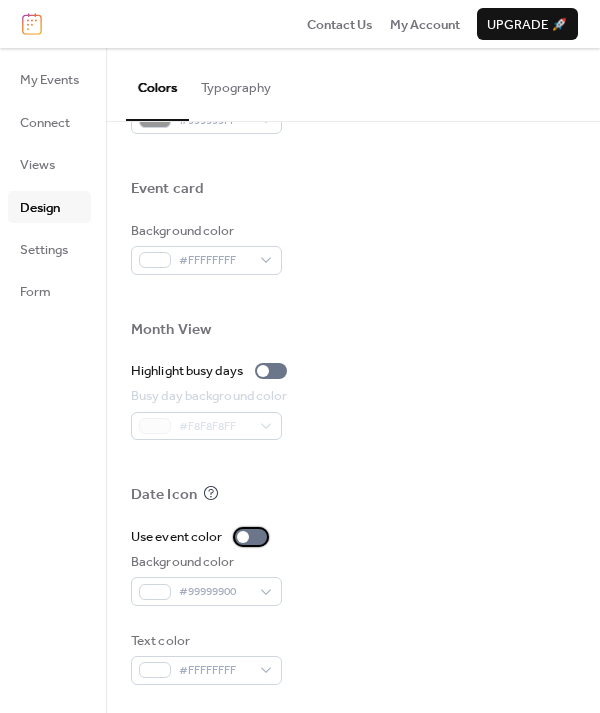 click at bounding box center (251, 537) 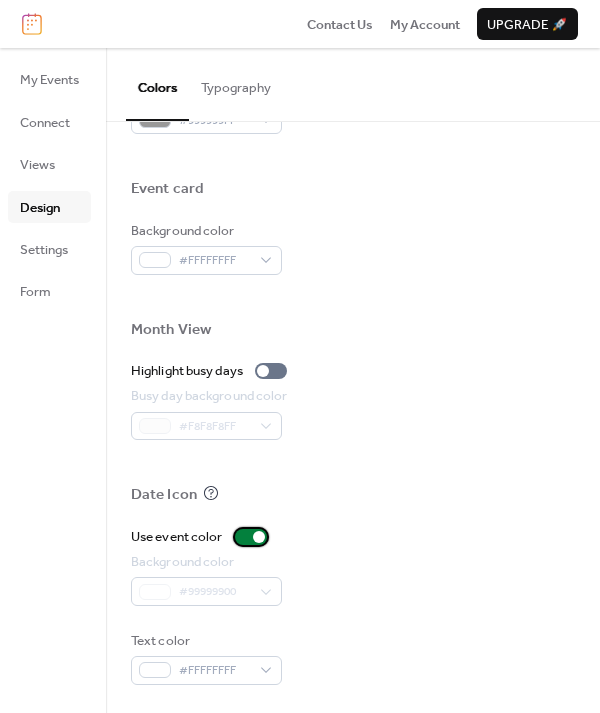 click at bounding box center [251, 537] 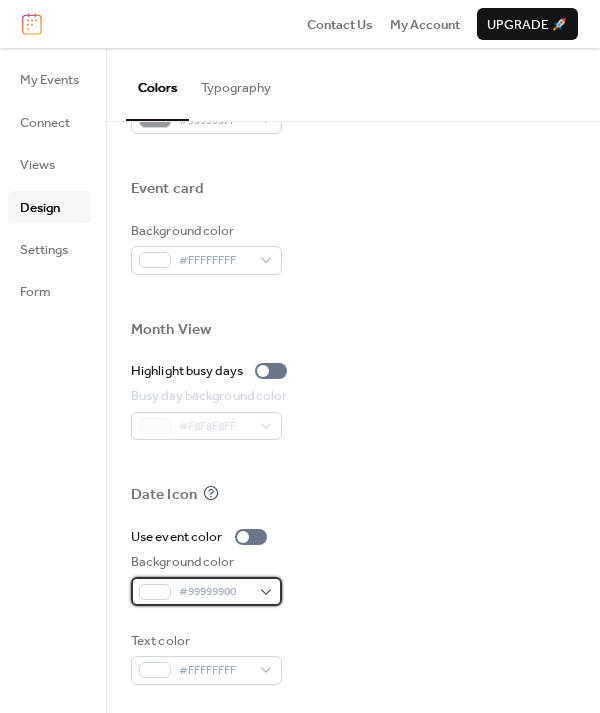 click on "#99999900" at bounding box center [214, 592] 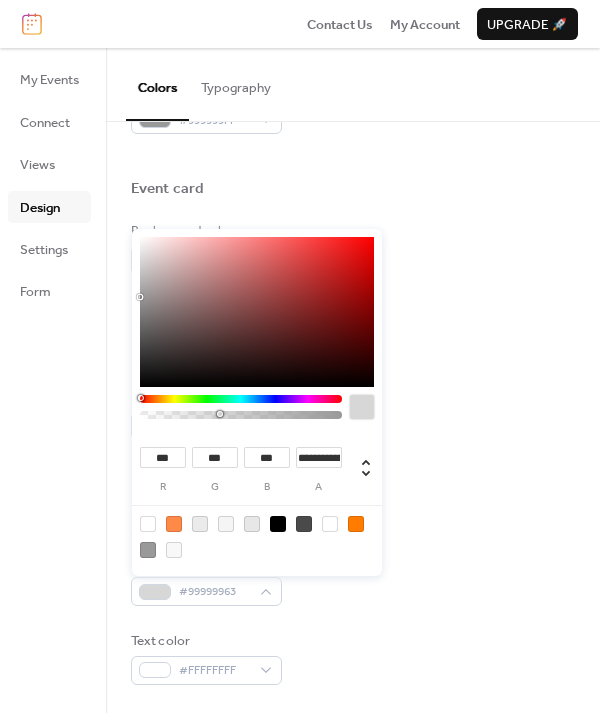 type on "*" 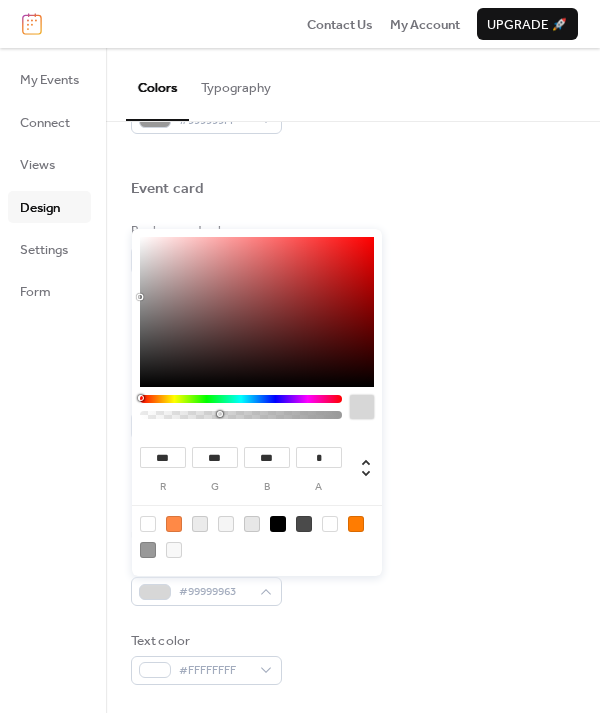 drag, startPoint x: 196, startPoint y: 414, endPoint x: 377, endPoint y: 419, distance: 181.06905 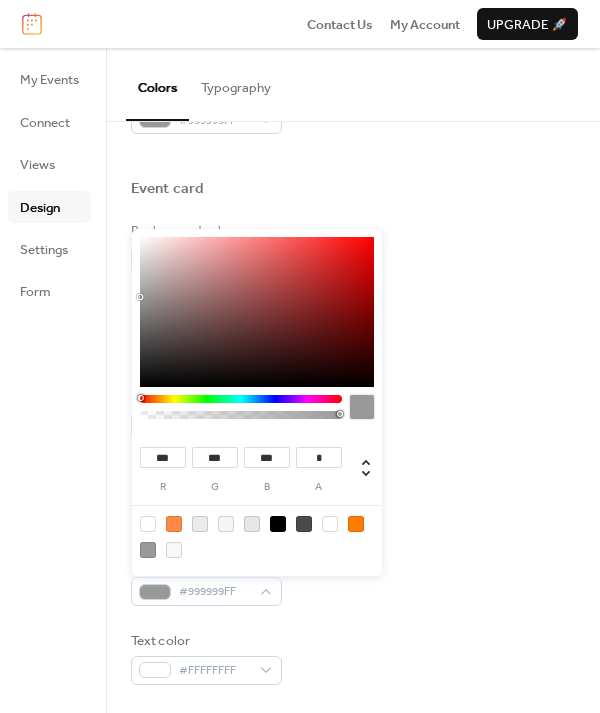 type on "***" 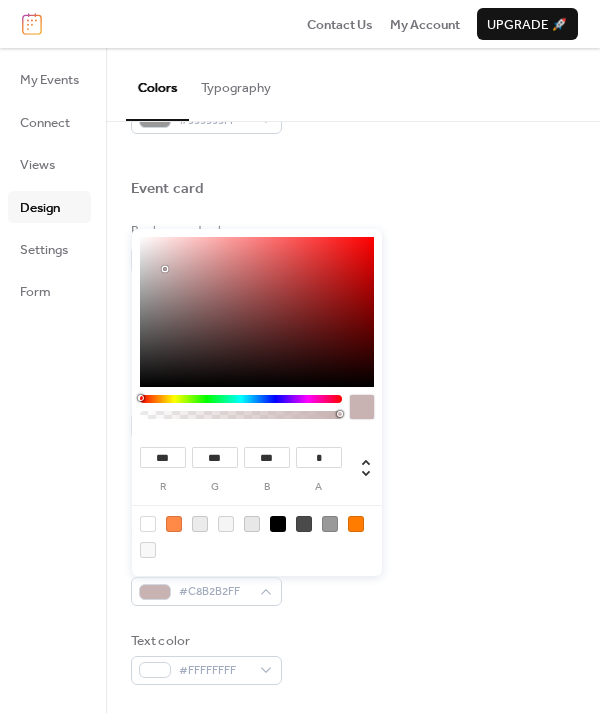 type on "***" 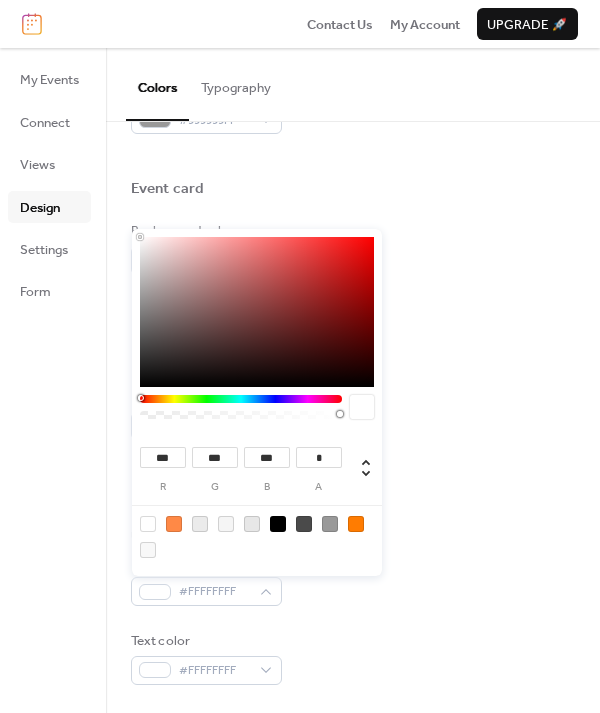 drag, startPoint x: 214, startPoint y: 299, endPoint x: 115, endPoint y: 216, distance: 129.18979 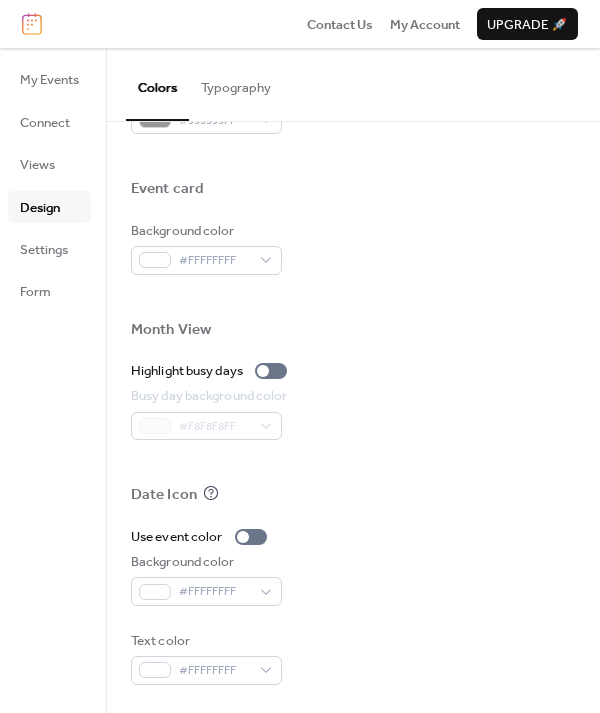 click at bounding box center [353, 297] 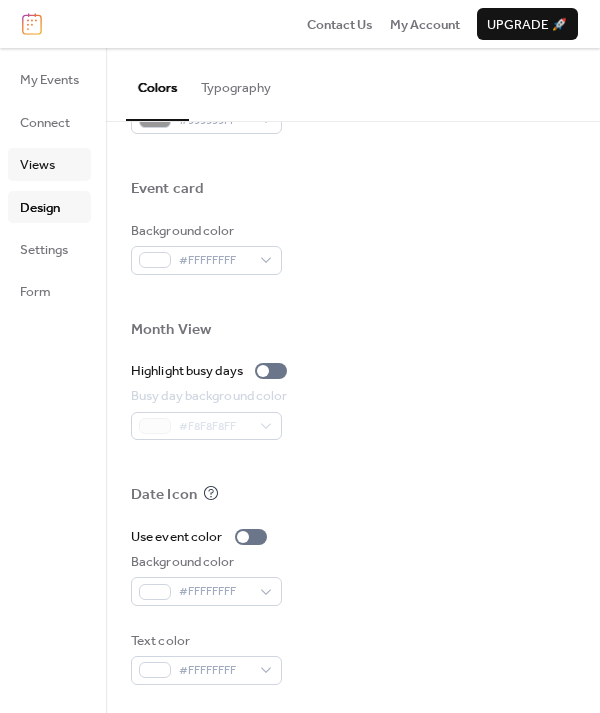 click on "Views" at bounding box center [49, 164] 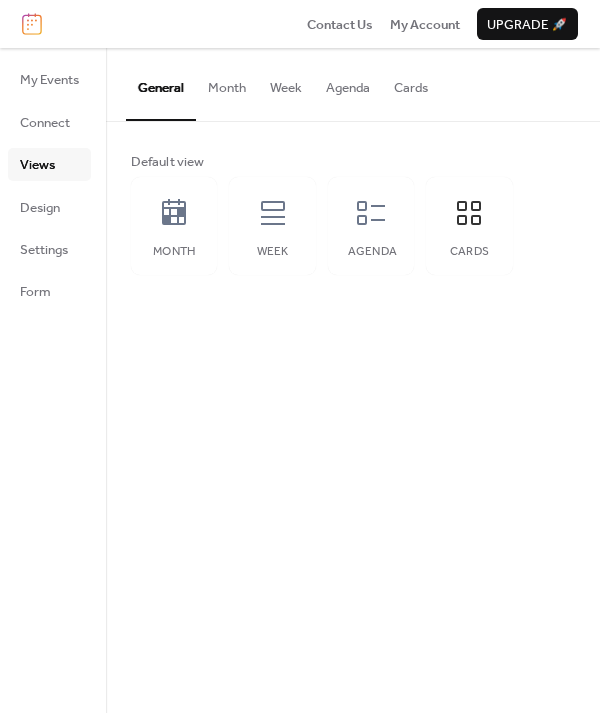 click on "Cards" at bounding box center [411, 83] 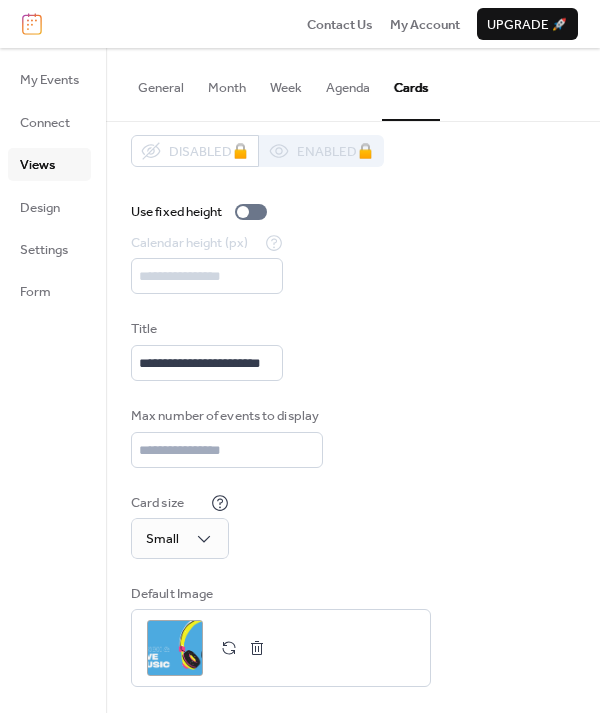 scroll, scrollTop: 20, scrollLeft: 0, axis: vertical 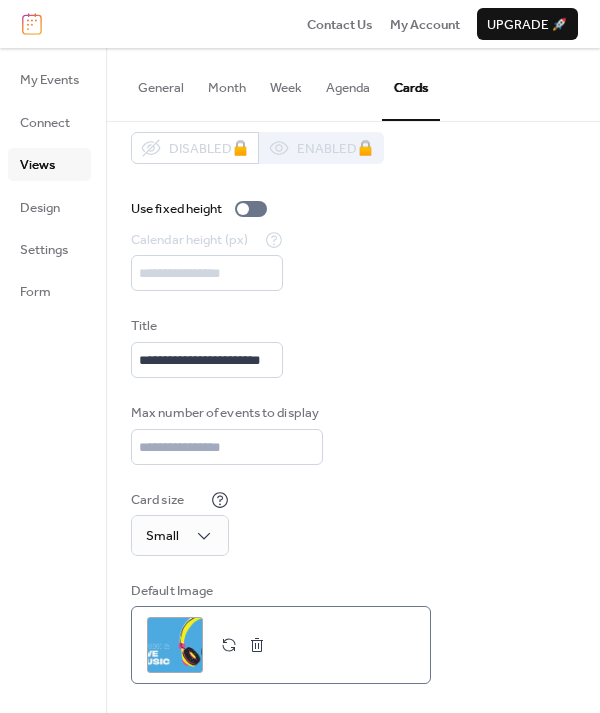 click on ";" at bounding box center [175, 645] 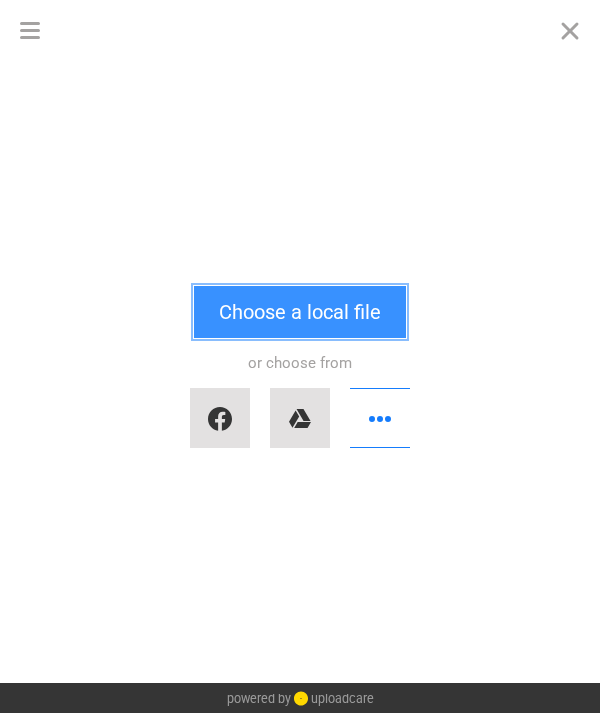 click on "Choose a local file" at bounding box center [300, 312] 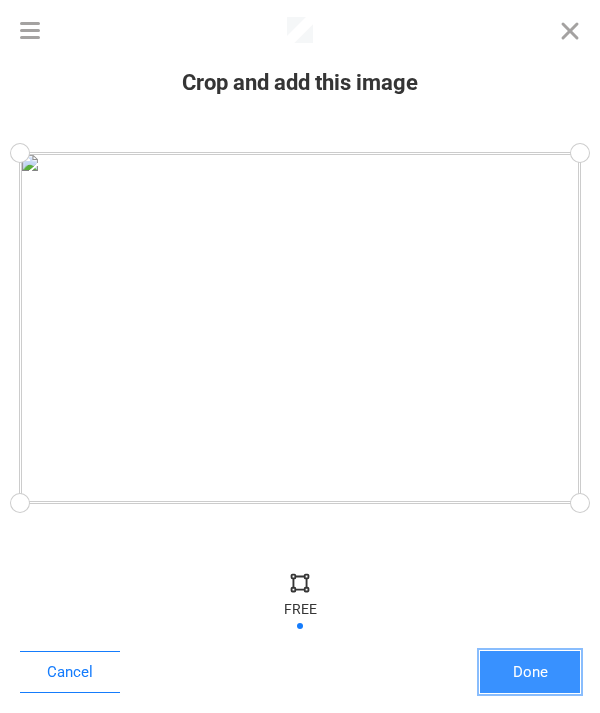 click on "Done" at bounding box center (530, 672) 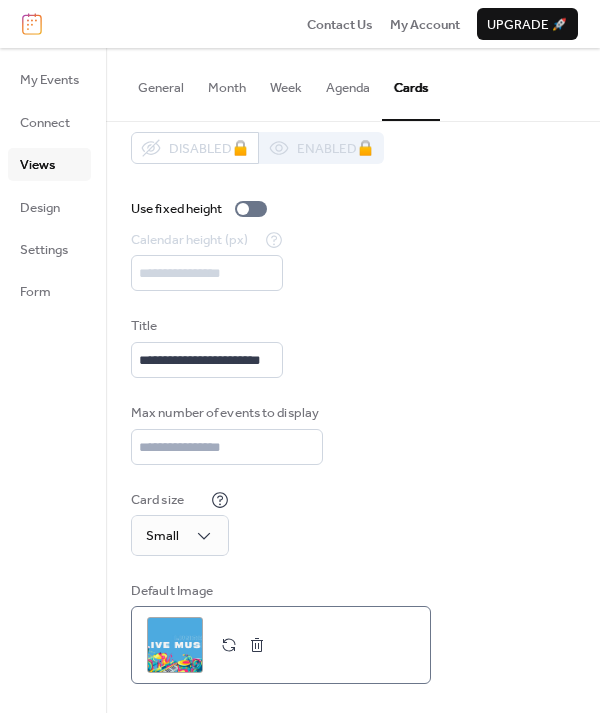 click on ";" at bounding box center [175, 645] 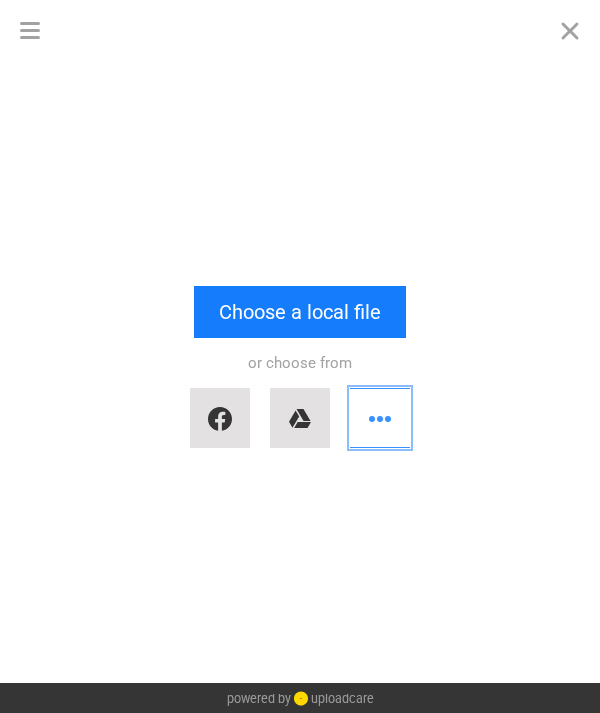 click at bounding box center (380, 418) 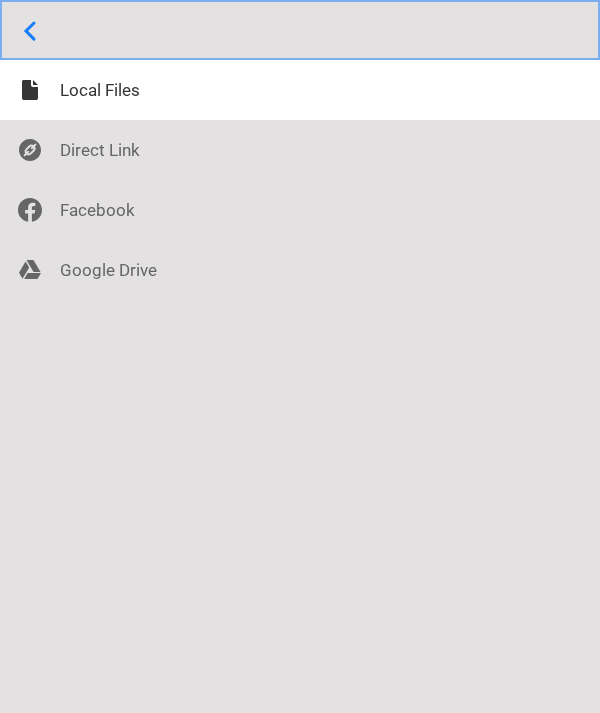 click at bounding box center (300, 30) 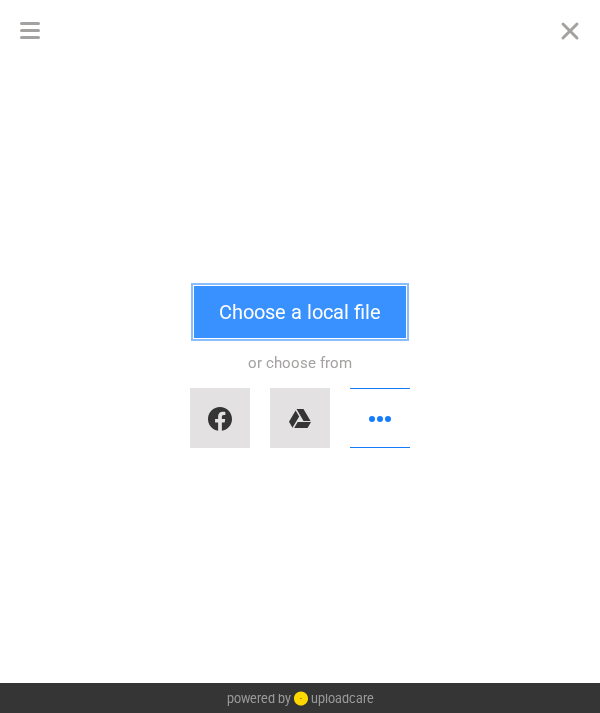 click on "Choose a local file" at bounding box center [300, 312] 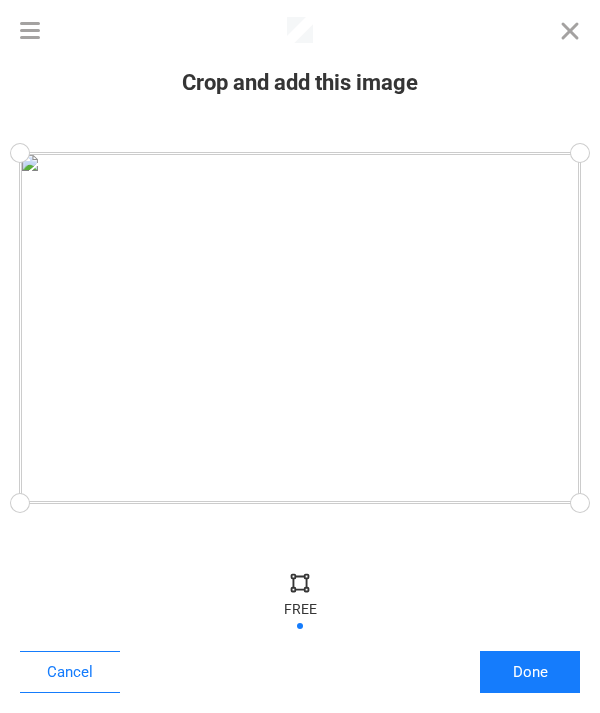 drag, startPoint x: 20, startPoint y: 147, endPoint x: 20, endPoint y: 113, distance: 34 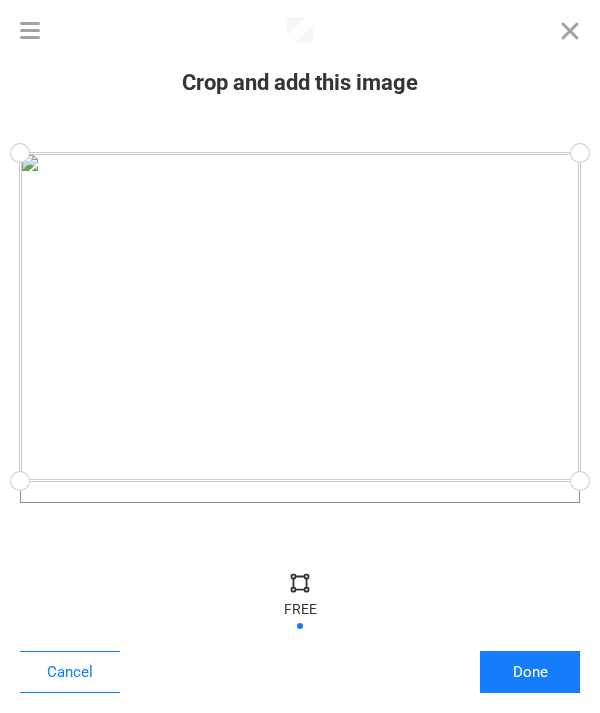 drag, startPoint x: 21, startPoint y: 506, endPoint x: 15, endPoint y: 481, distance: 25.70992 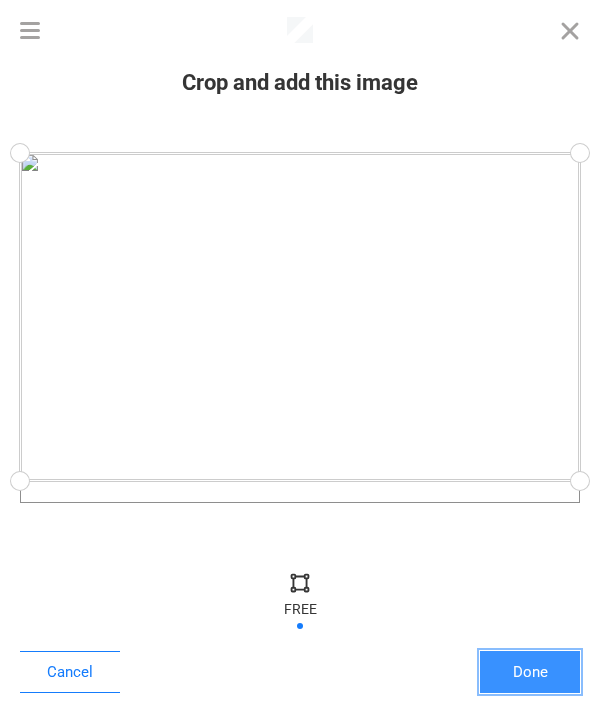 click on "Done" at bounding box center (530, 672) 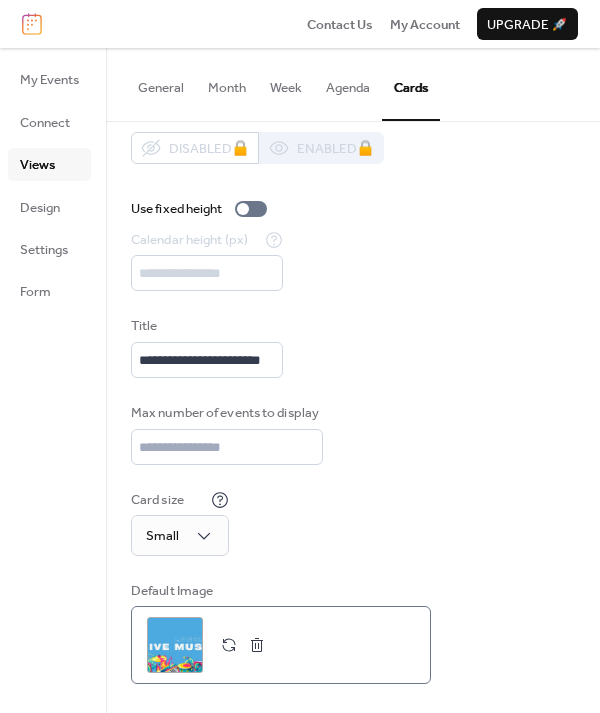 click on ";" at bounding box center [175, 645] 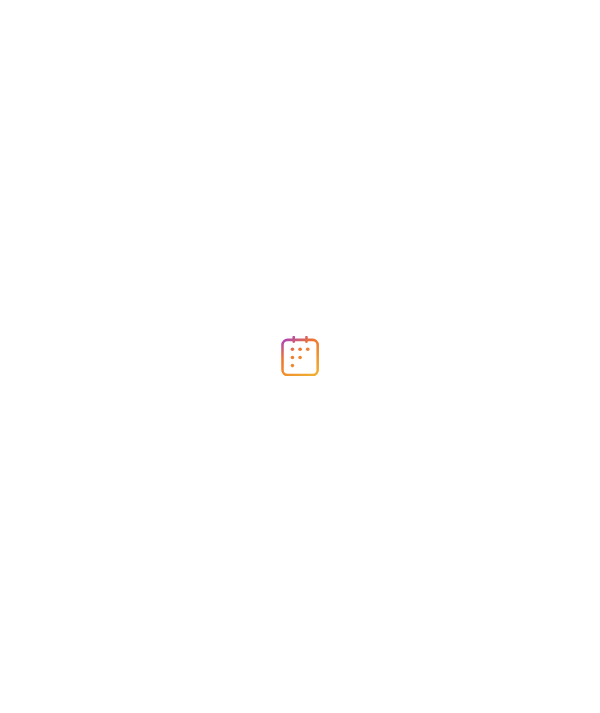 scroll, scrollTop: 0, scrollLeft: 0, axis: both 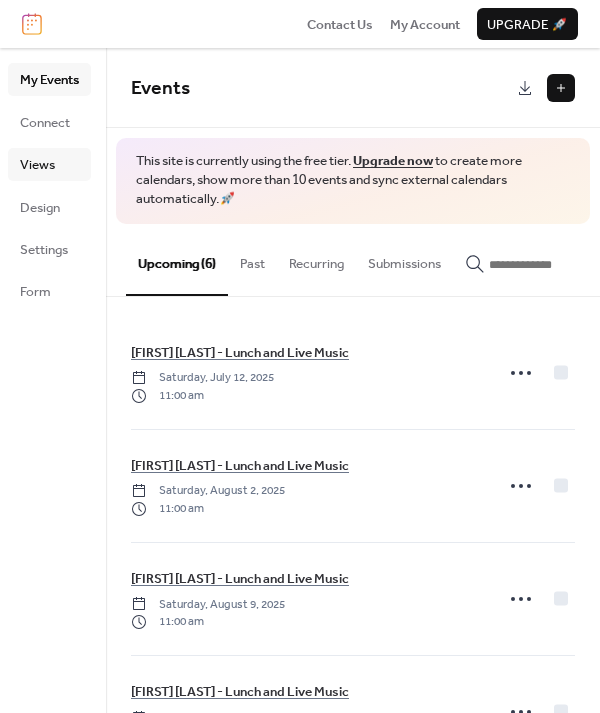 click on "Views" at bounding box center (37, 165) 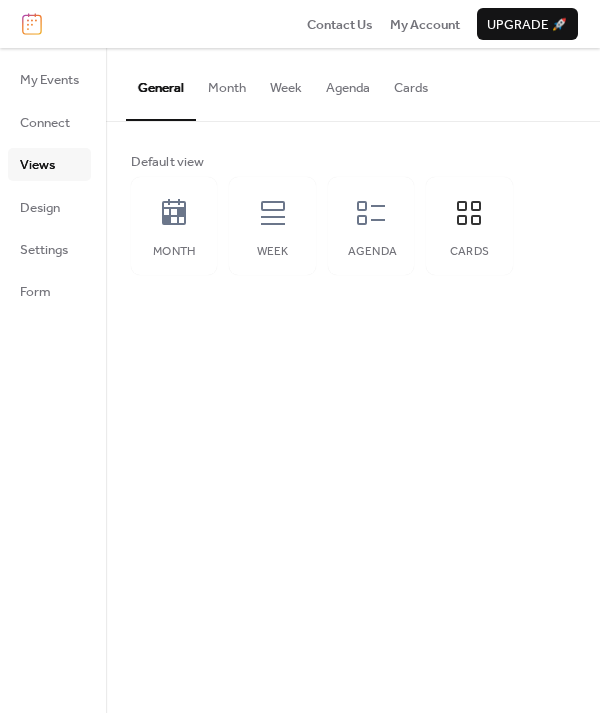 click on "Cards" at bounding box center (411, 83) 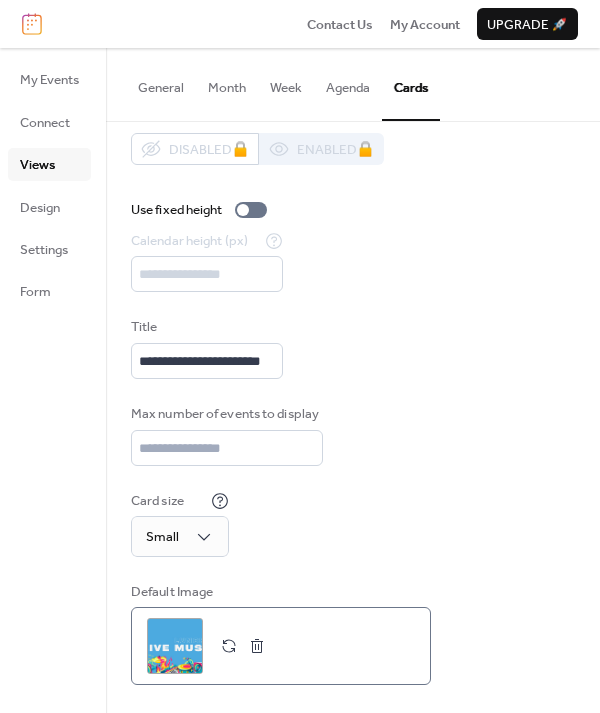 scroll, scrollTop: 20, scrollLeft: 0, axis: vertical 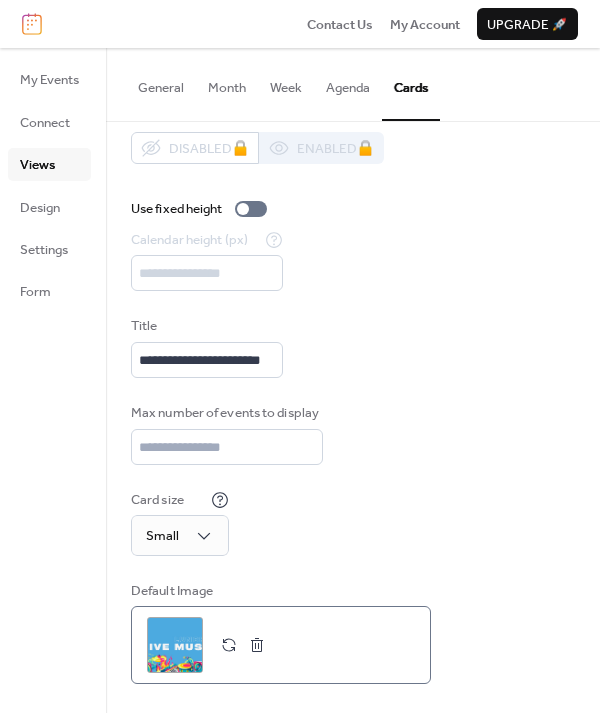 click on ";" at bounding box center [175, 645] 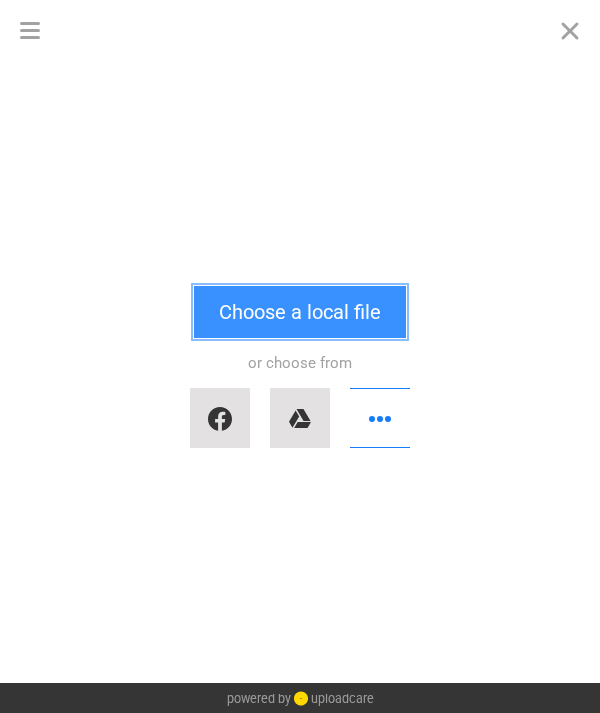 click on "Choose a local file" at bounding box center (300, 312) 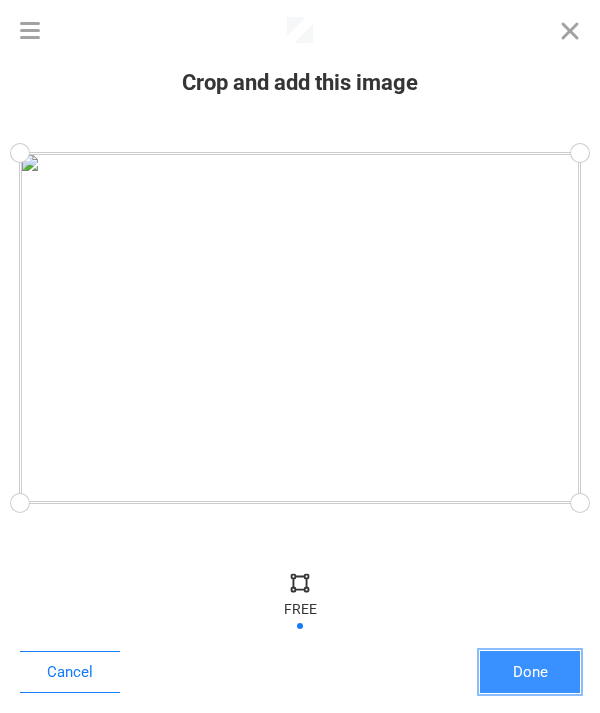click on "Done" at bounding box center [530, 672] 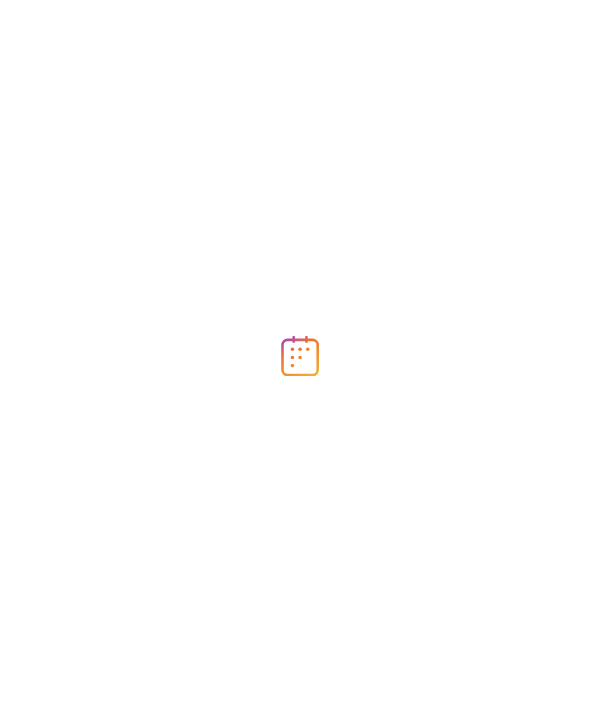 scroll, scrollTop: 0, scrollLeft: 0, axis: both 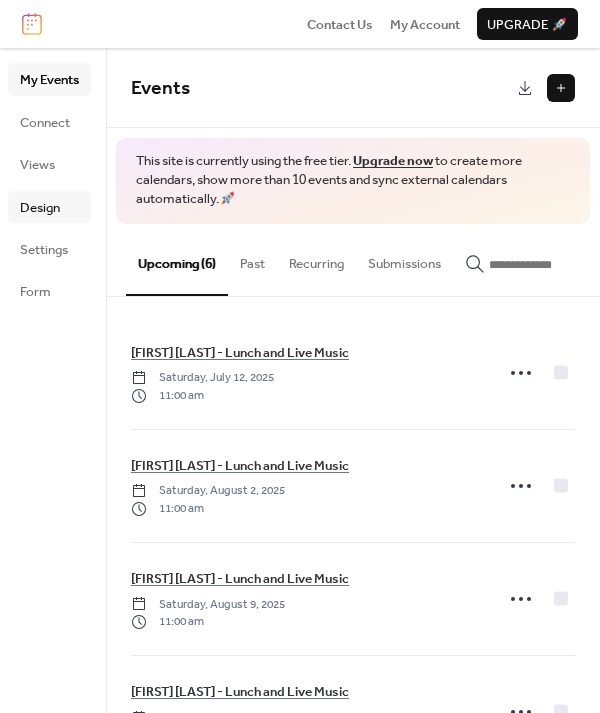 click on "Design" at bounding box center [40, 208] 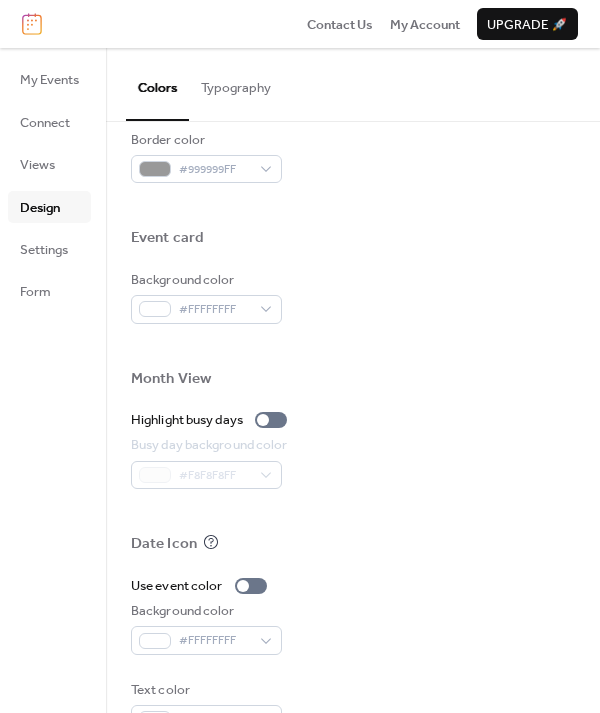scroll, scrollTop: 939, scrollLeft: 0, axis: vertical 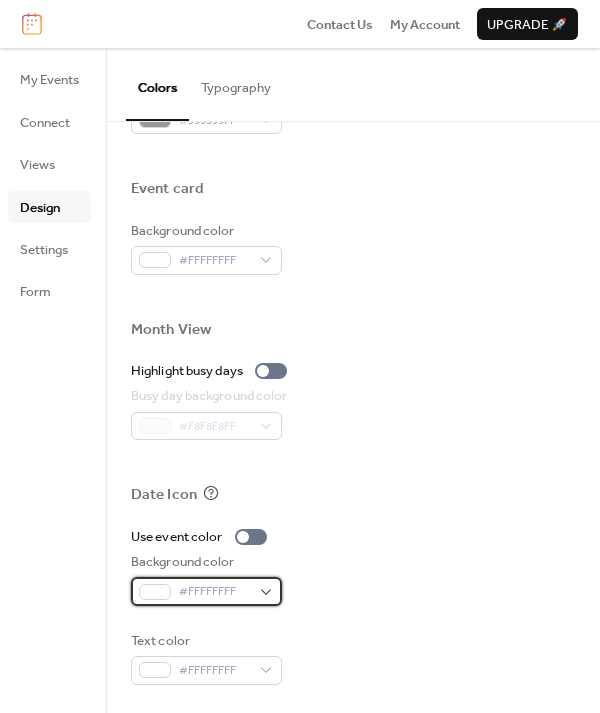 click on "#FFFFFFFF" at bounding box center [214, 592] 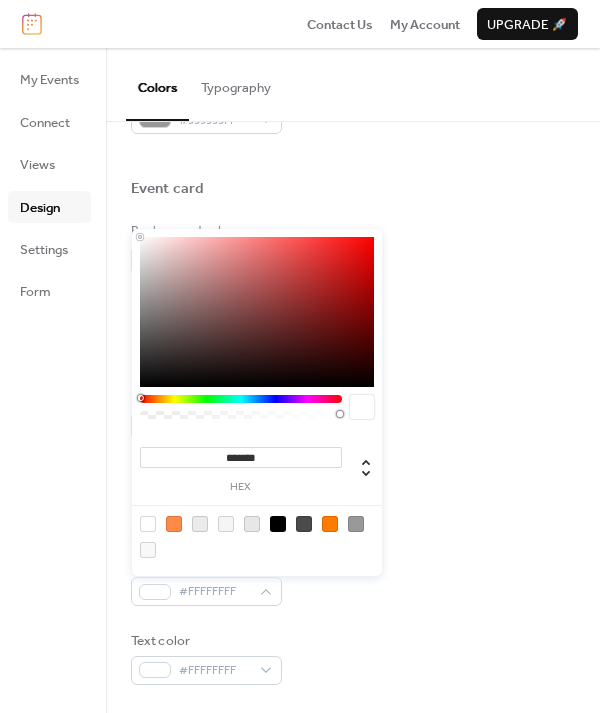 type on "***" 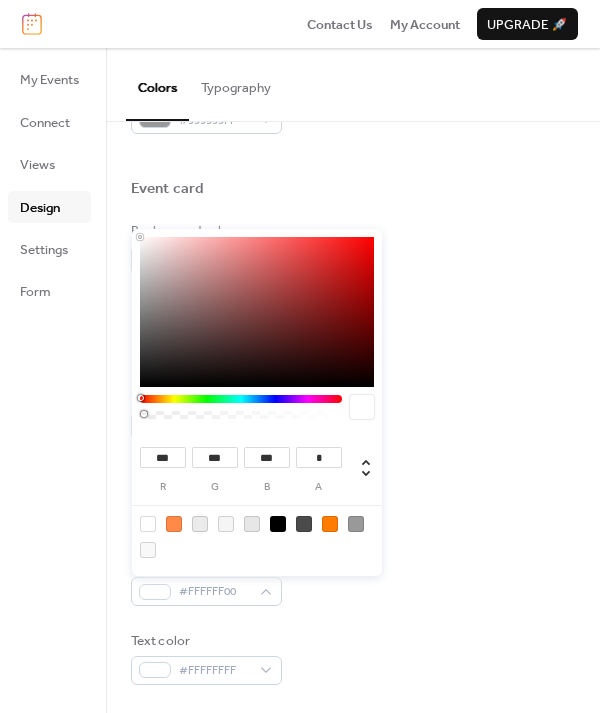 drag, startPoint x: 250, startPoint y: 417, endPoint x: 116, endPoint y: 418, distance: 134.00374 